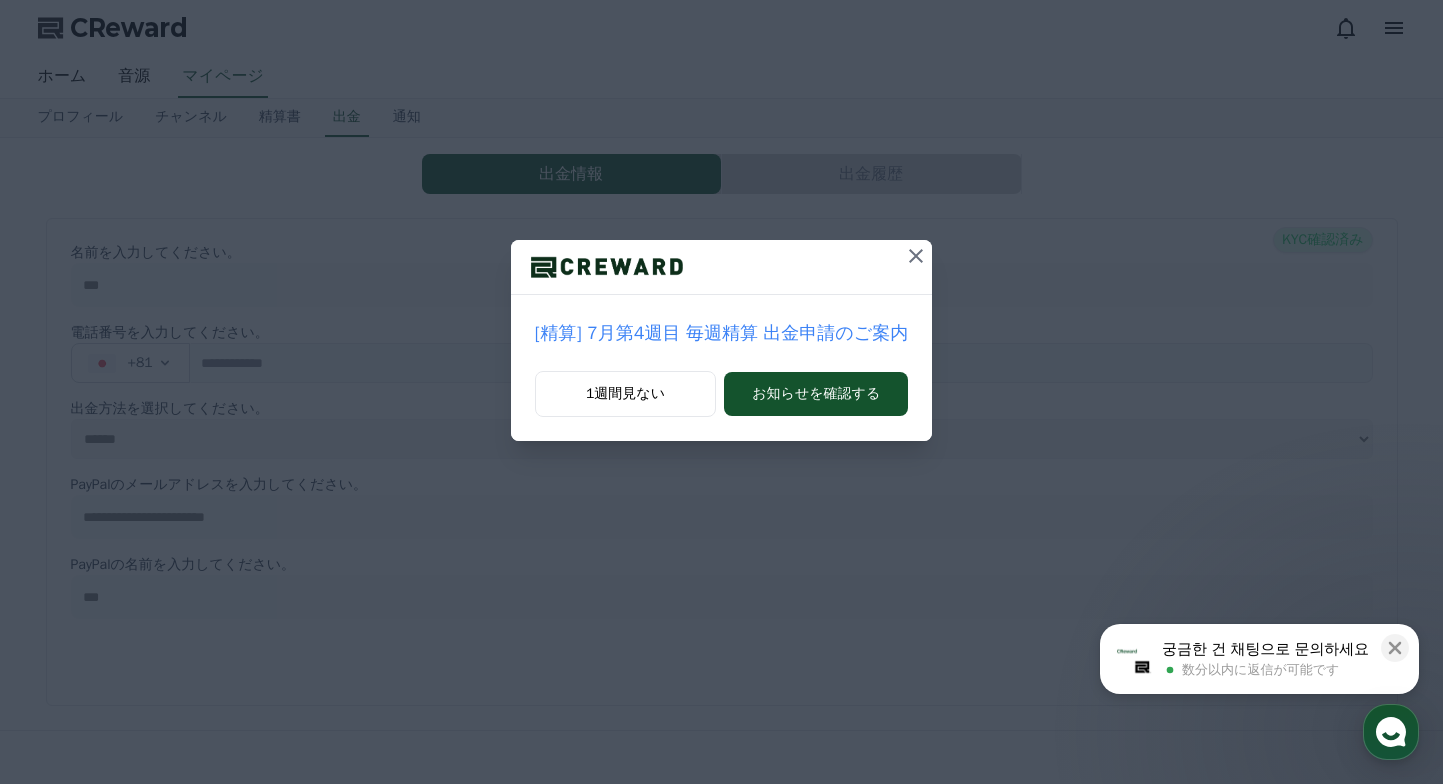 scroll, scrollTop: 0, scrollLeft: 0, axis: both 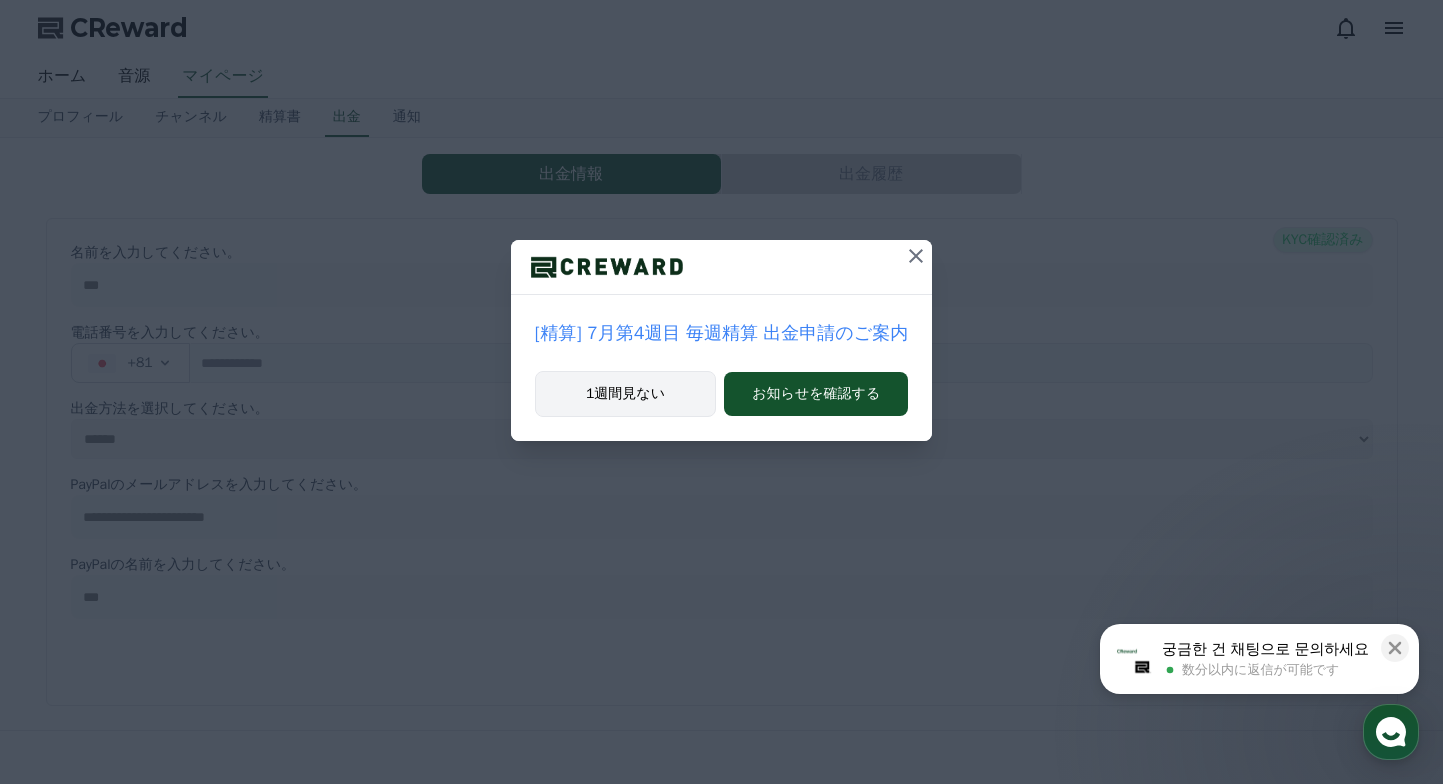 click on "1週間見ない" at bounding box center (625, 394) 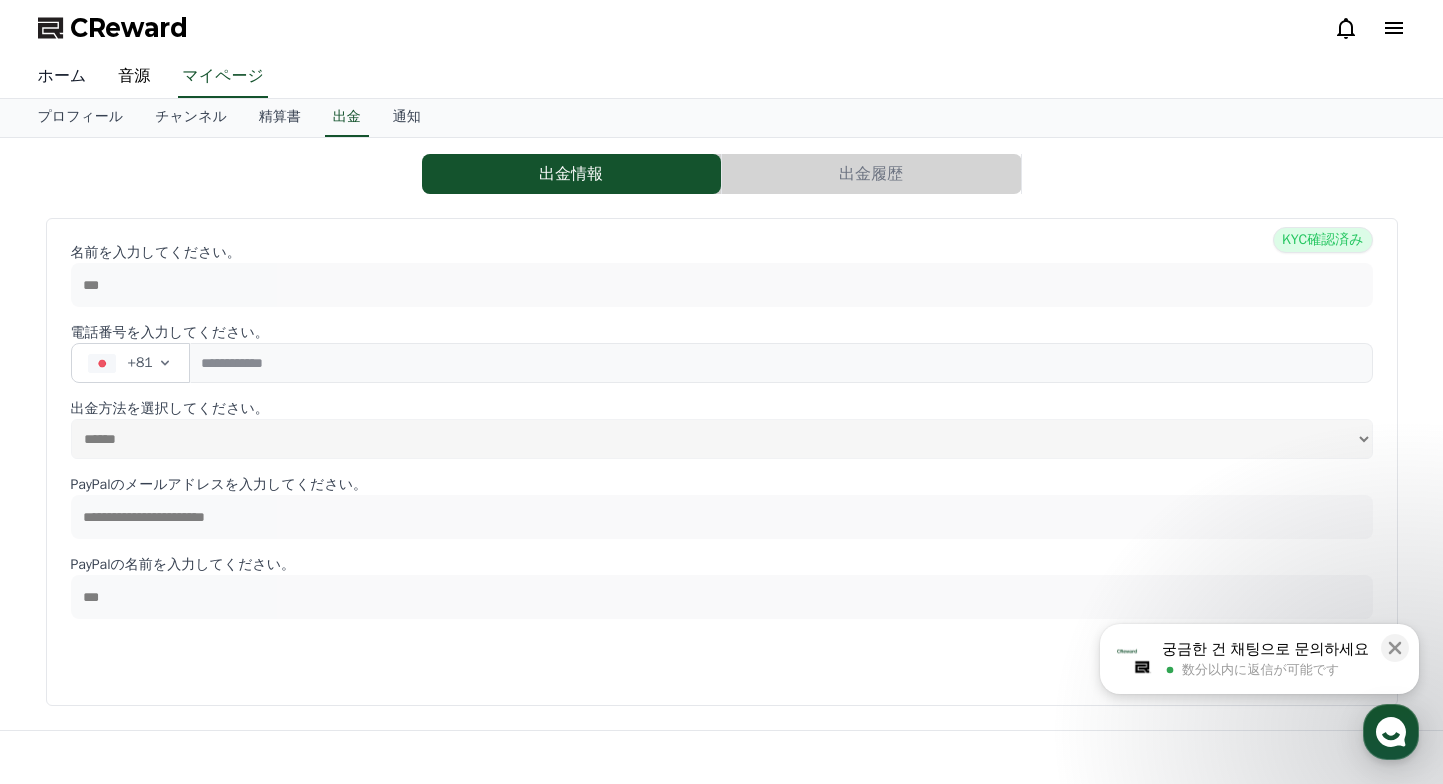 click on "ホーム" at bounding box center [62, 77] 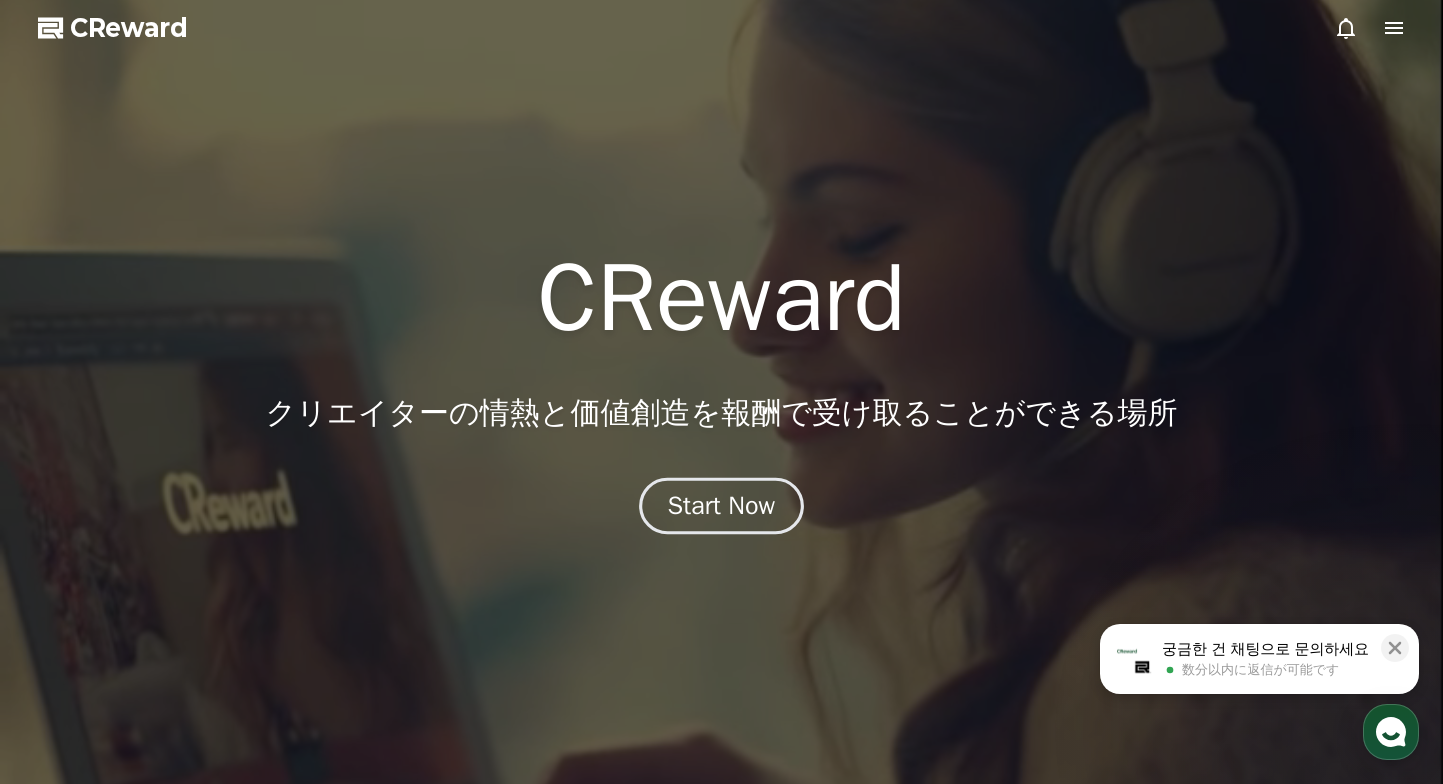 click on "Start Now" at bounding box center (722, 506) 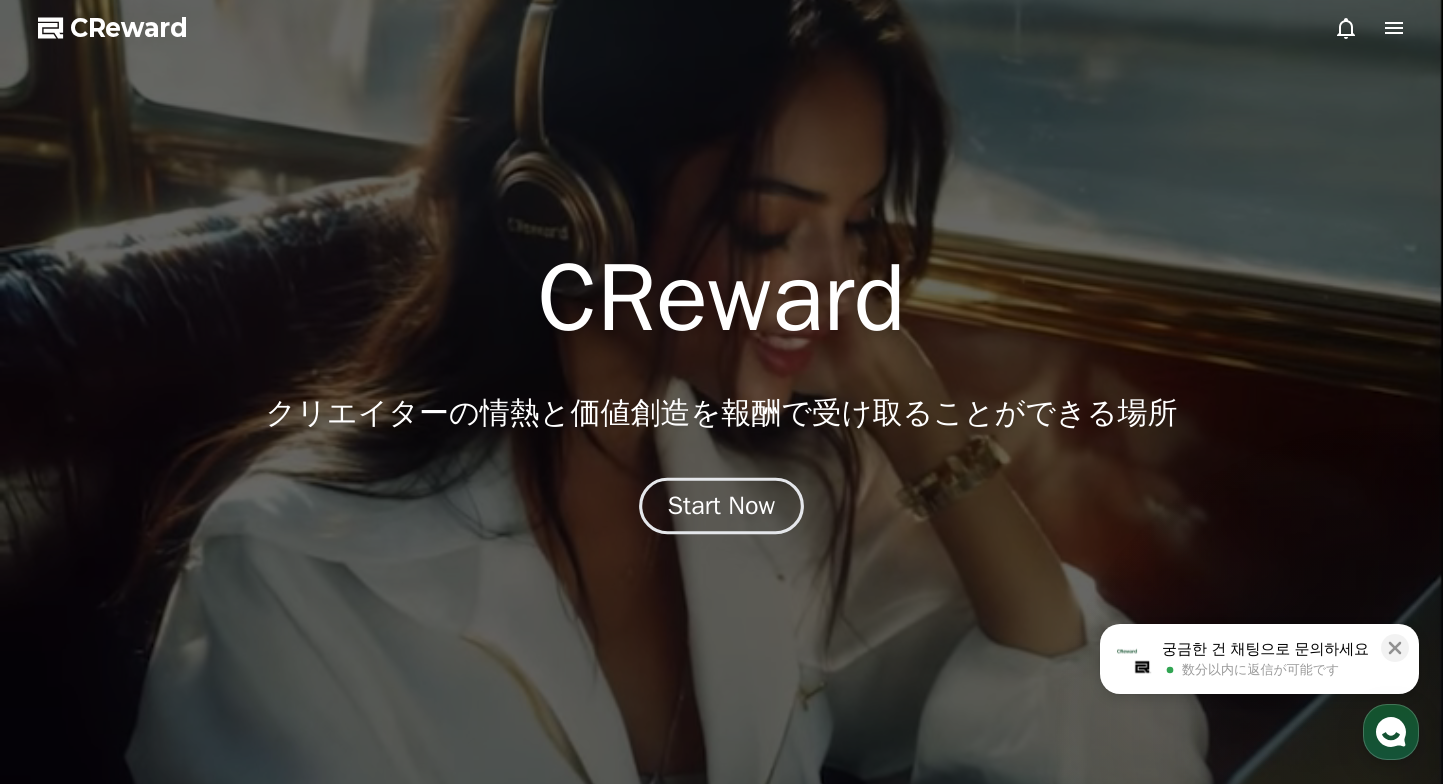 click on "Start Now" at bounding box center [722, 506] 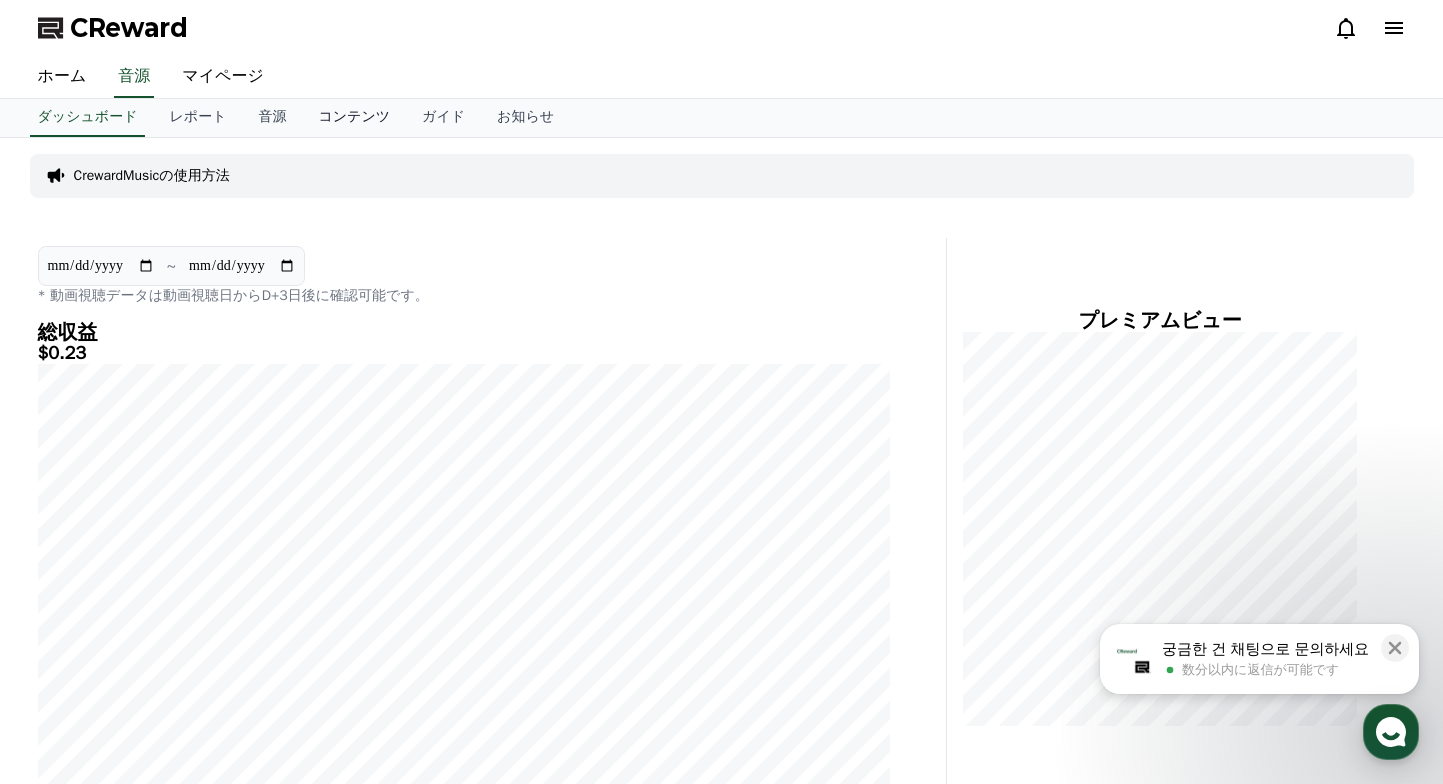 click on "コンテンツ" at bounding box center (354, 118) 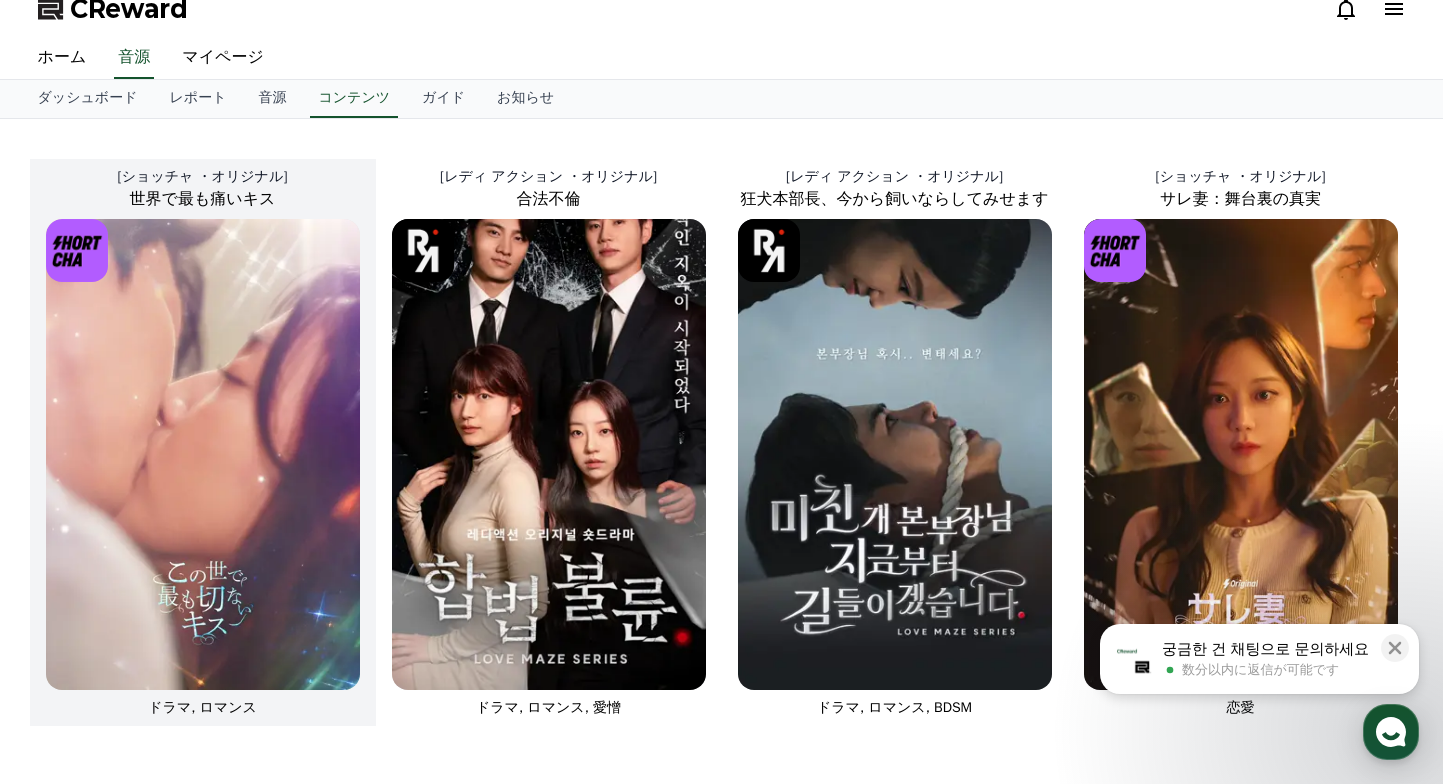 scroll, scrollTop: 48, scrollLeft: 0, axis: vertical 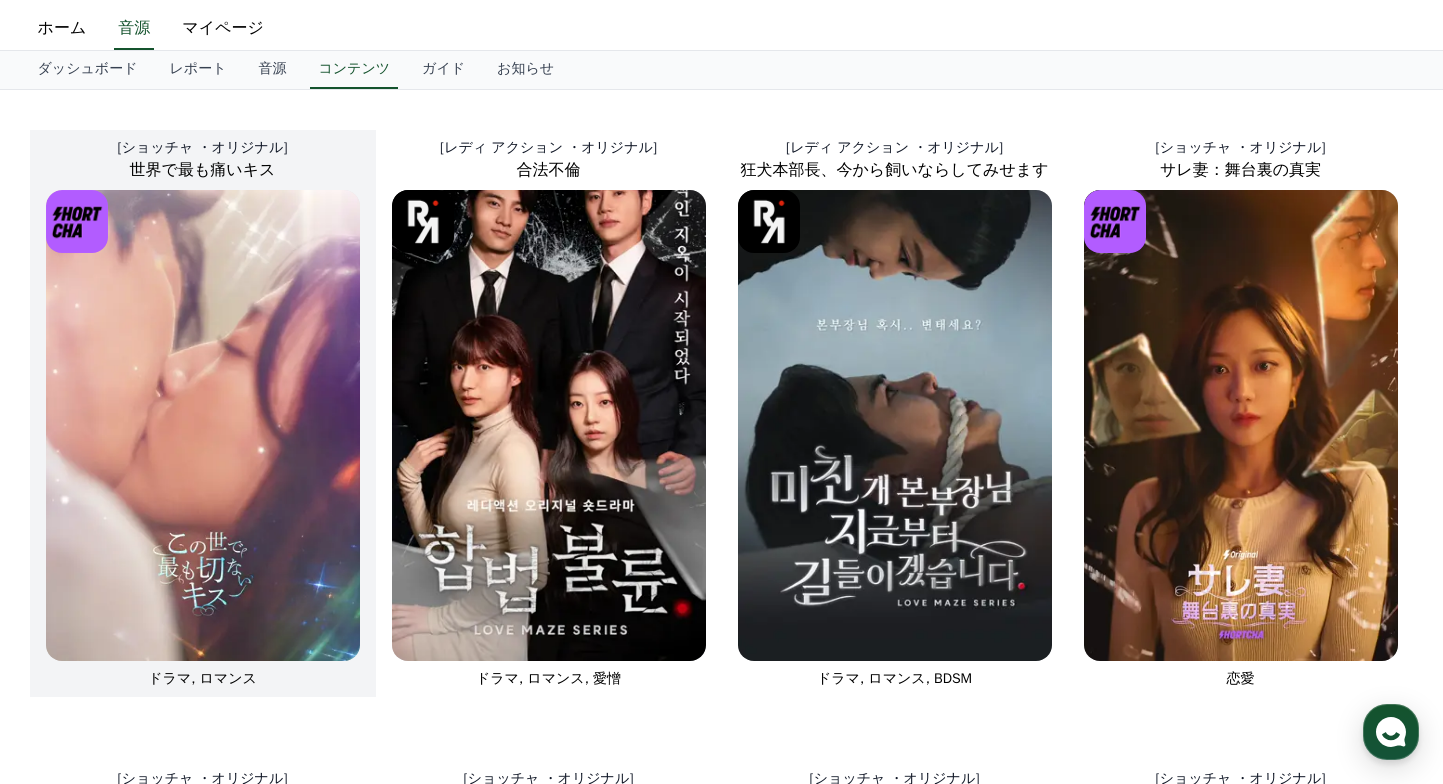 click at bounding box center (203, 425) 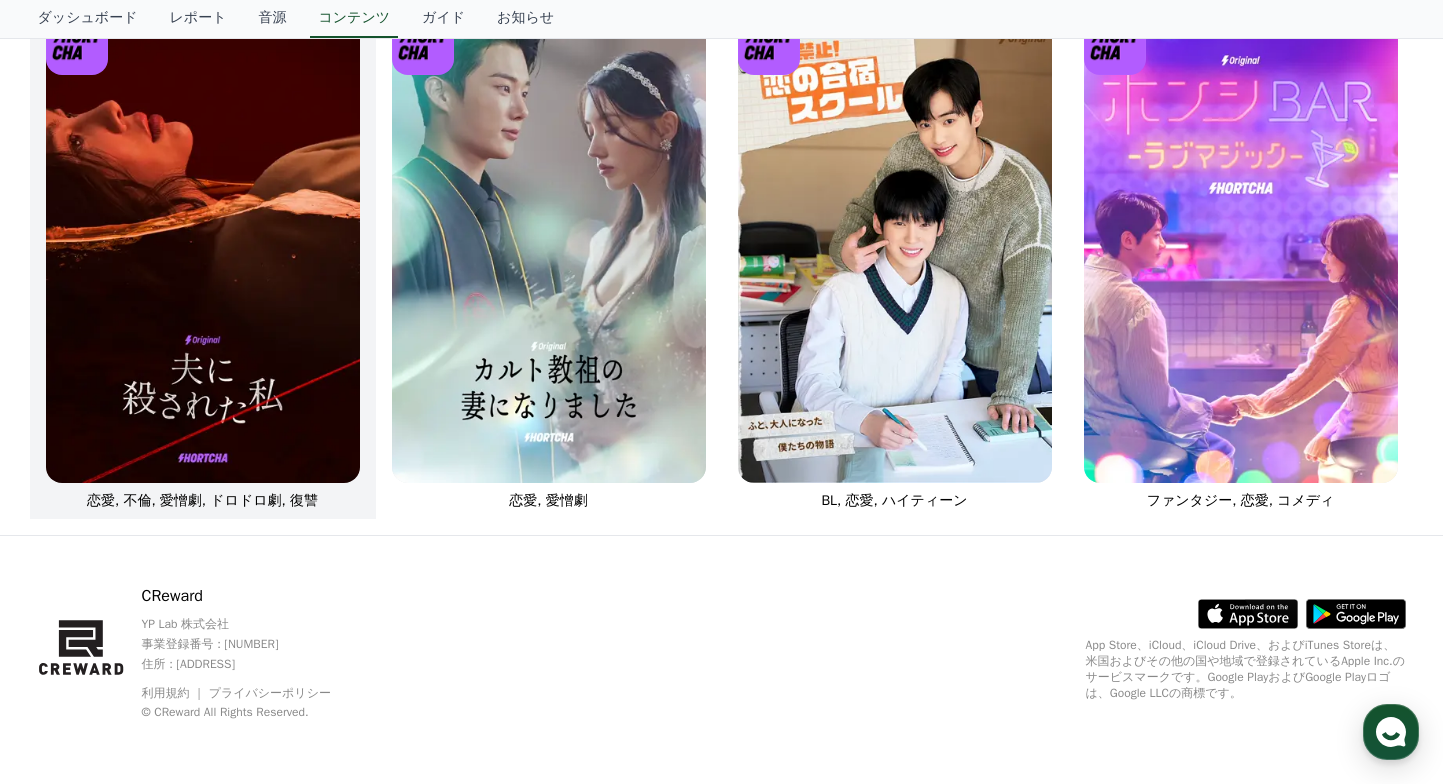 scroll, scrollTop: 615, scrollLeft: 0, axis: vertical 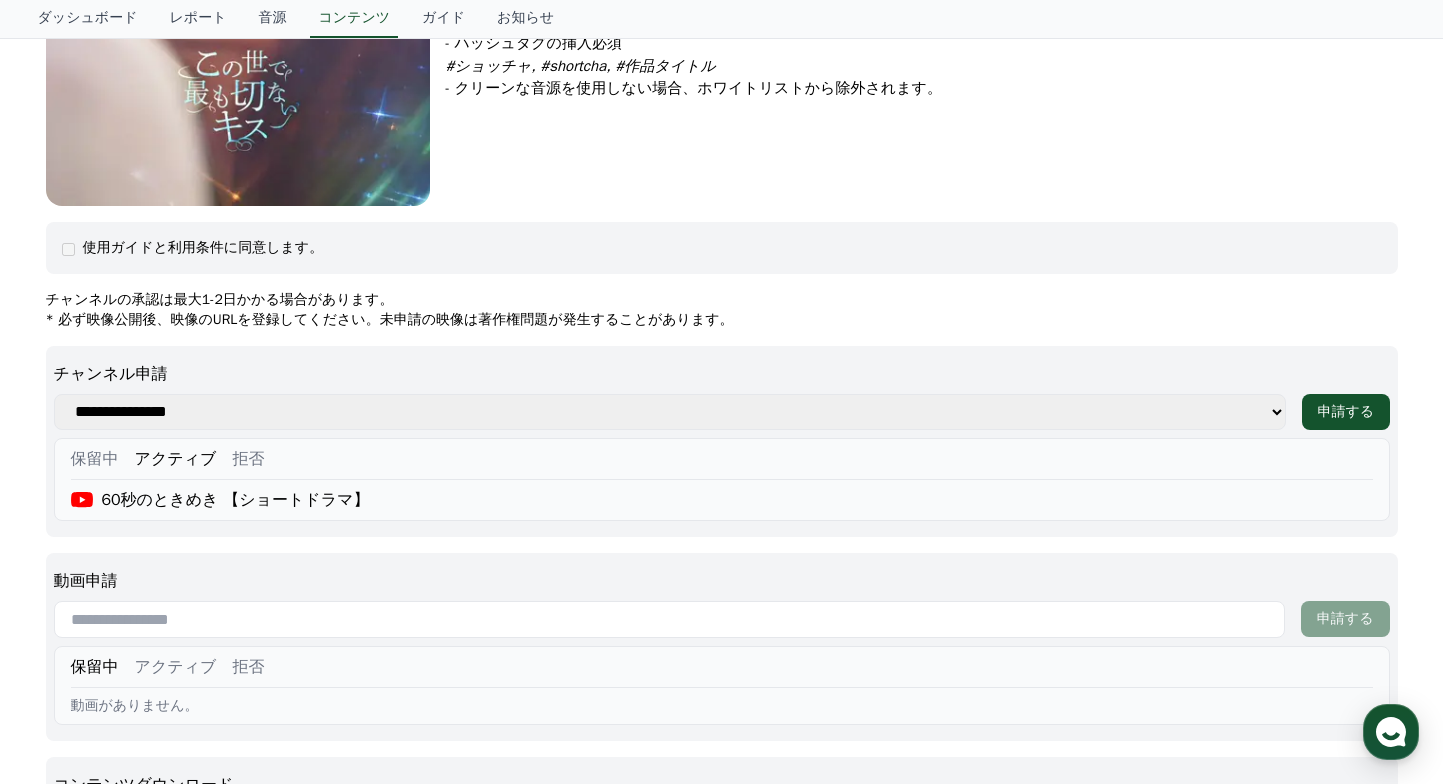 click on "保留中" at bounding box center (95, 459) 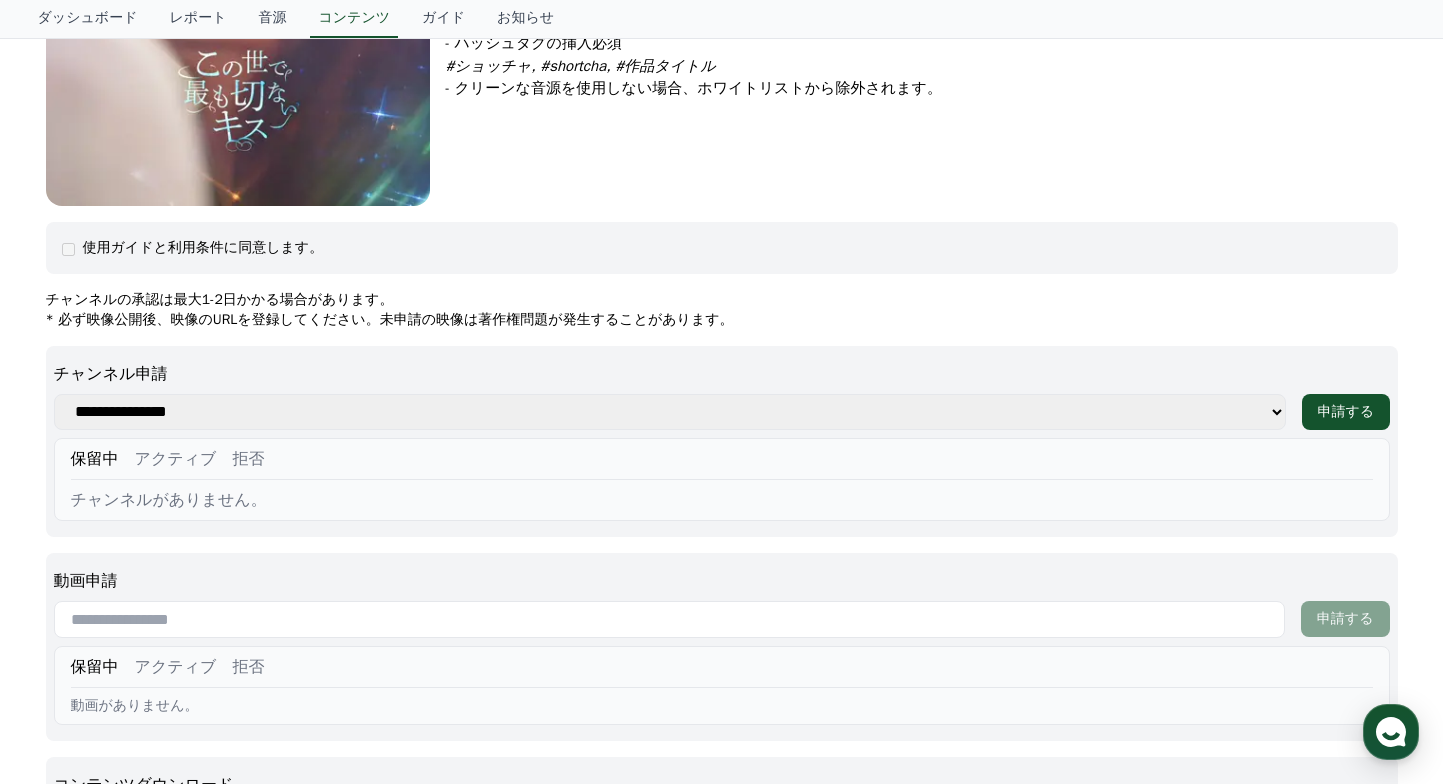click on "アクティブ" at bounding box center [176, 459] 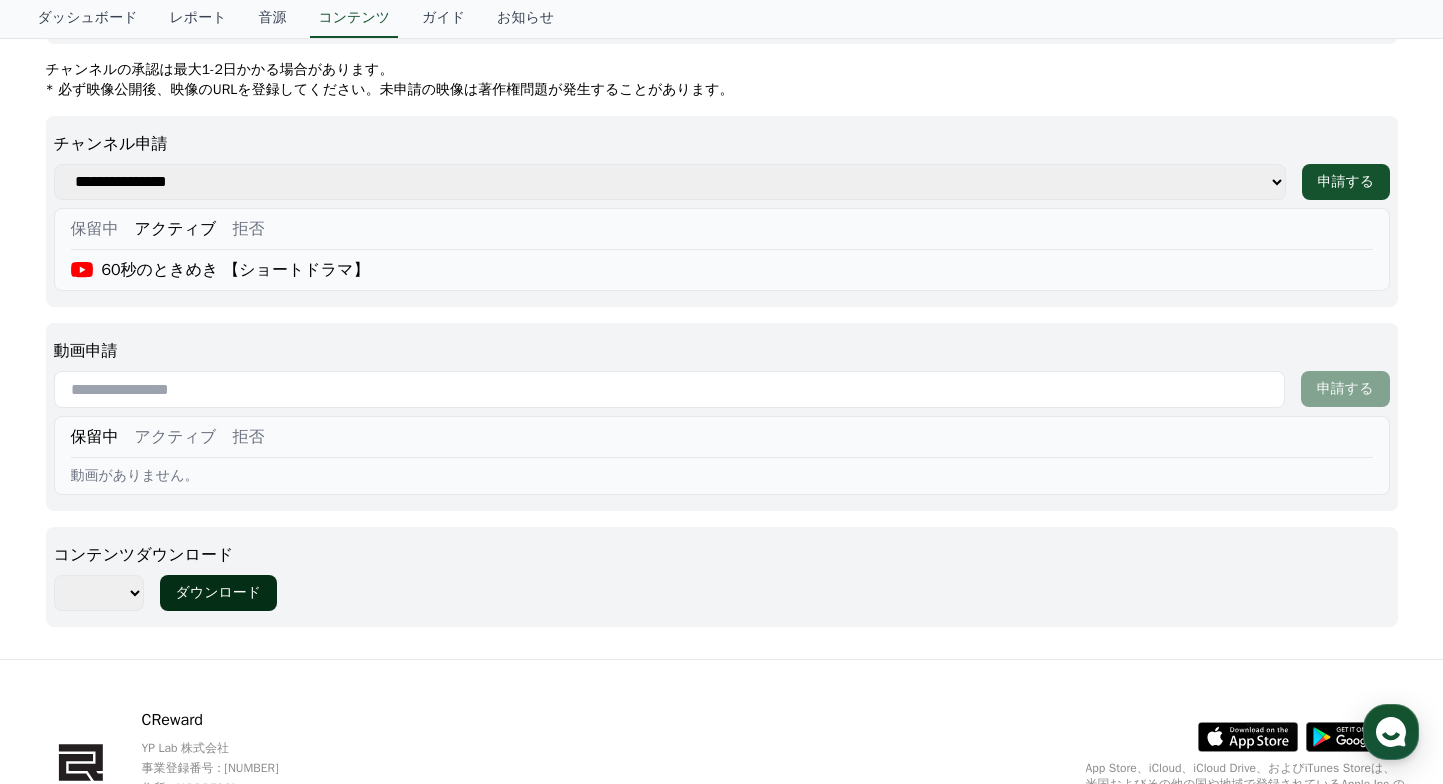 scroll, scrollTop: 931, scrollLeft: 0, axis: vertical 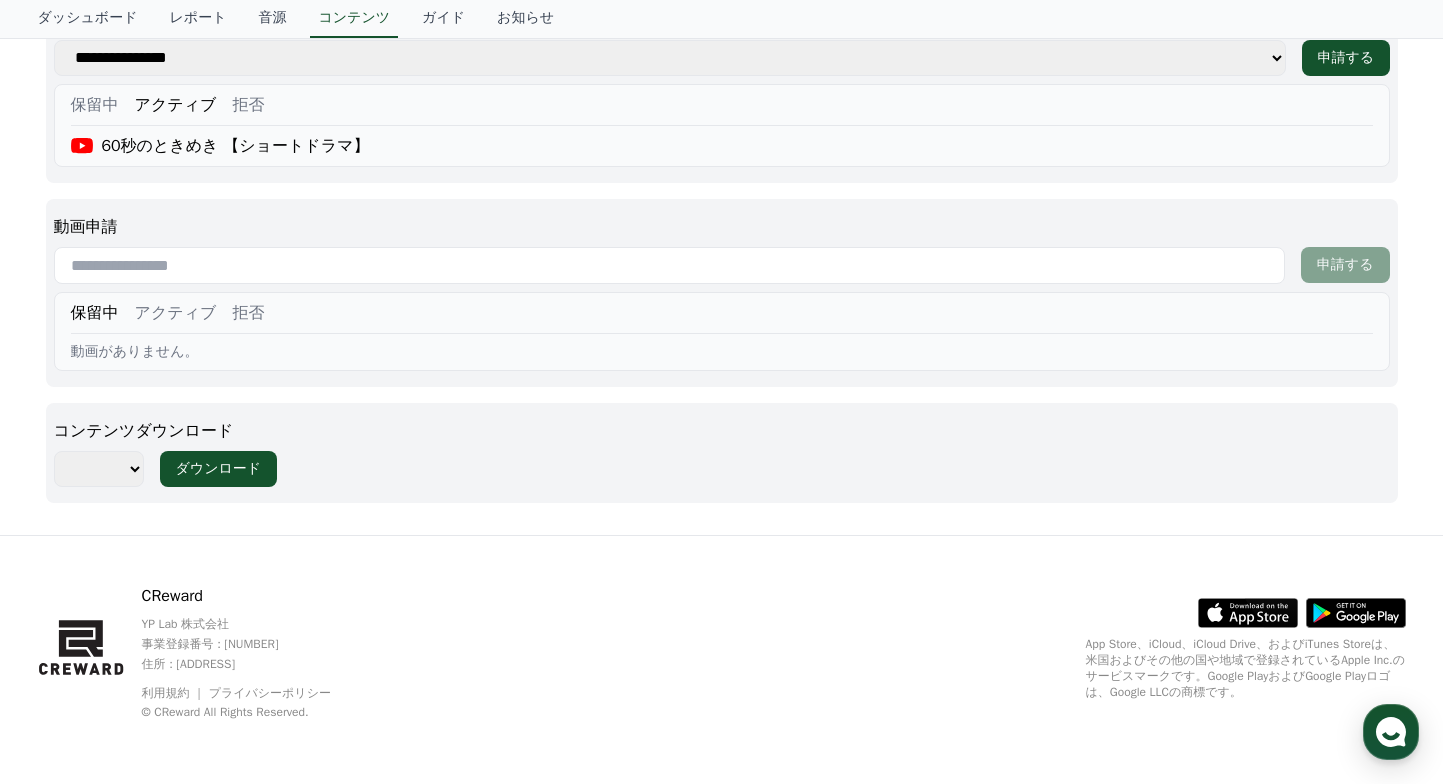 click on "**** **** **** **** **** **** **** **** **** **** **** **** **** **** **** **** **** **** **** **** **** **** **** **** ****" at bounding box center (99, 469) 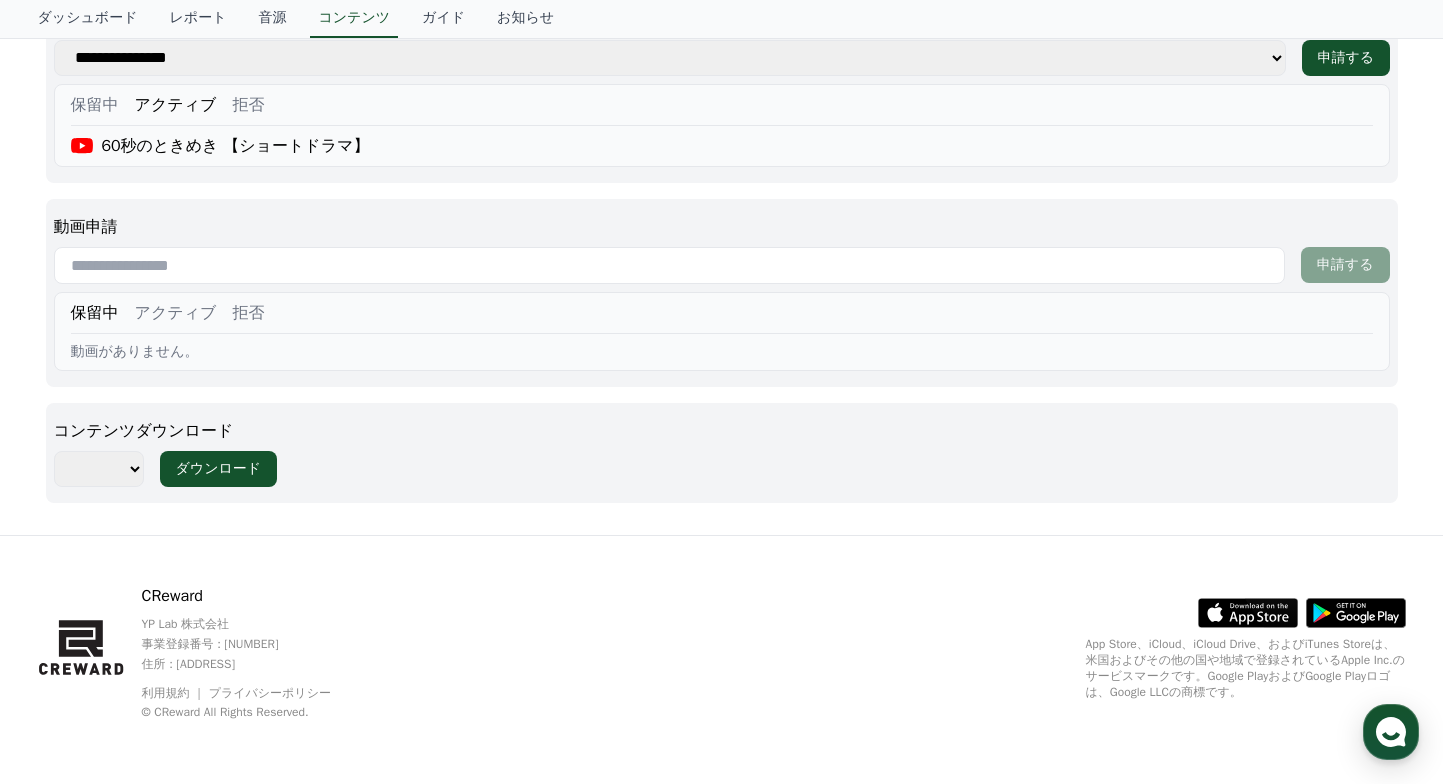 click on "**** **** **** **** **** **** **** **** **** **** **** **** **** **** **** **** **** **** **** **** **** **** **** **** ****" at bounding box center [99, 469] 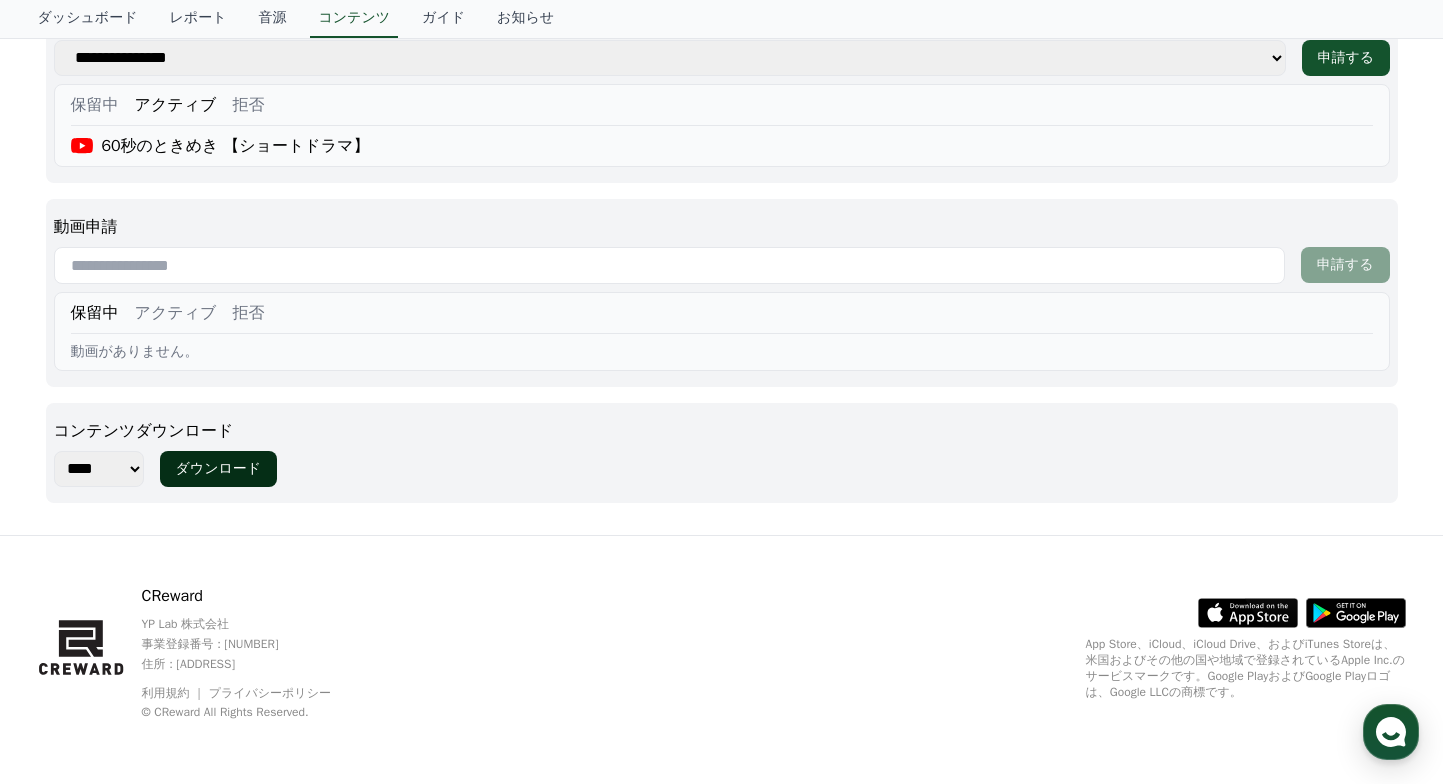 click on "ダウンロード" at bounding box center (219, 469) 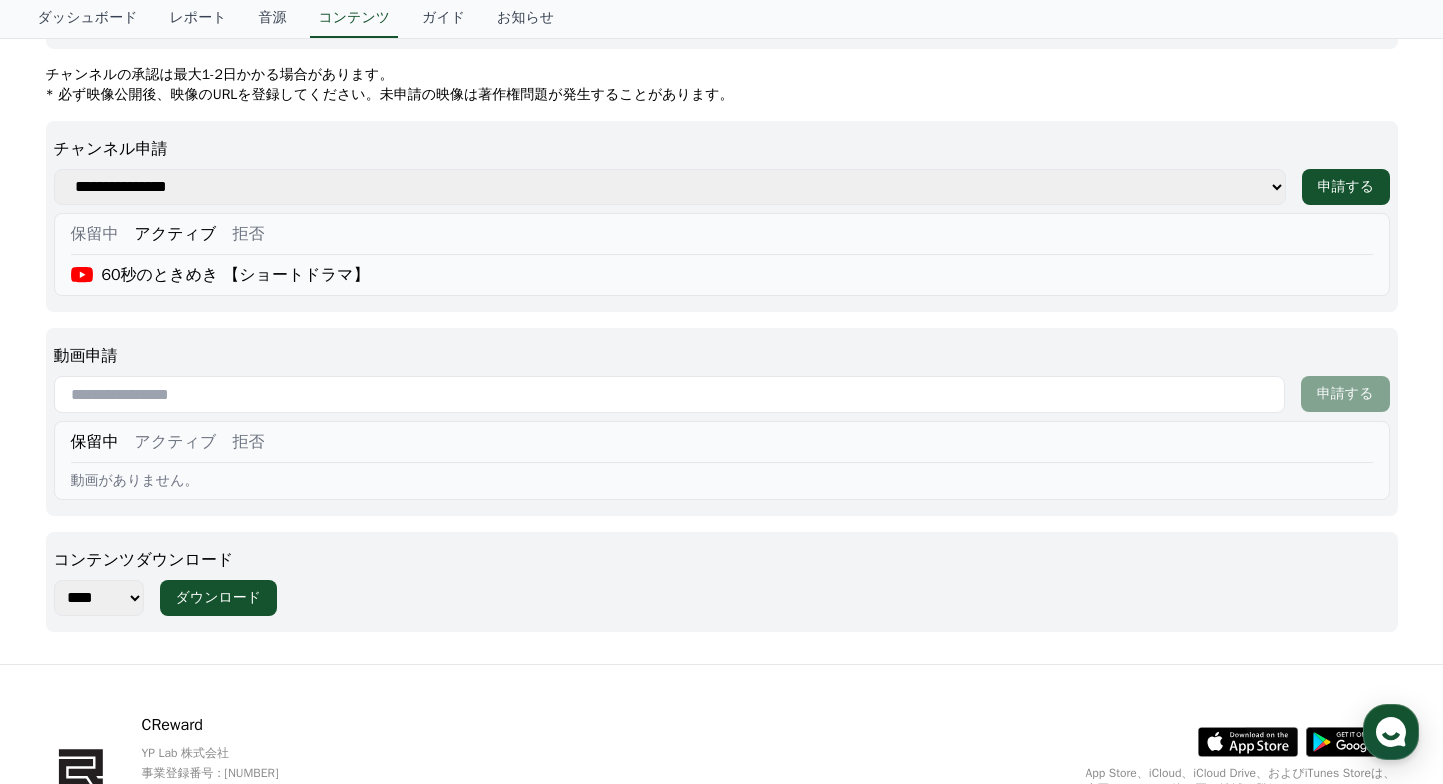 scroll, scrollTop: 813, scrollLeft: 0, axis: vertical 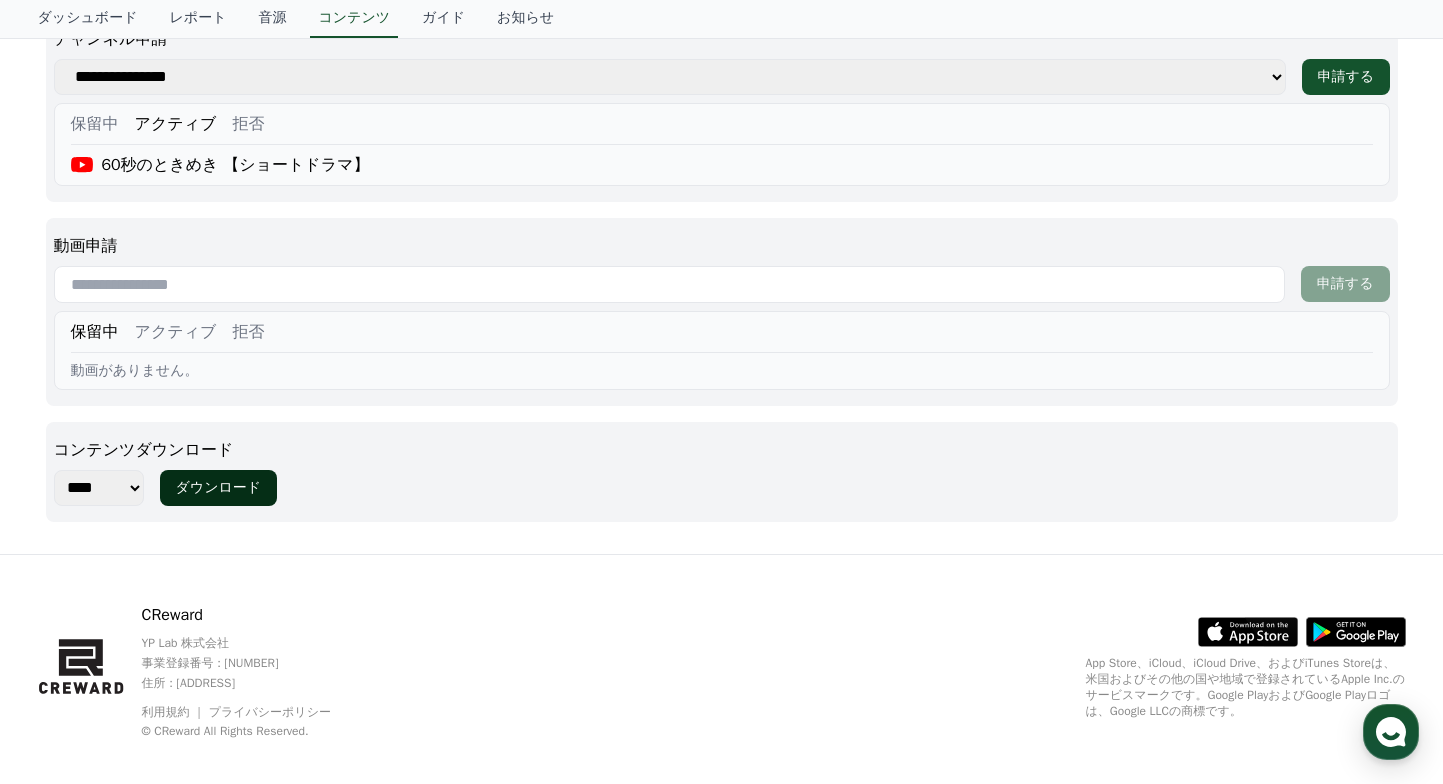 click on "ダウンロード" at bounding box center [219, 488] 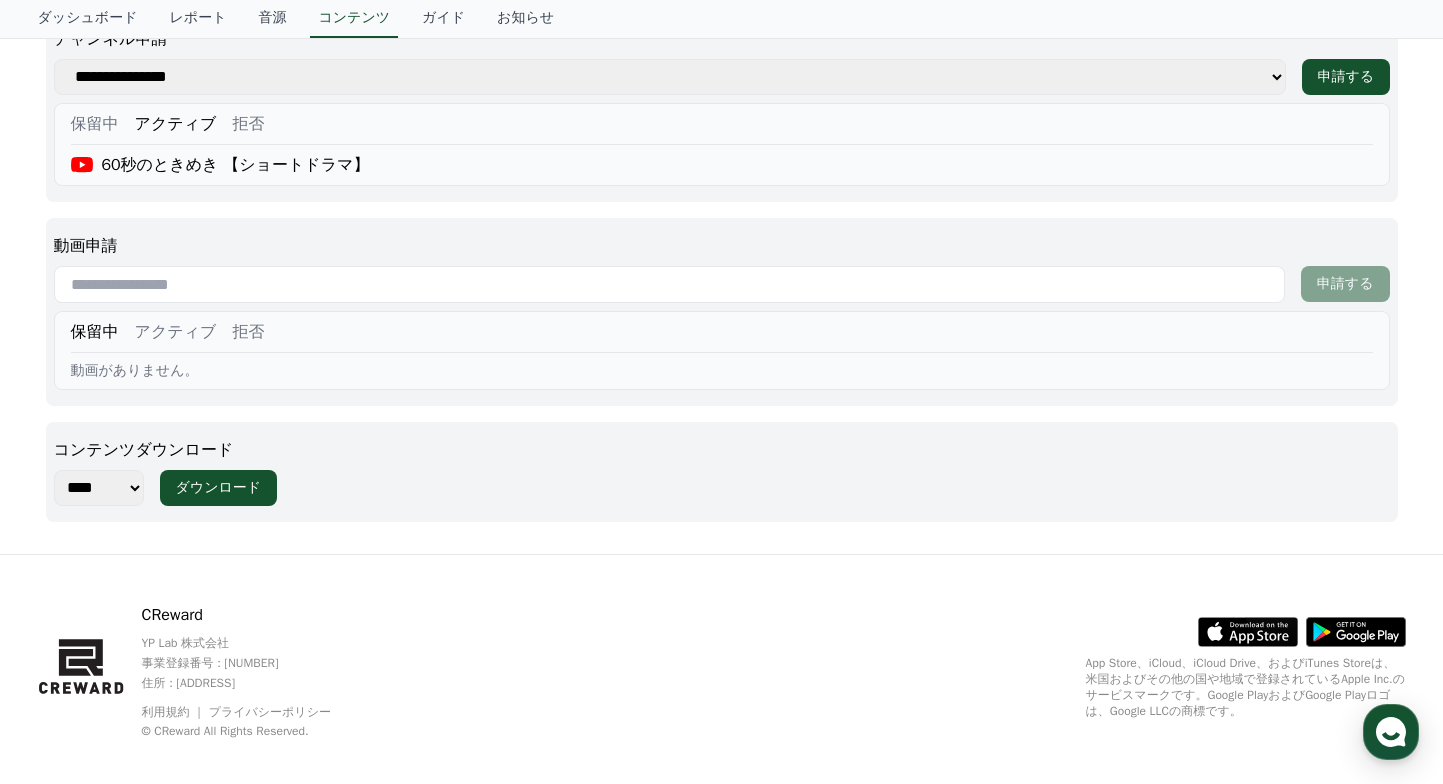 click on "**** **** **** **** **** **** **** **** **** **** **** **** **** **** **** **** **** **** **** **** **** **** **** **** ****" at bounding box center (99, 488) 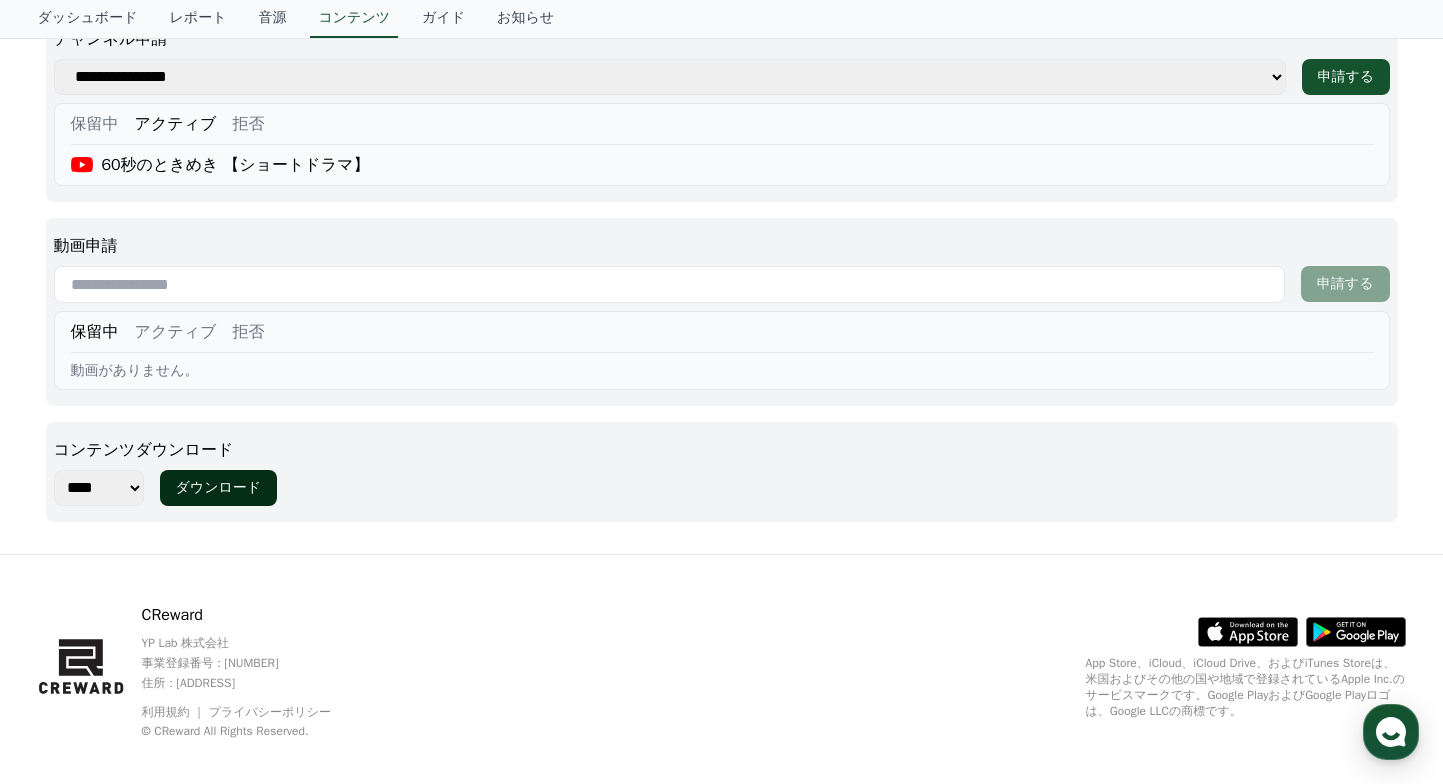 click on "ダウンロード" at bounding box center (219, 488) 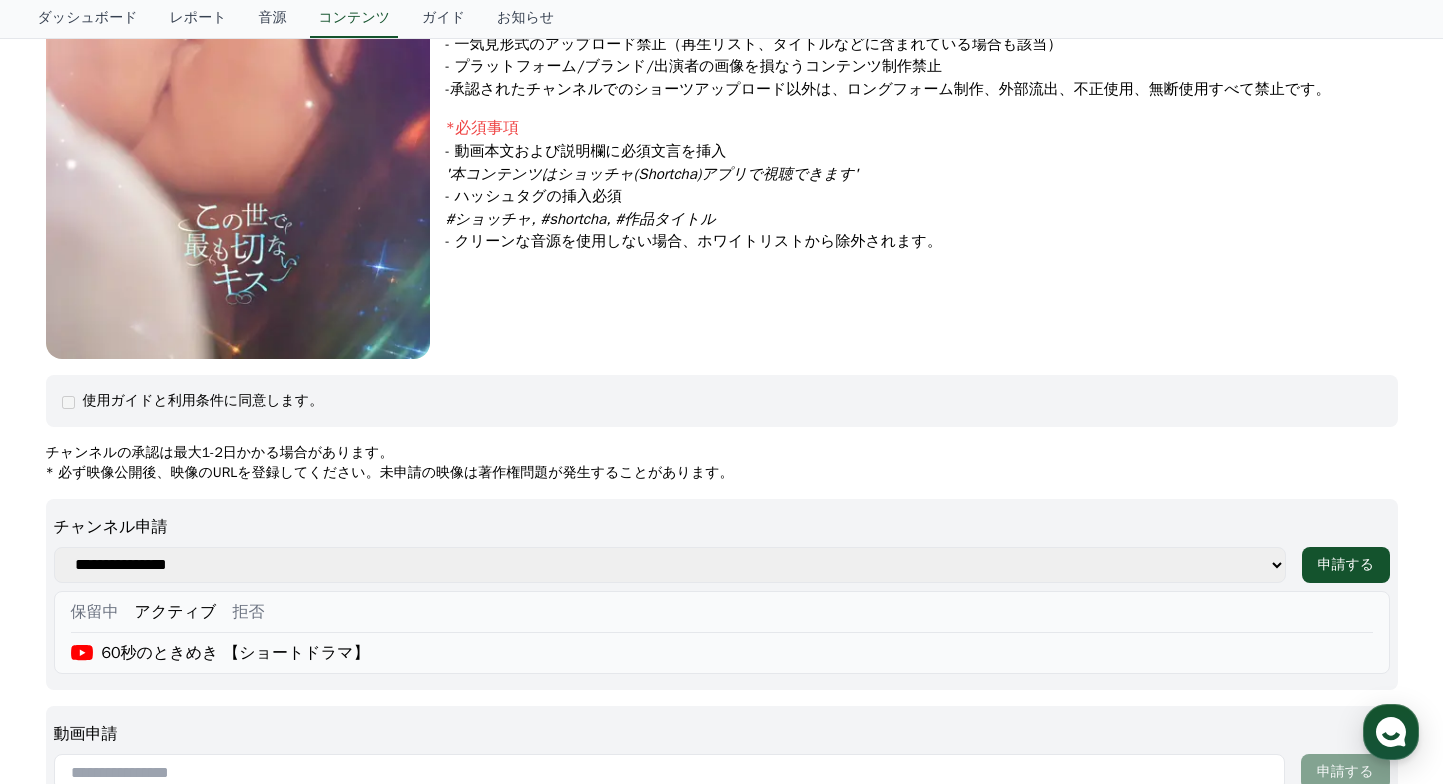 scroll, scrollTop: 127, scrollLeft: 0, axis: vertical 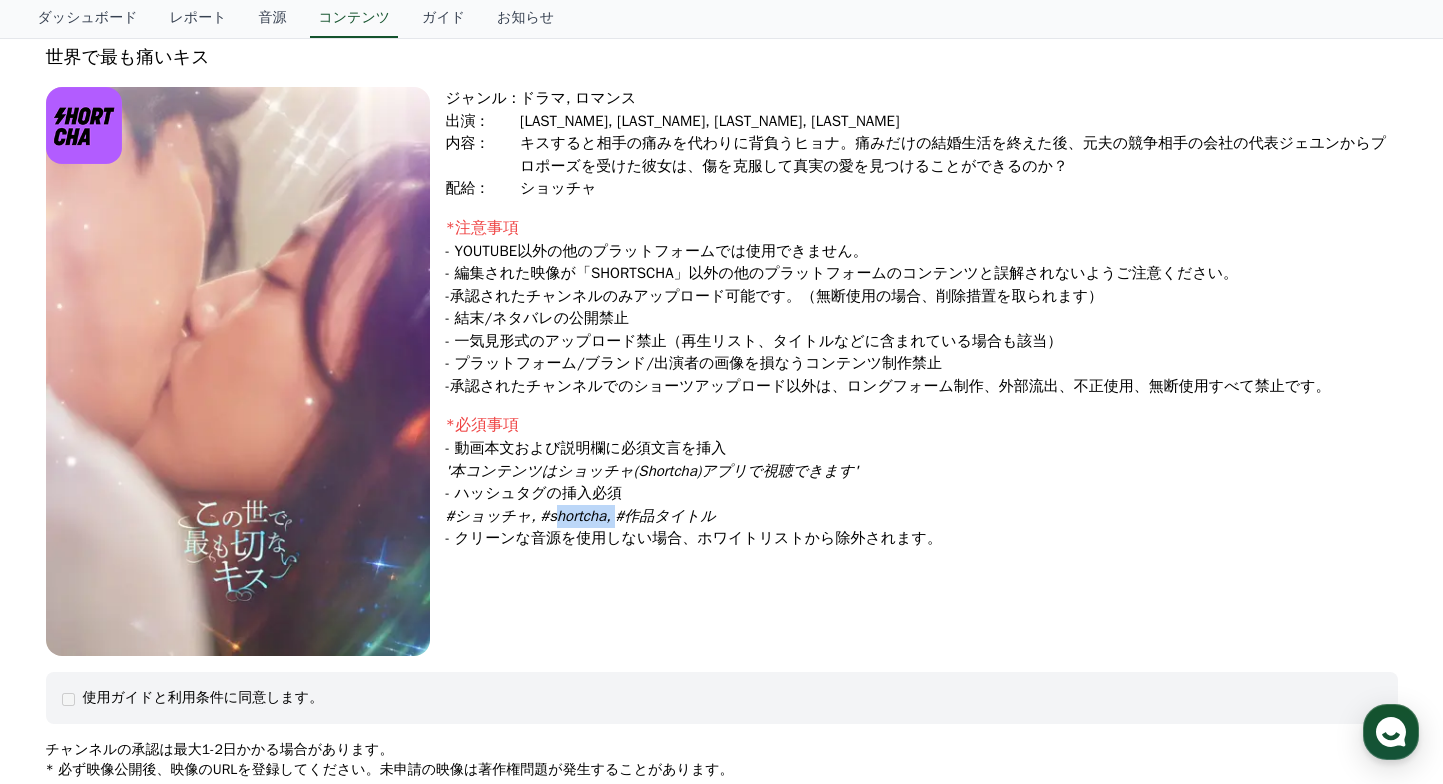 drag, startPoint x: 546, startPoint y: 522, endPoint x: 621, endPoint y: 516, distance: 75.23962 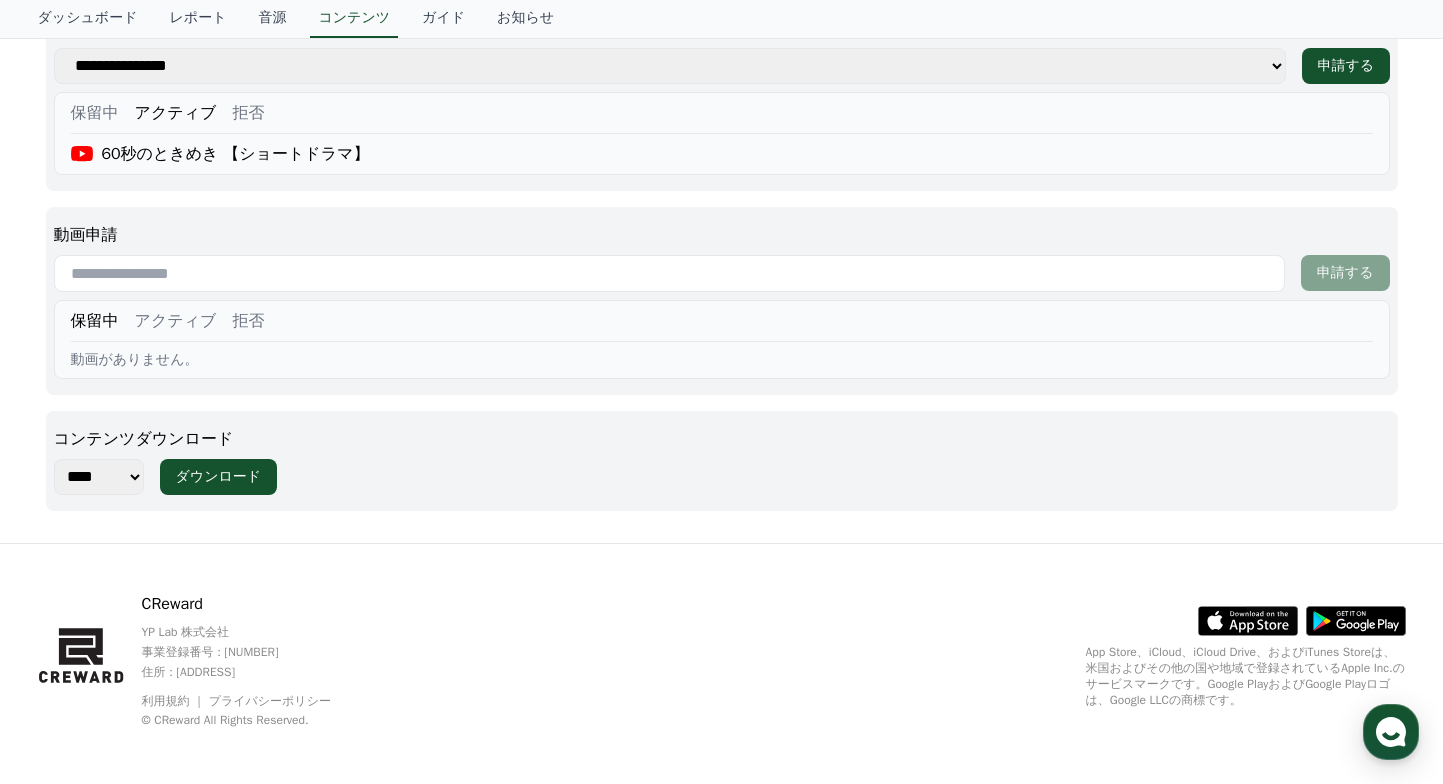scroll, scrollTop: 931, scrollLeft: 0, axis: vertical 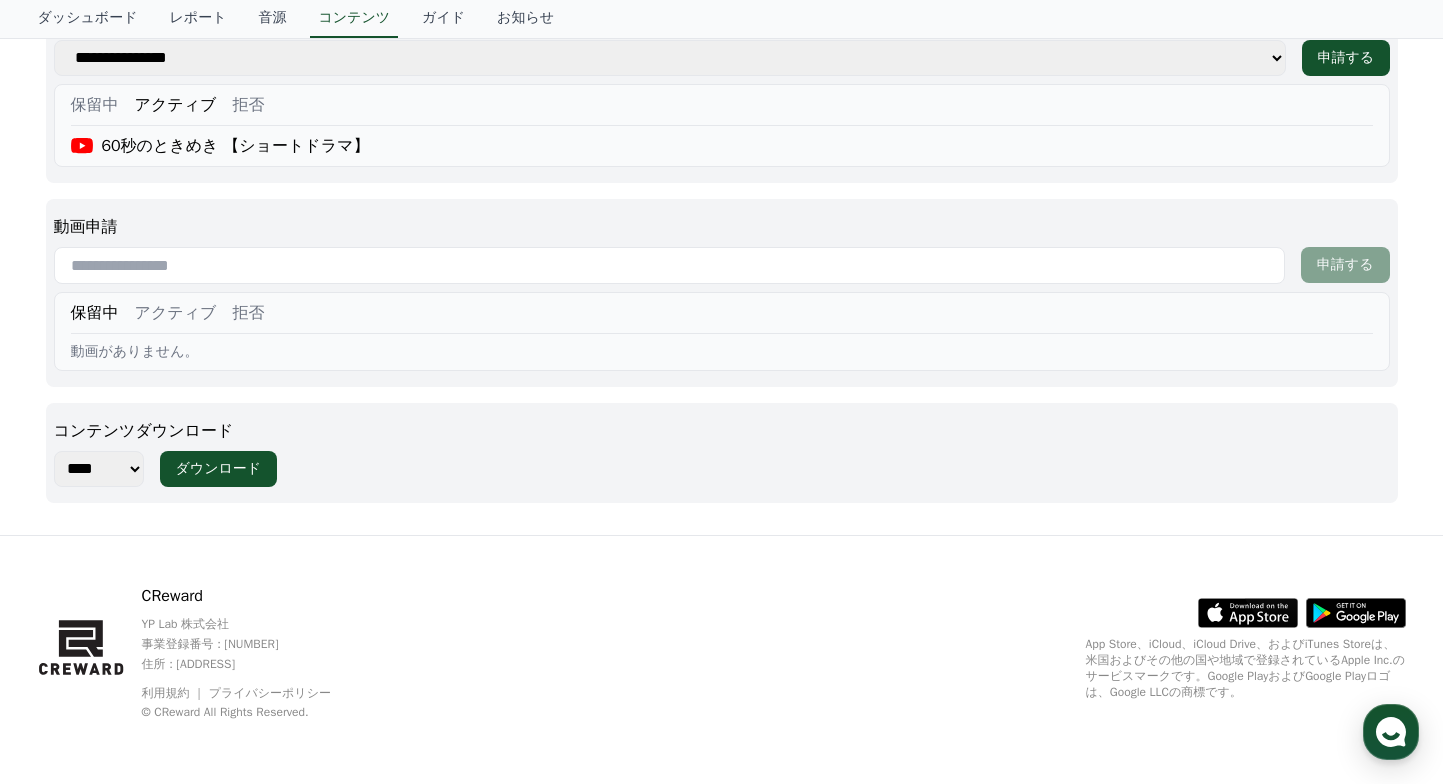 click on "**** **** **** **** **** **** **** **** **** **** **** **** **** **** **** **** **** **** **** **** **** **** **** **** ****" at bounding box center (99, 469) 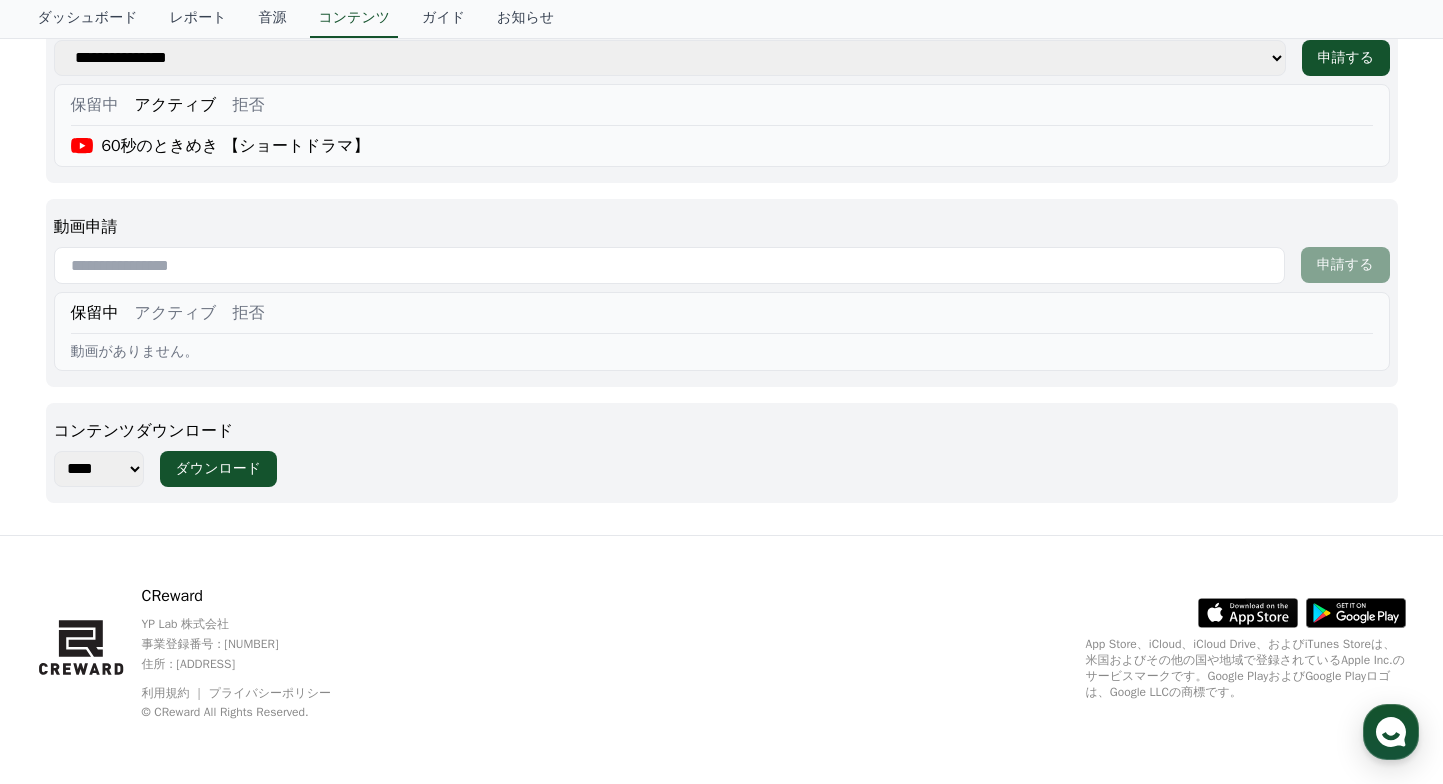 select on "**********" 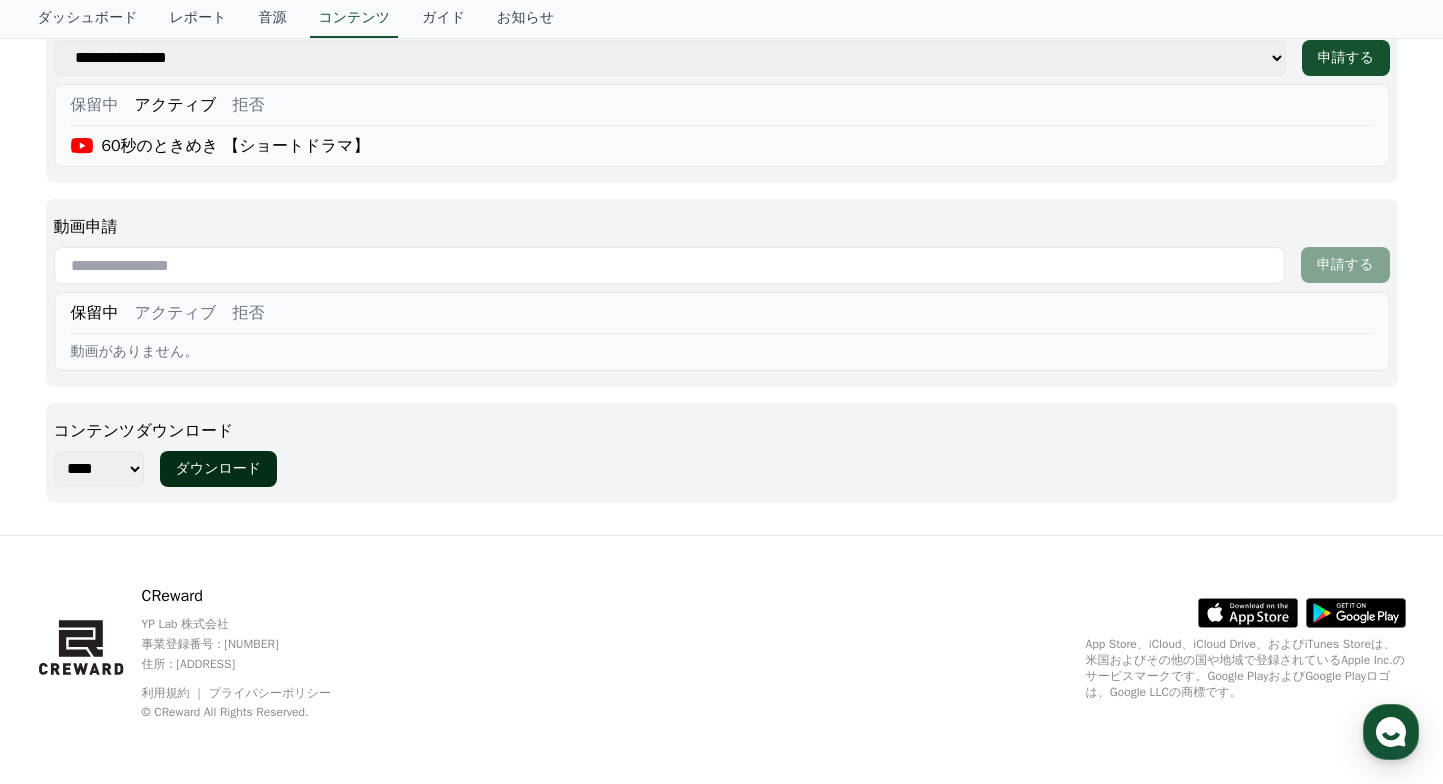 click on "ダウンロード" at bounding box center (219, 469) 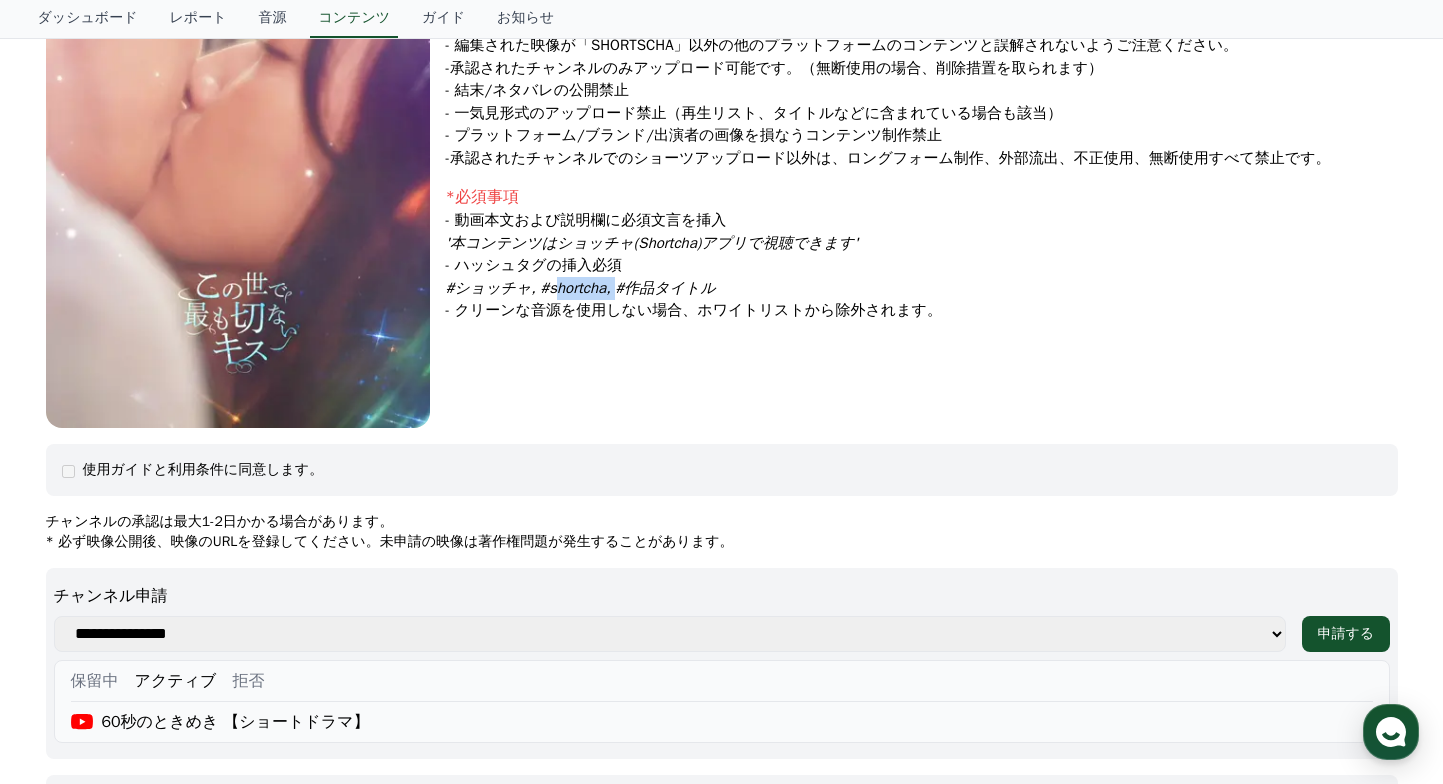 scroll, scrollTop: 180, scrollLeft: 0, axis: vertical 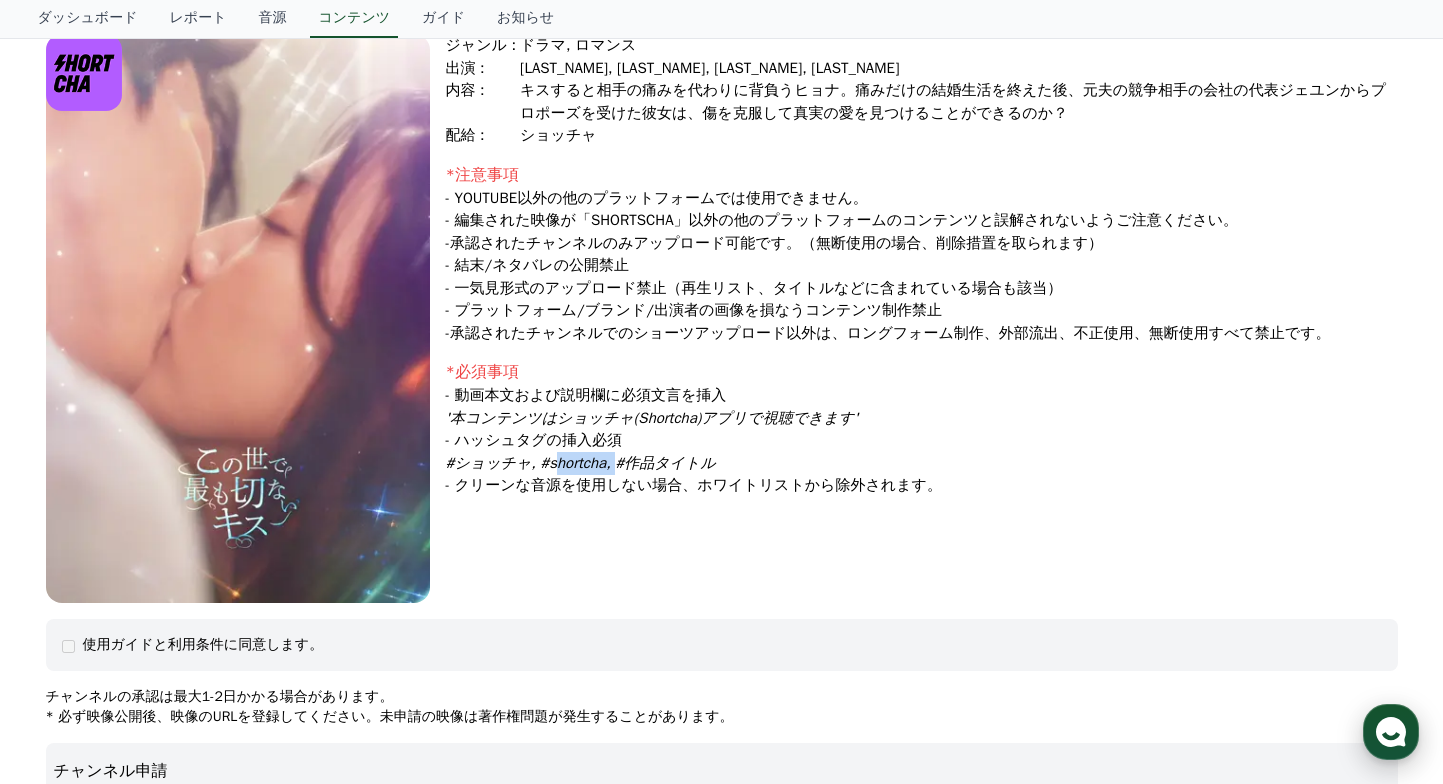 click 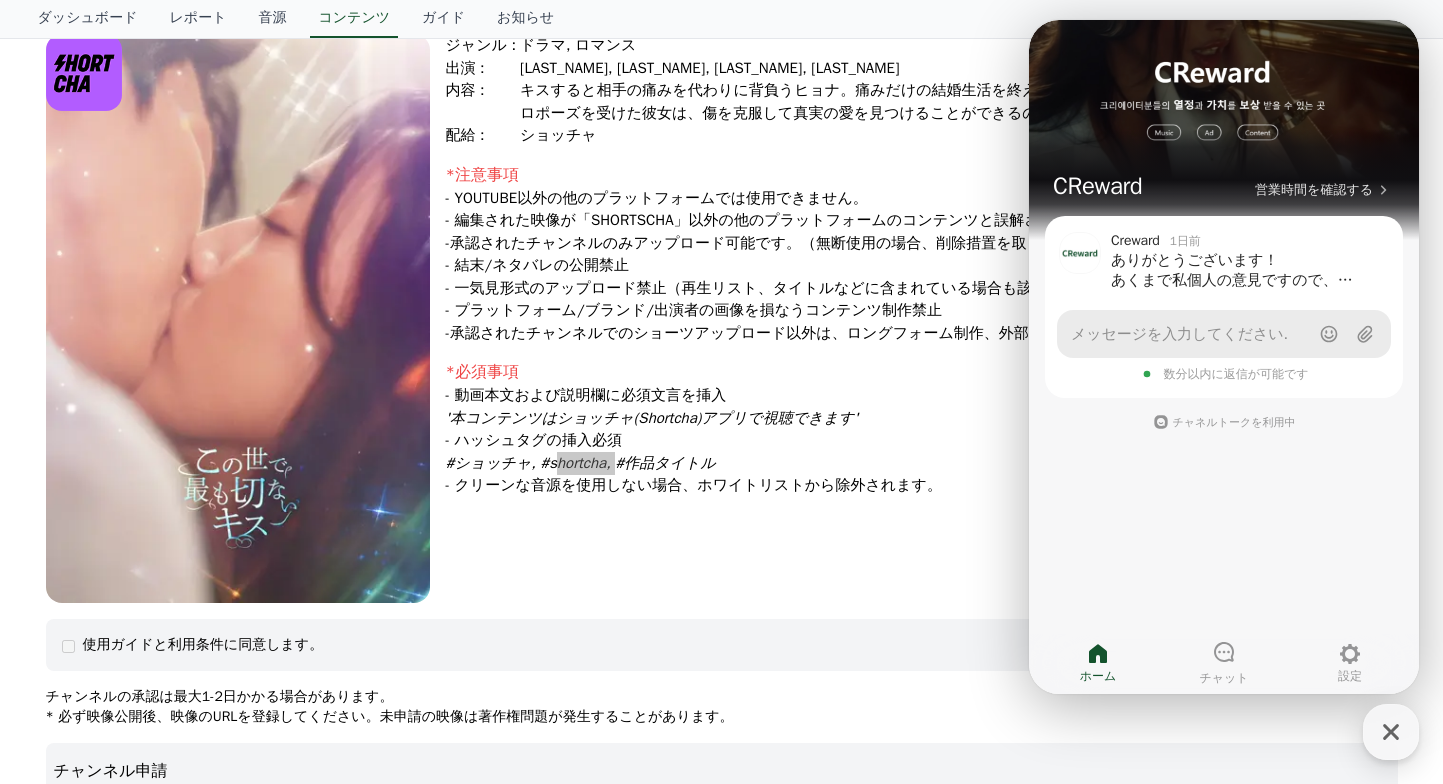 click on "メッセージを入力してください." at bounding box center (1224, 334) 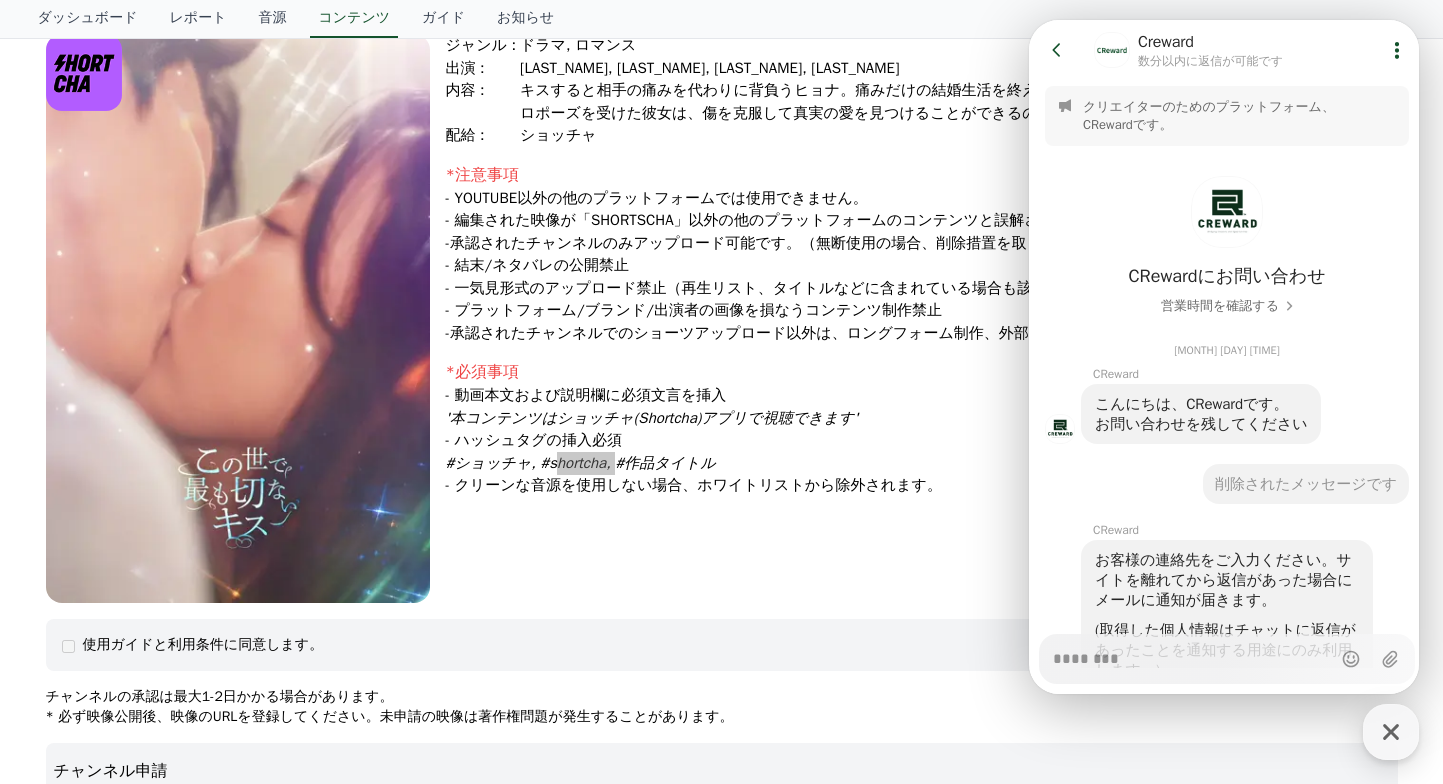 scroll, scrollTop: 1270, scrollLeft: 0, axis: vertical 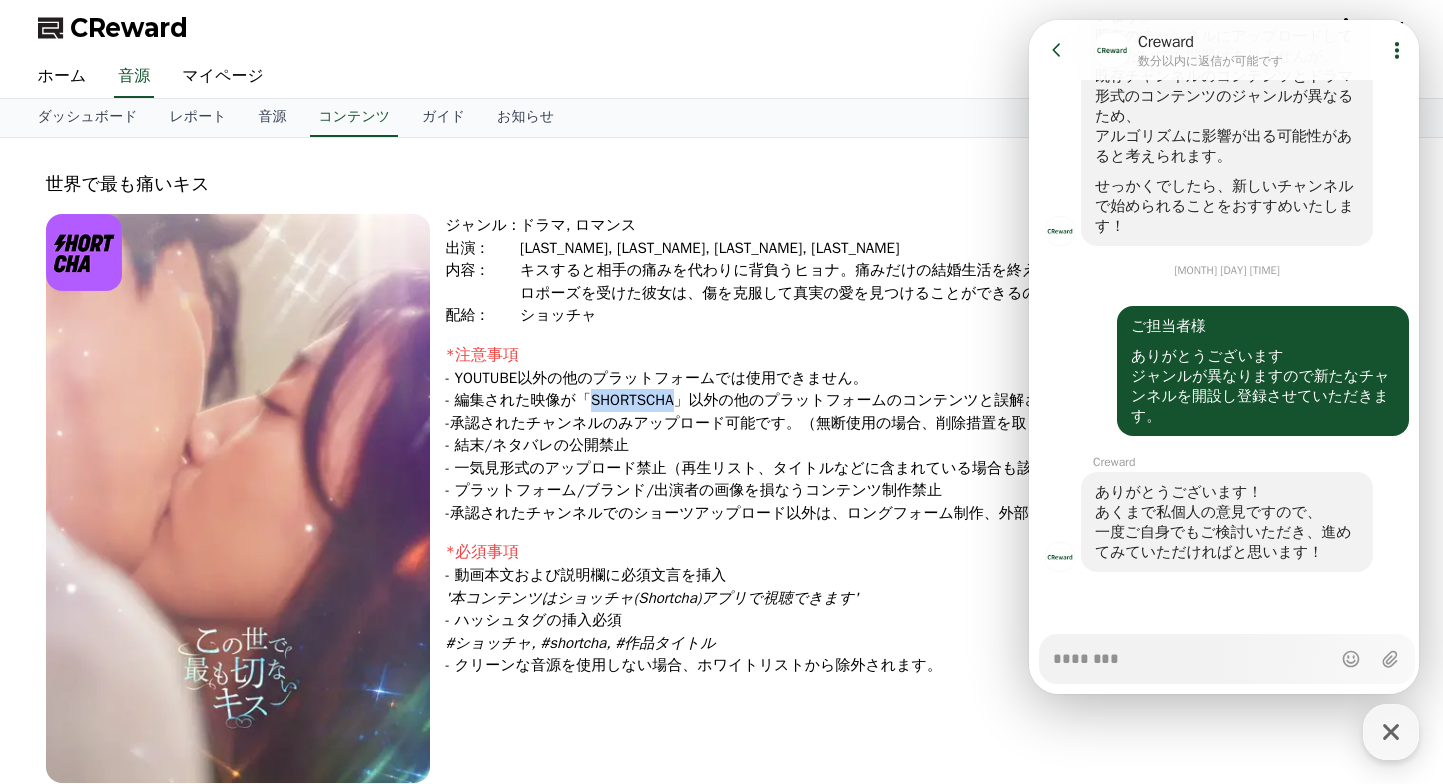 drag, startPoint x: 593, startPoint y: 403, endPoint x: 690, endPoint y: 404, distance: 97.00516 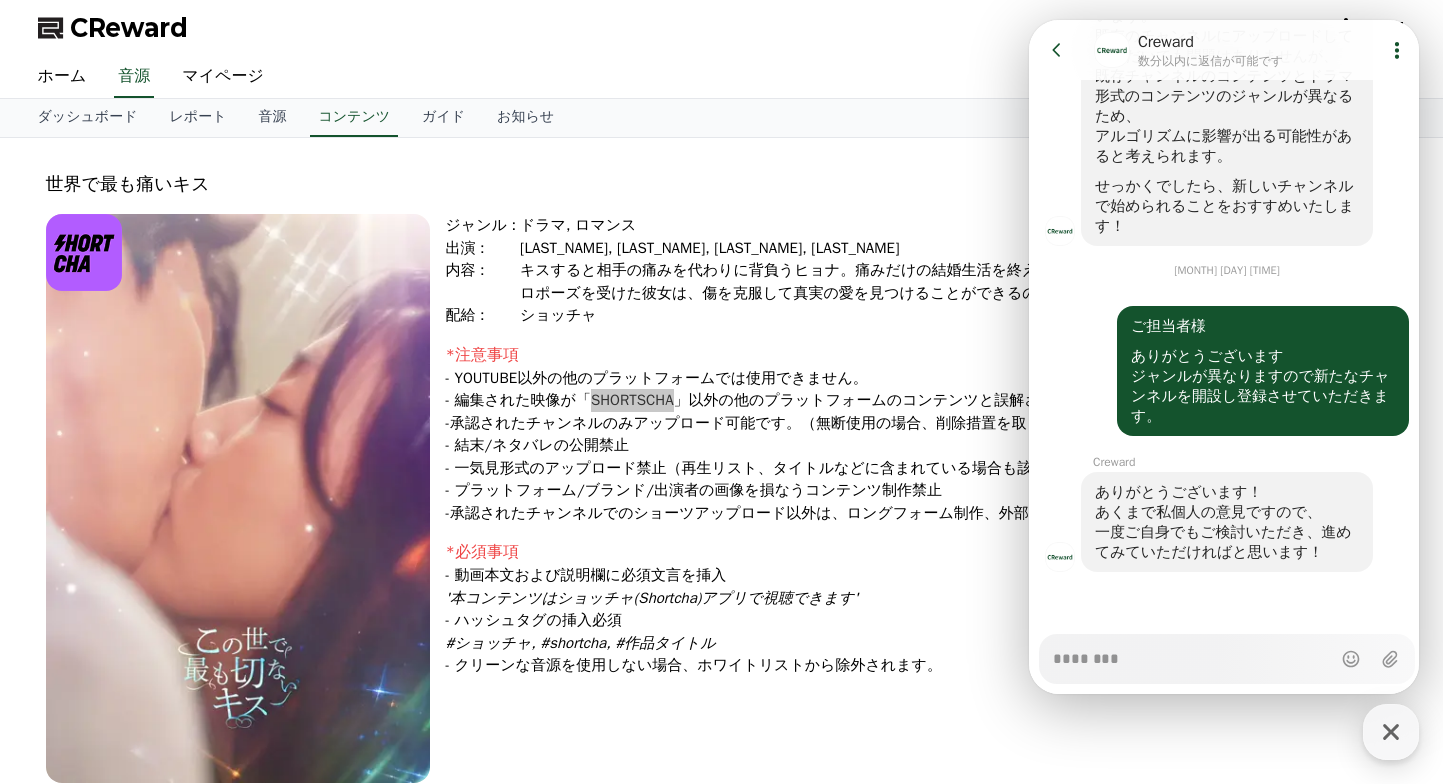 click on "Messenger Input Textarea" at bounding box center (1192, 652) 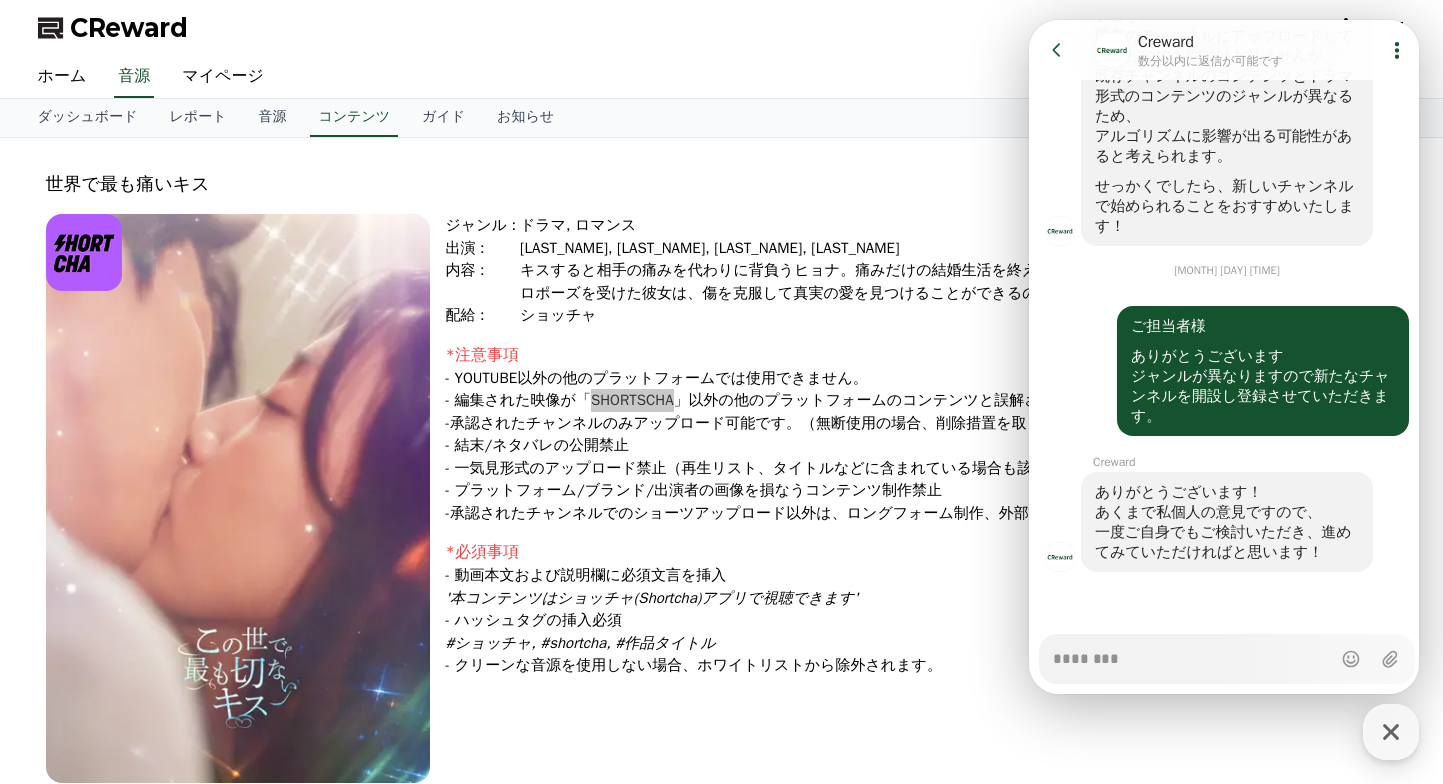 type on "*" 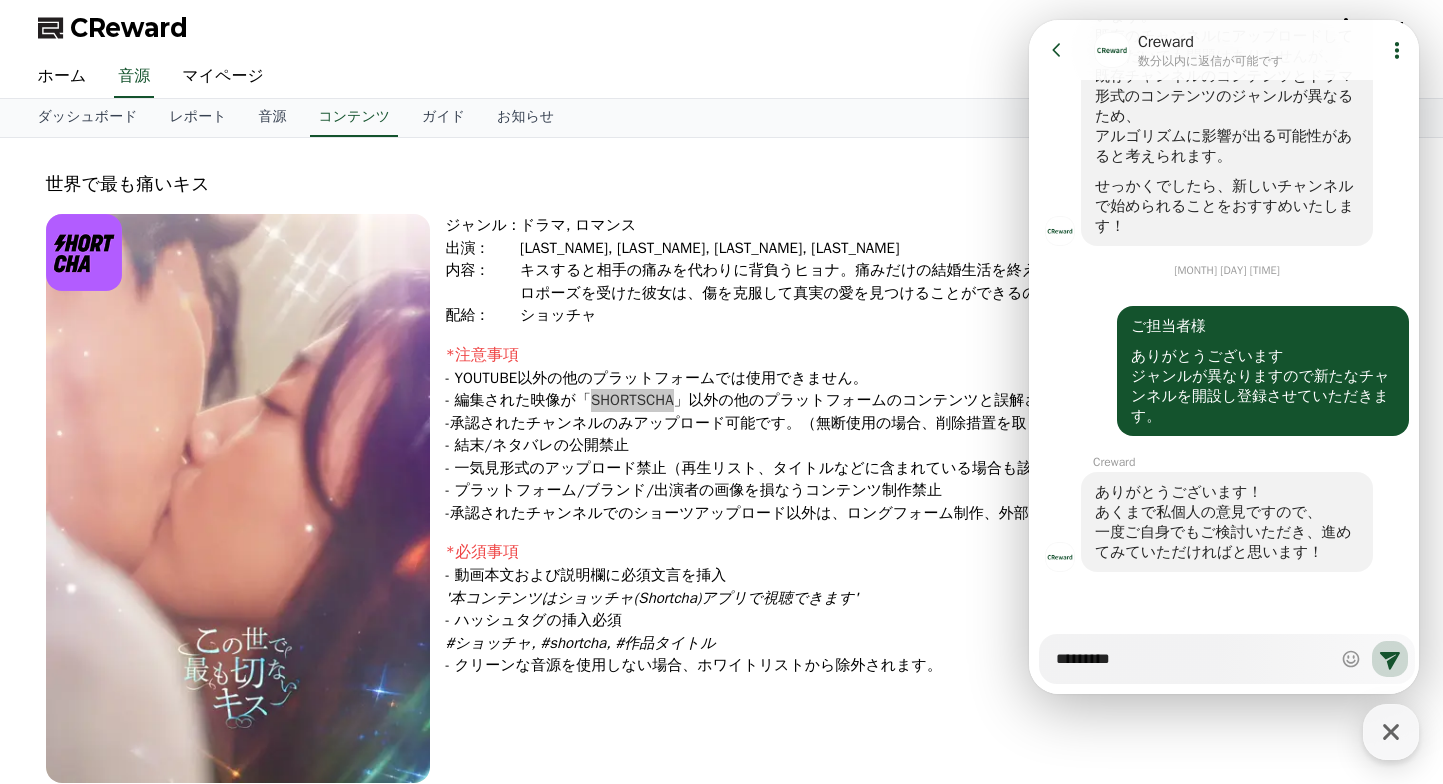 type on "*" 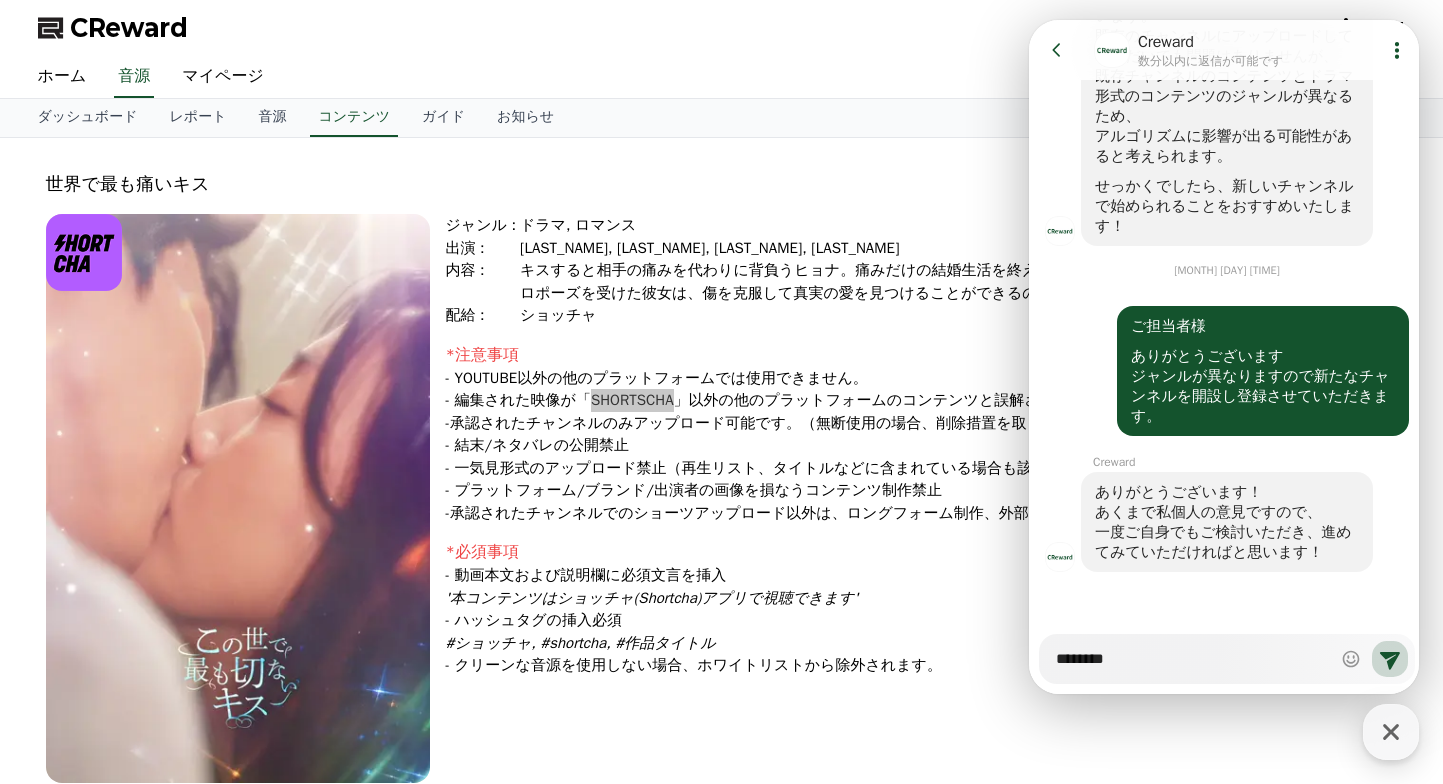 type on "*" 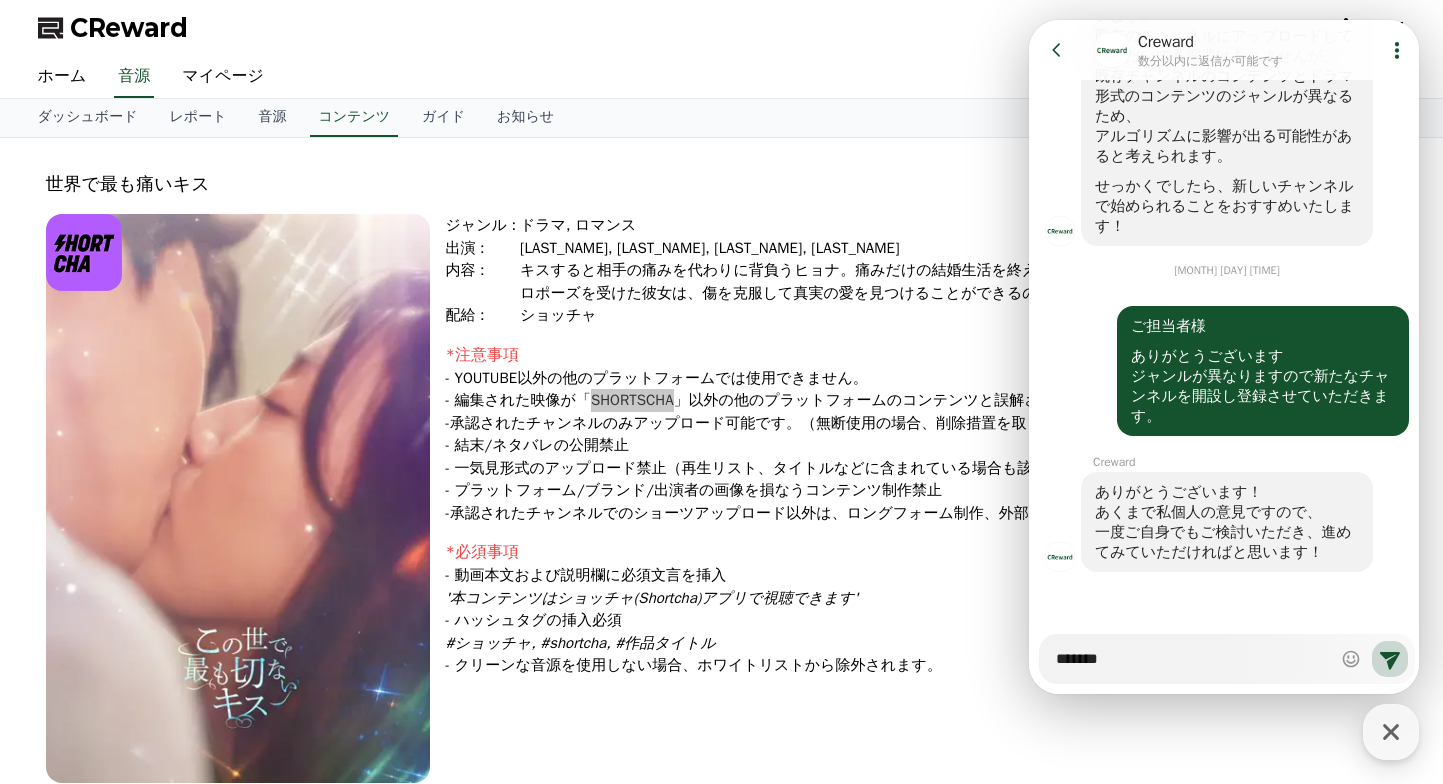 type on "*" 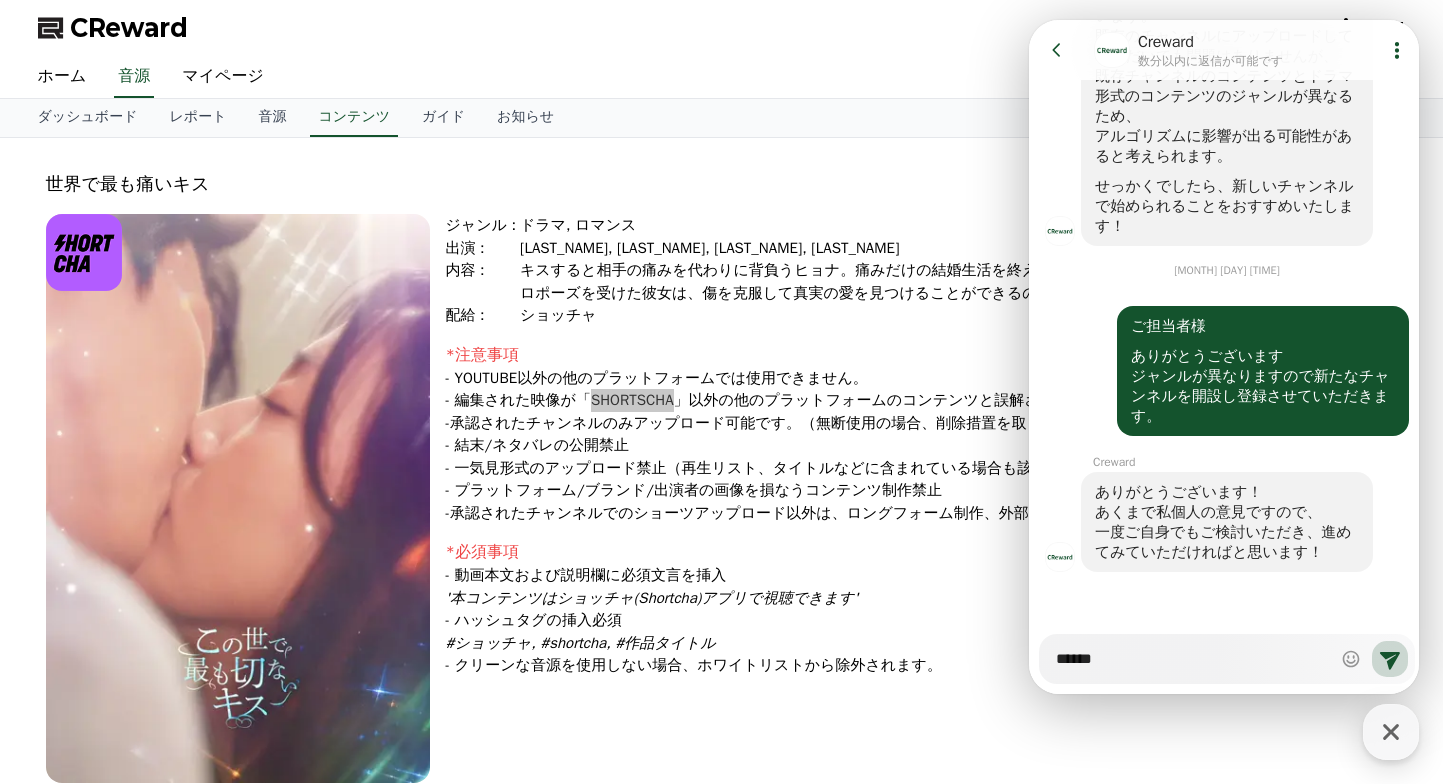 type on "*" 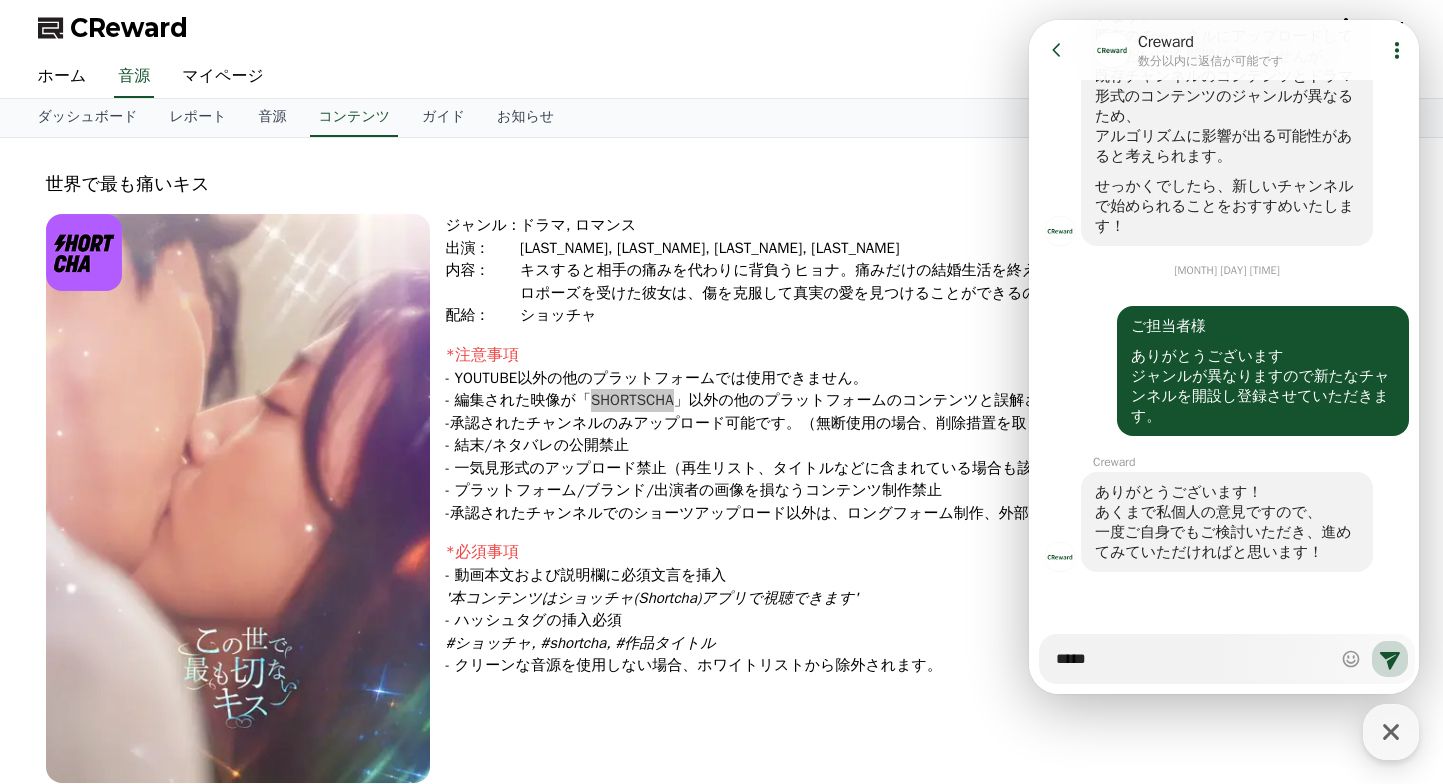 type on "*" 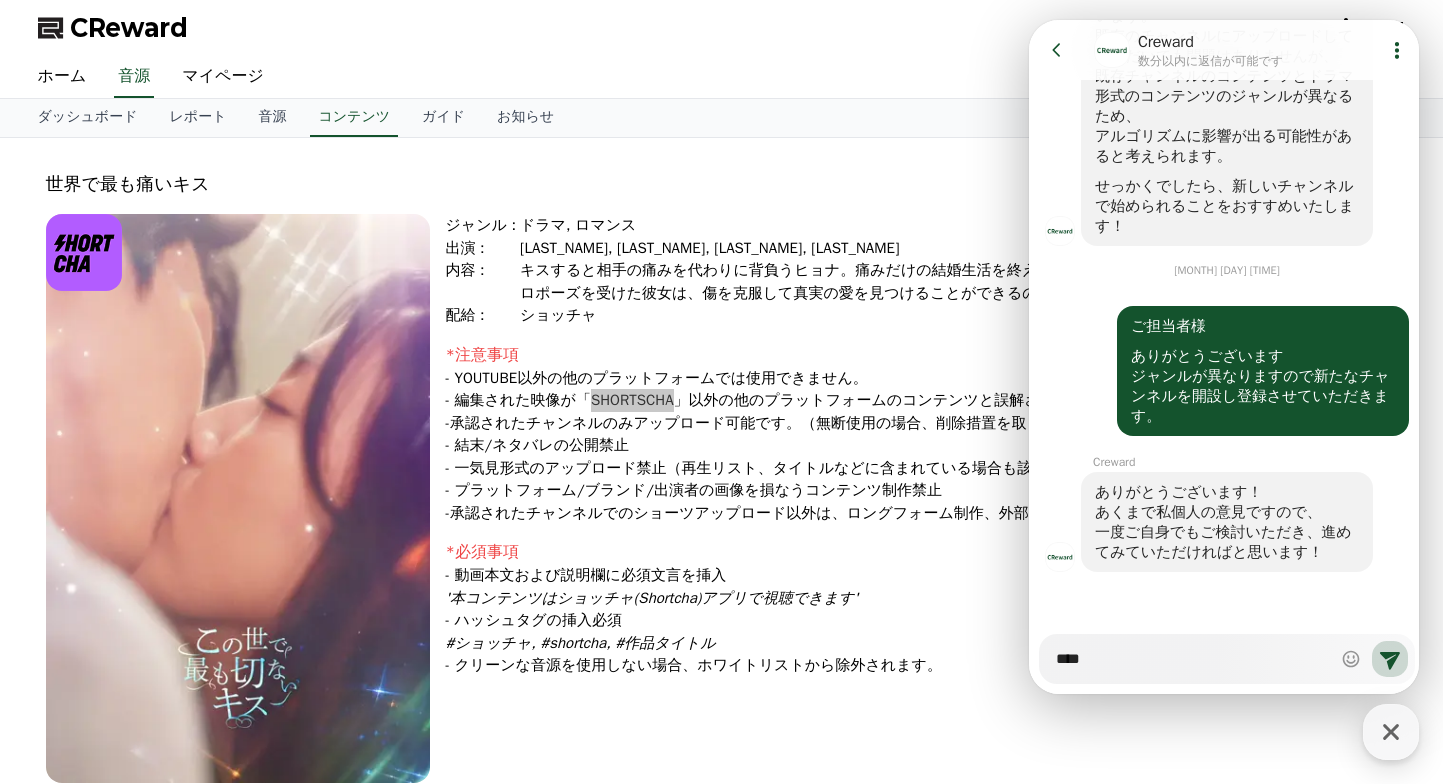 type on "*" 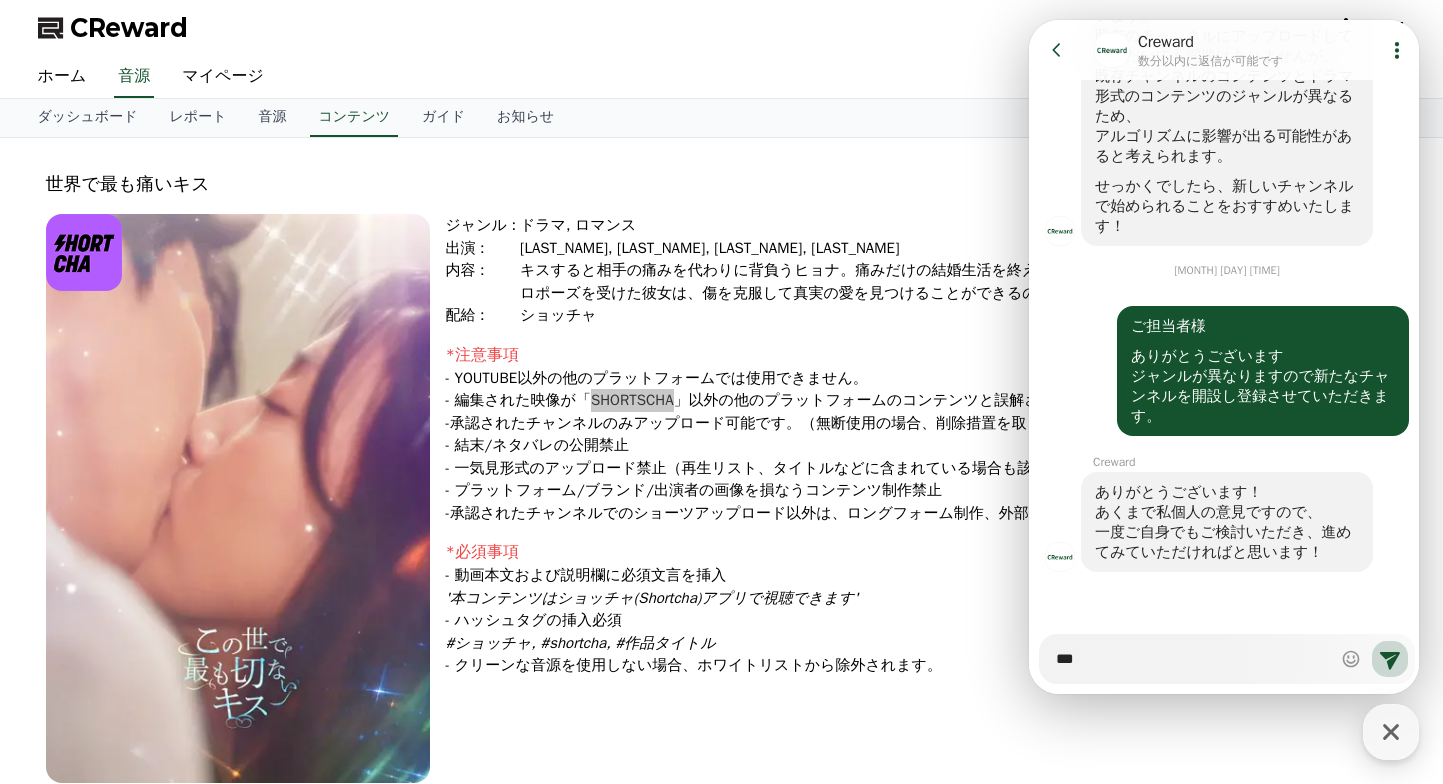 type on "*" 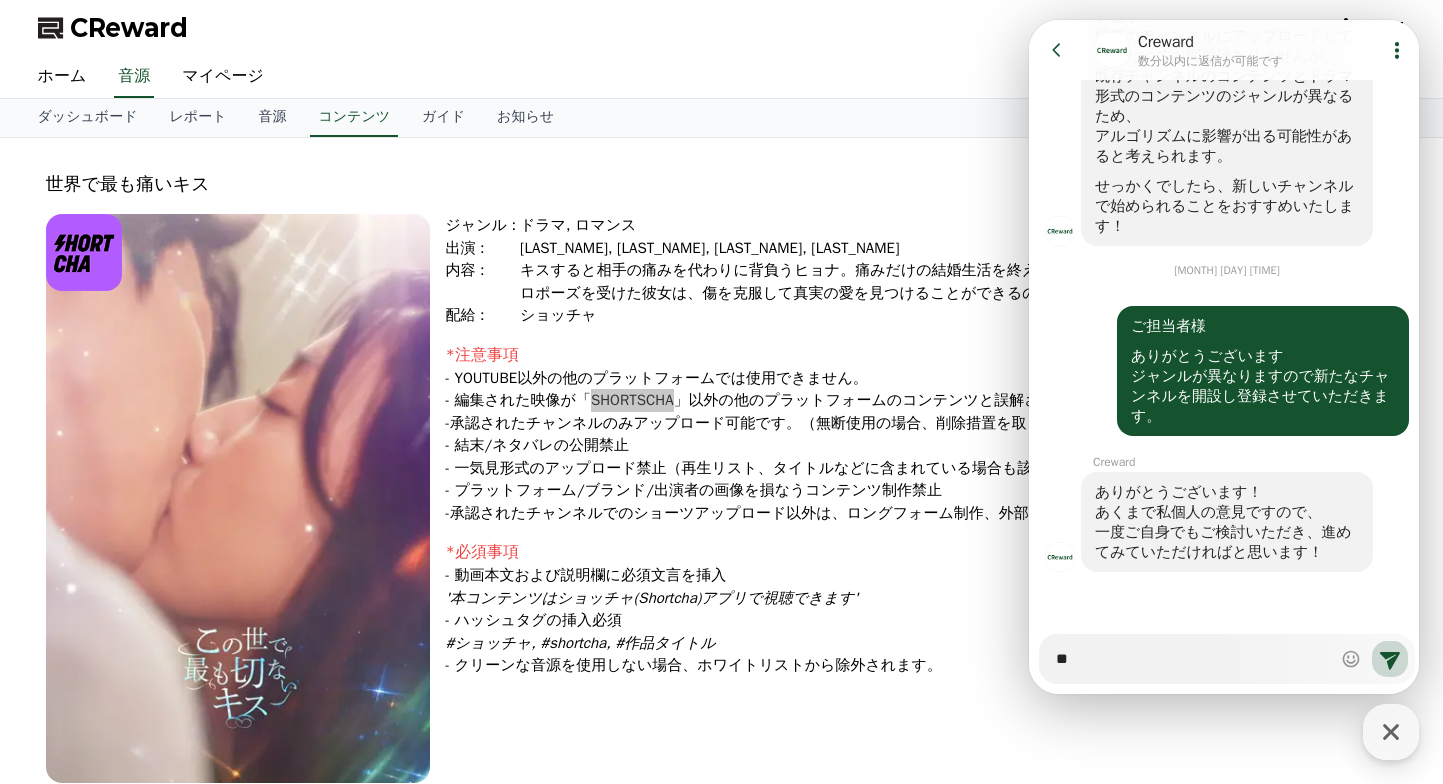 type on "*" 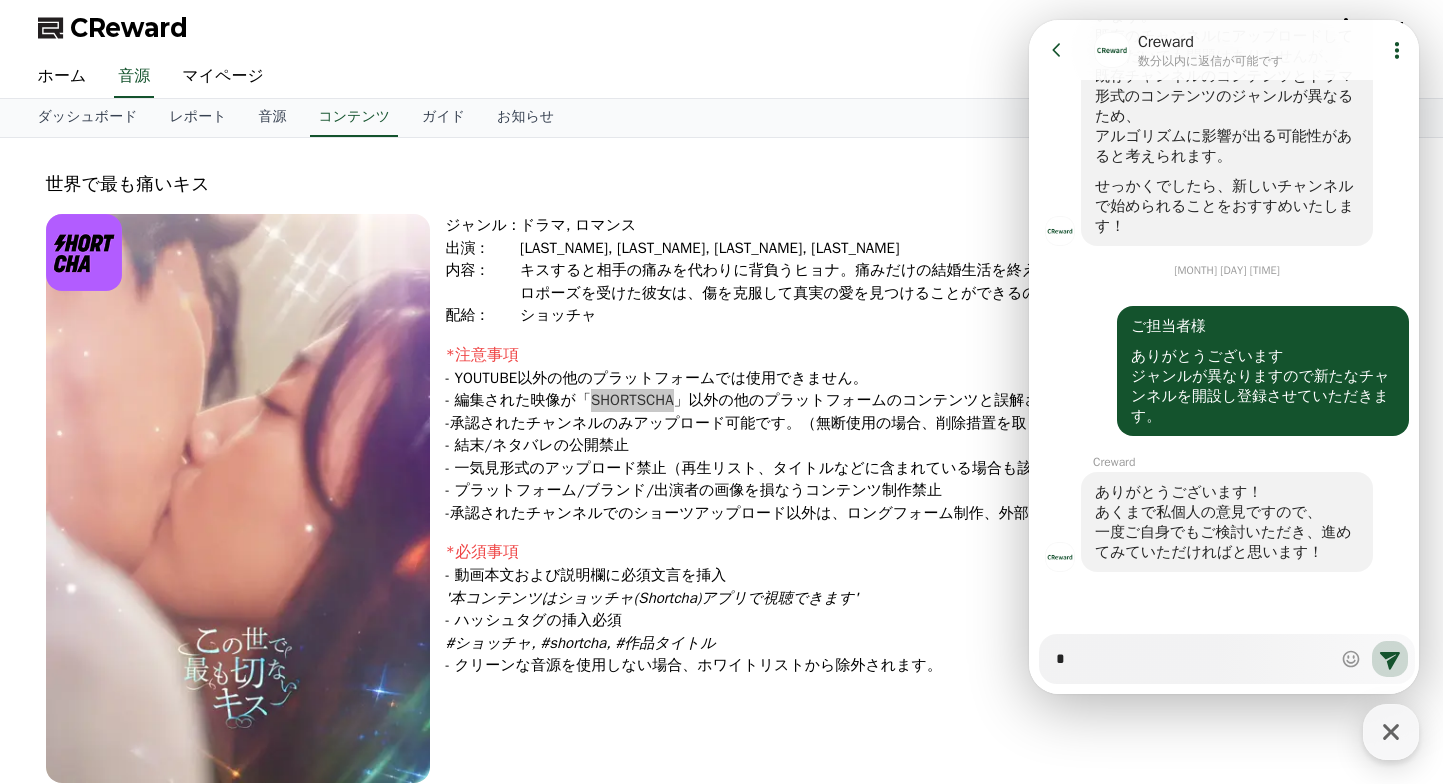 type on "*" 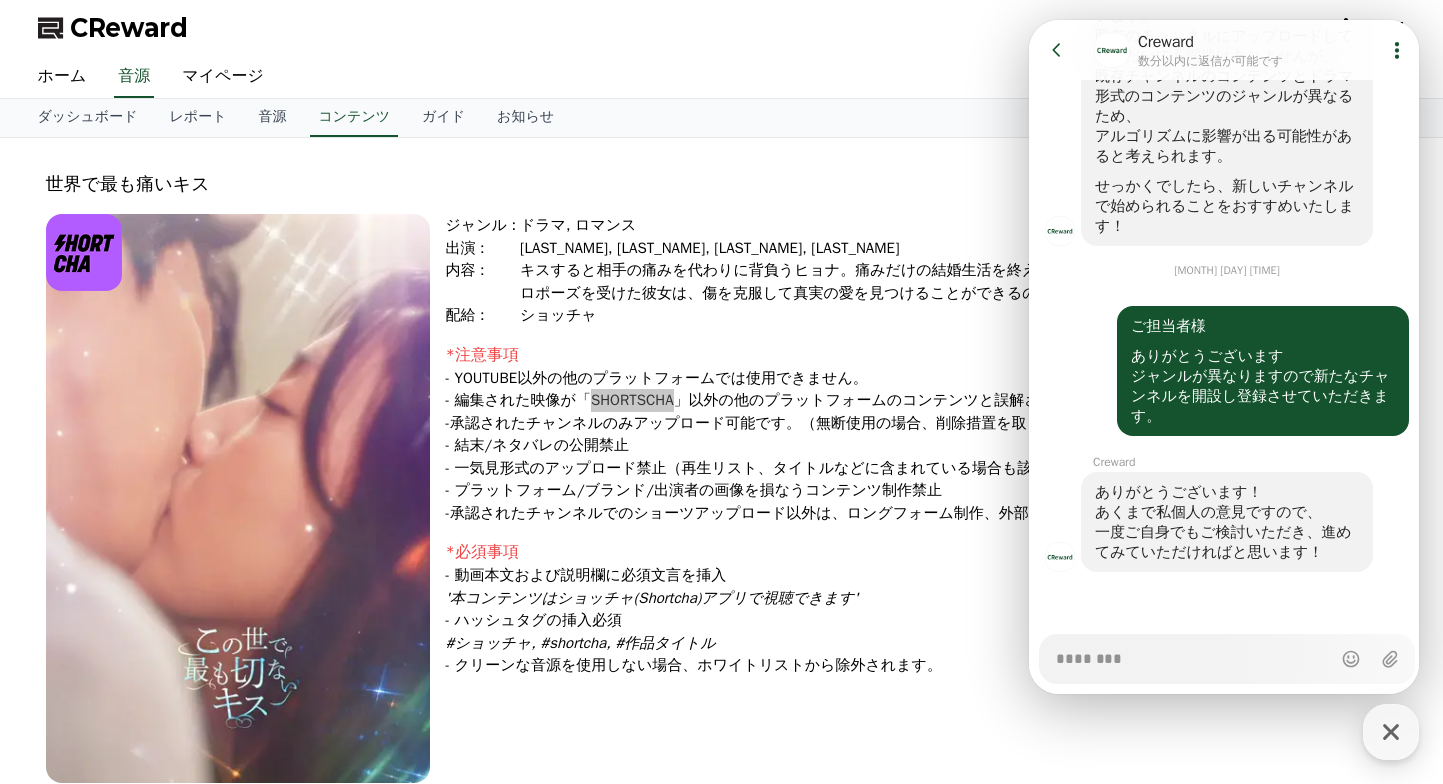 type on "*" 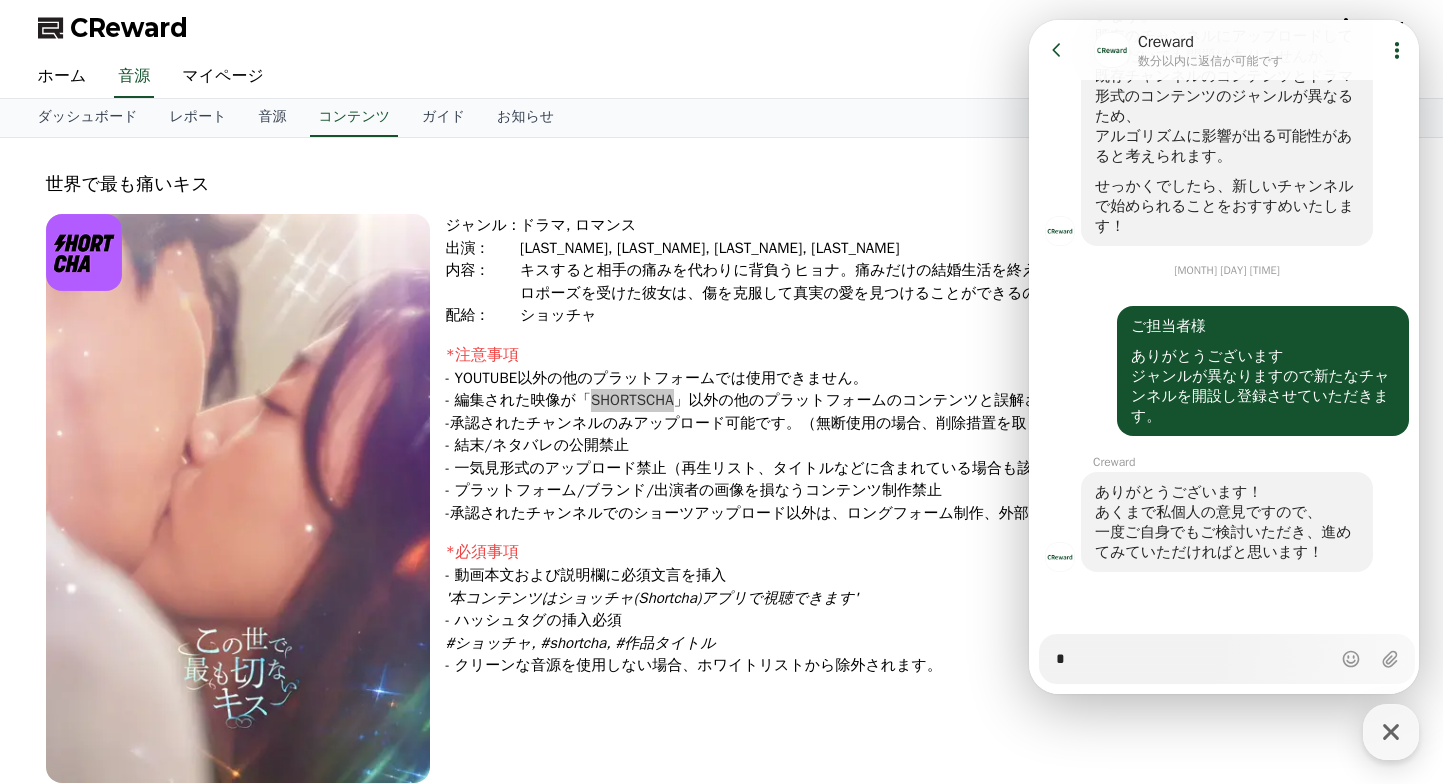 type on "*" 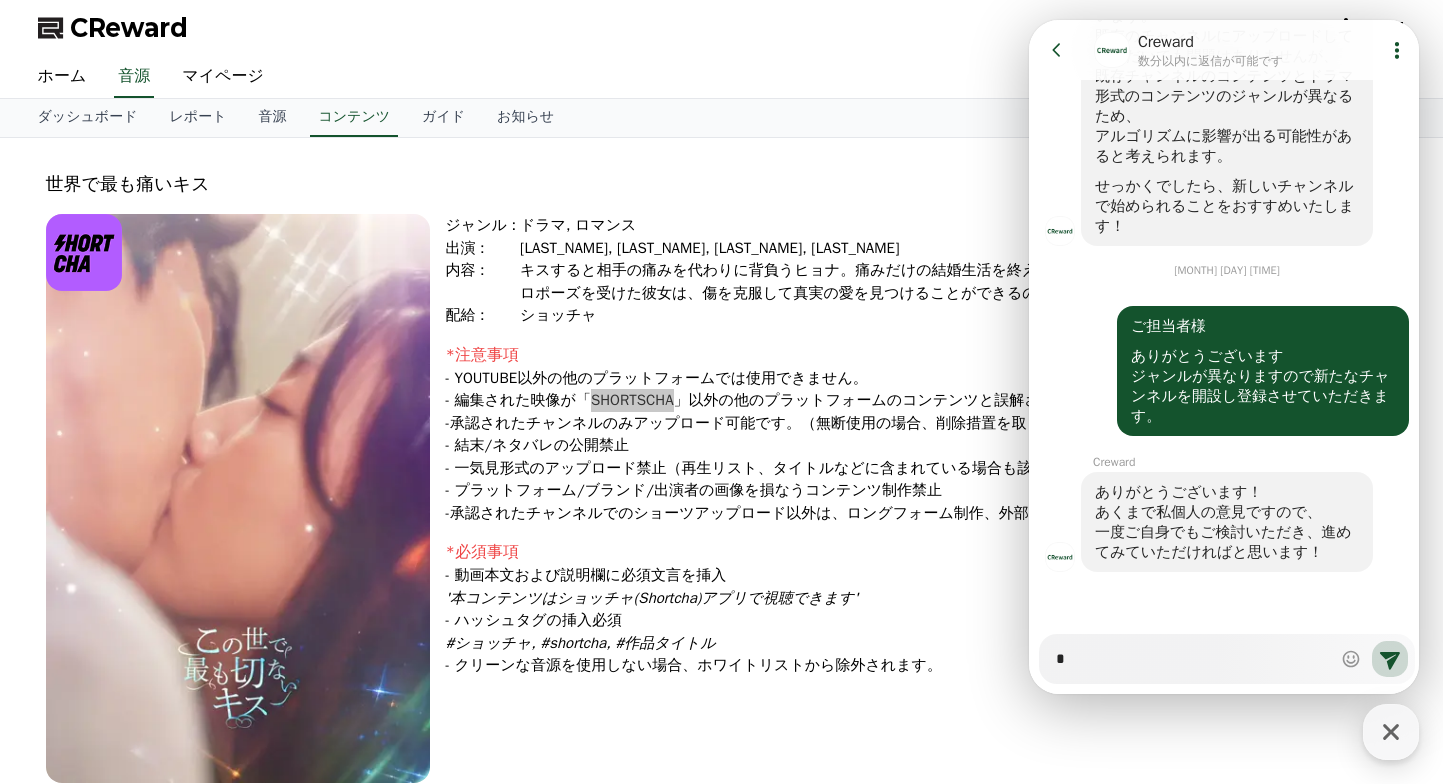 type on "*" 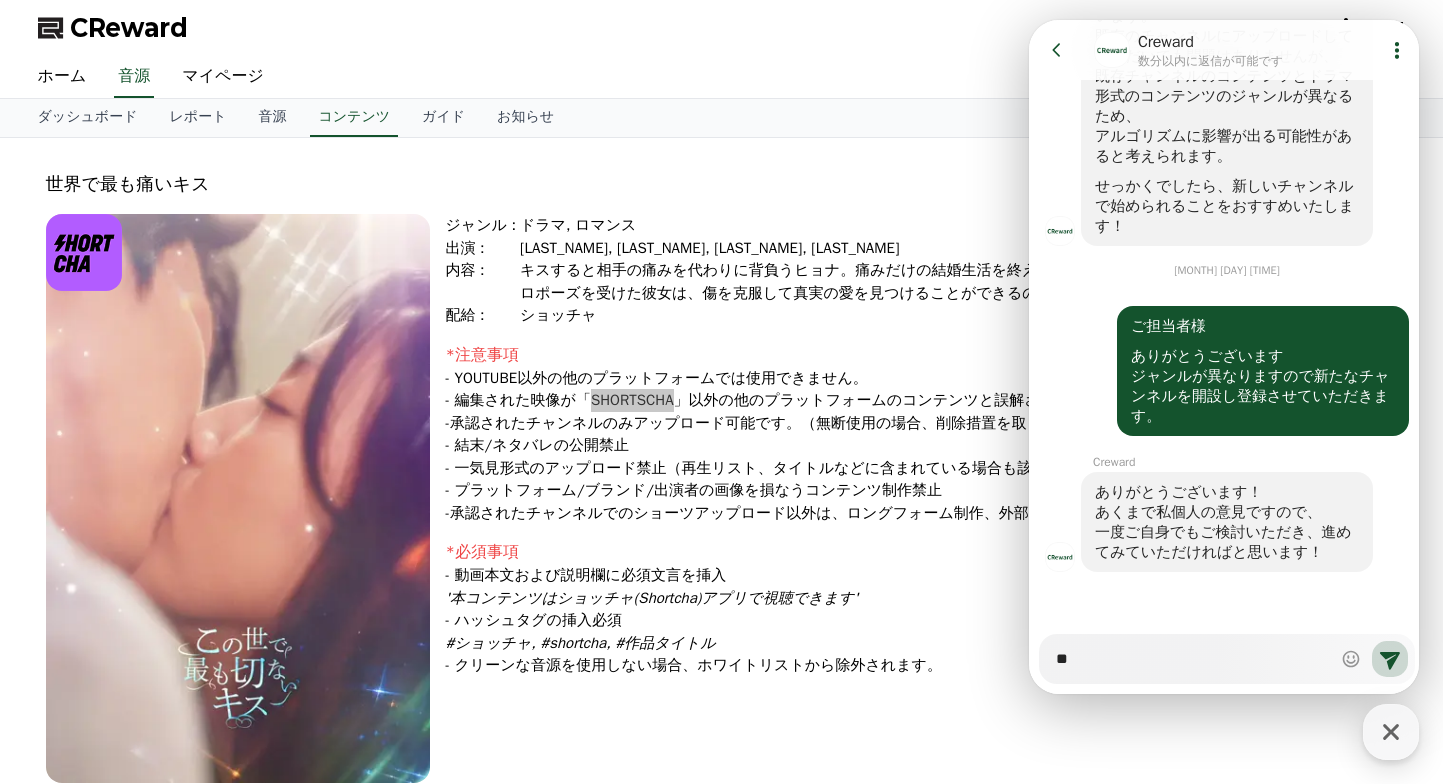 type on "*" 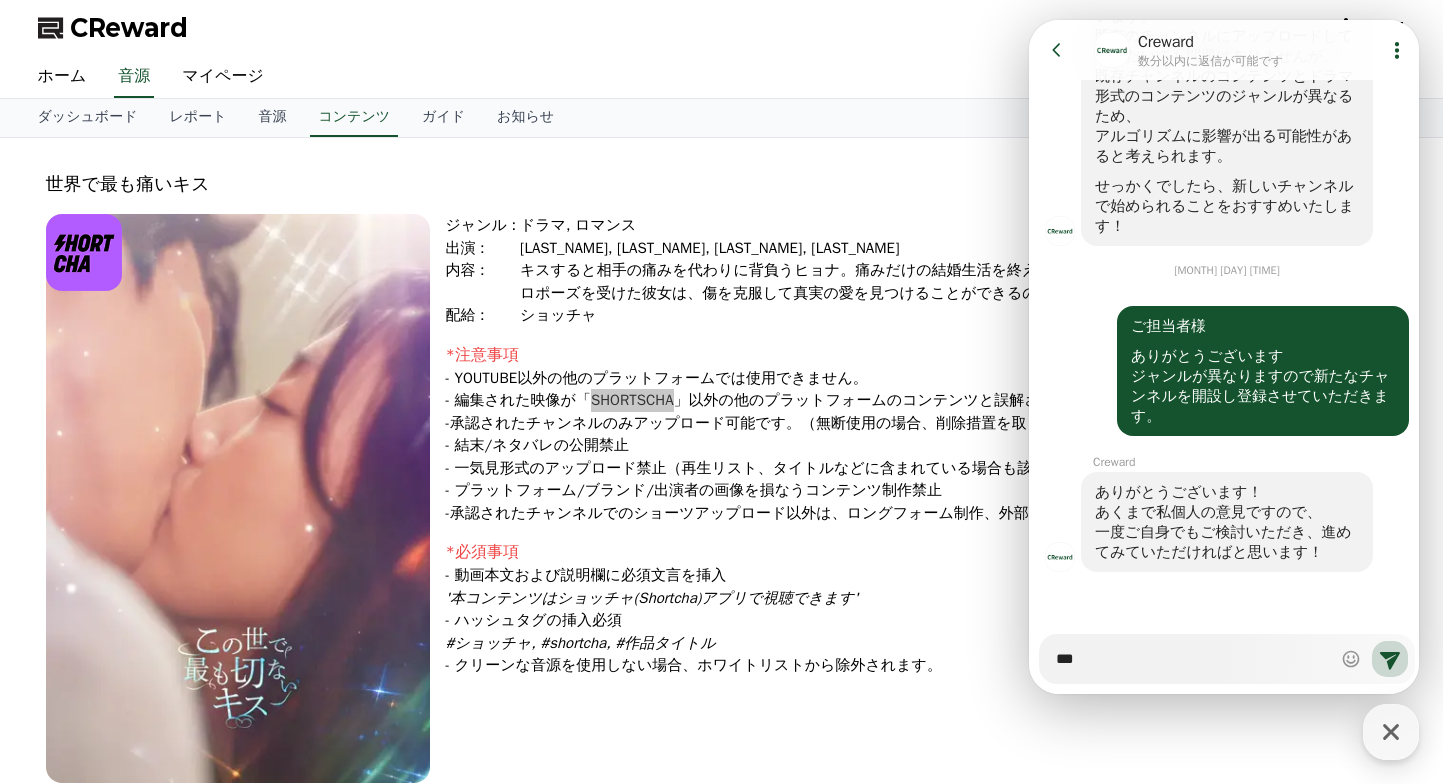 type on "*" 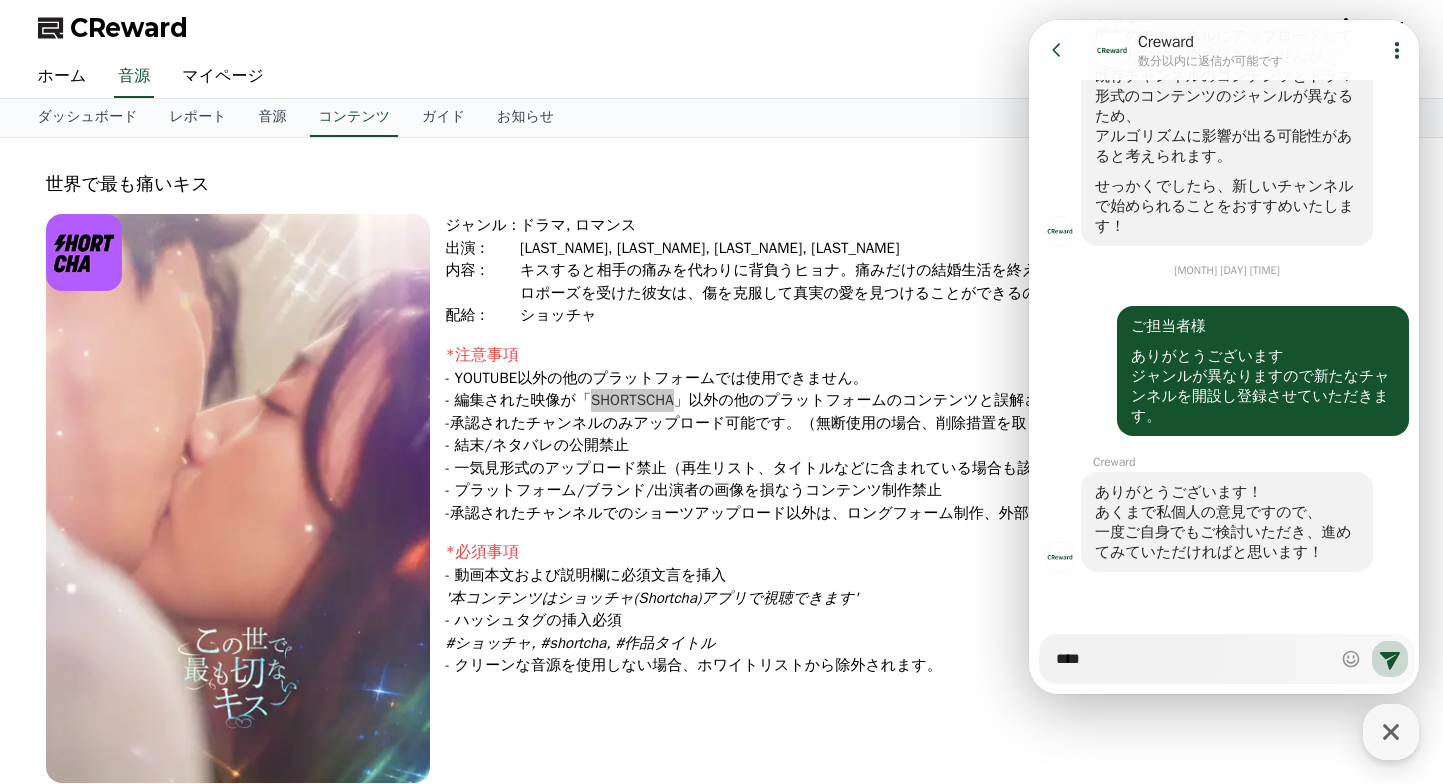 type on "****" 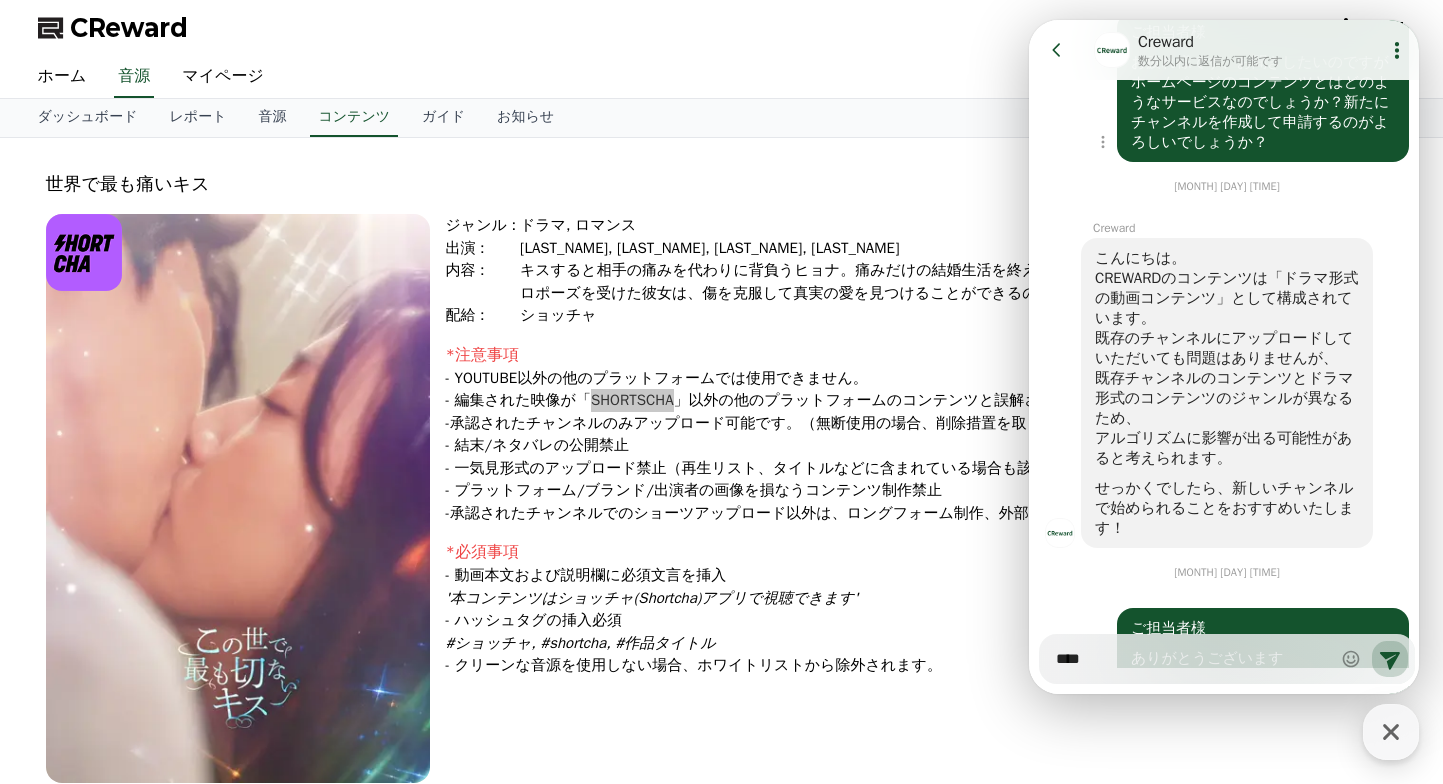 scroll, scrollTop: 1270, scrollLeft: 0, axis: vertical 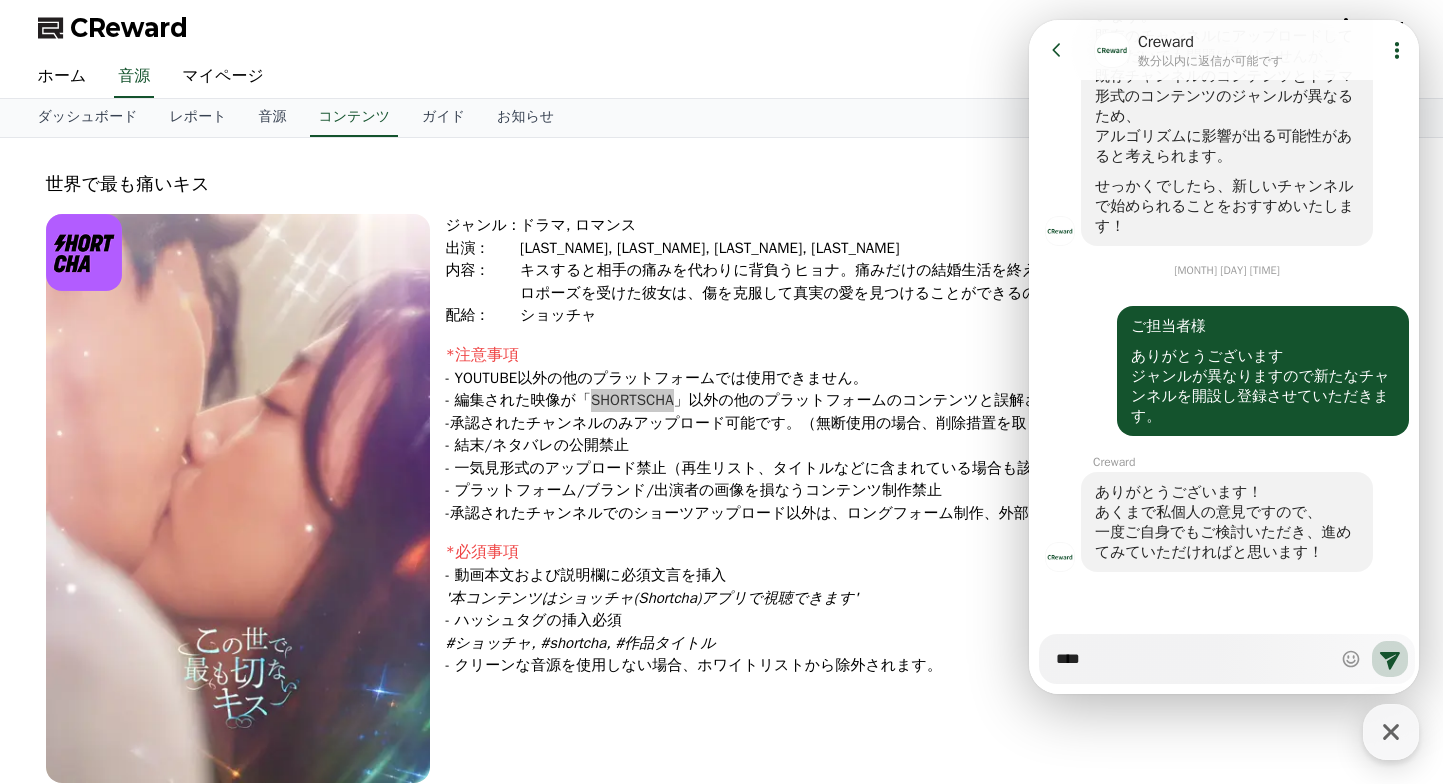 type on "*" 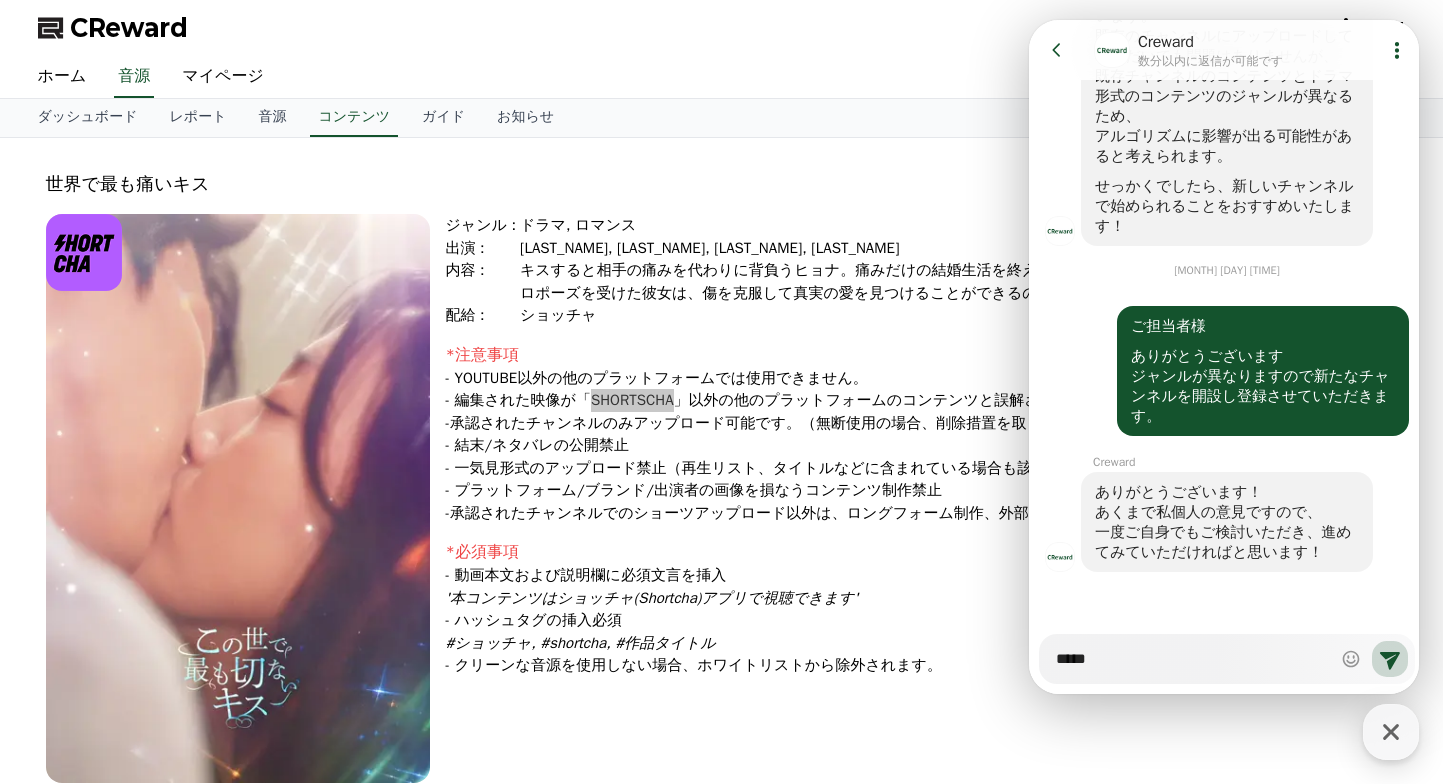 type on "*" 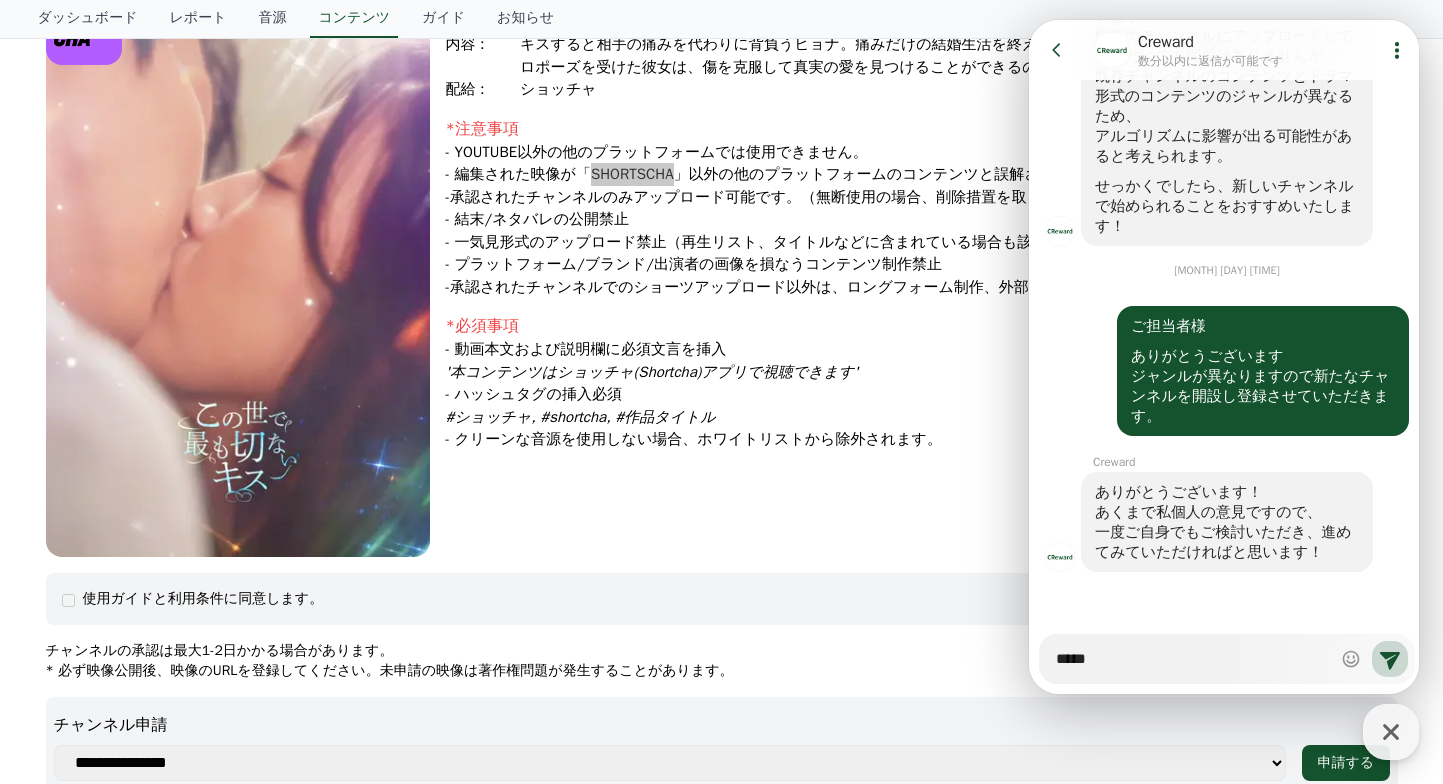 scroll, scrollTop: 368, scrollLeft: 0, axis: vertical 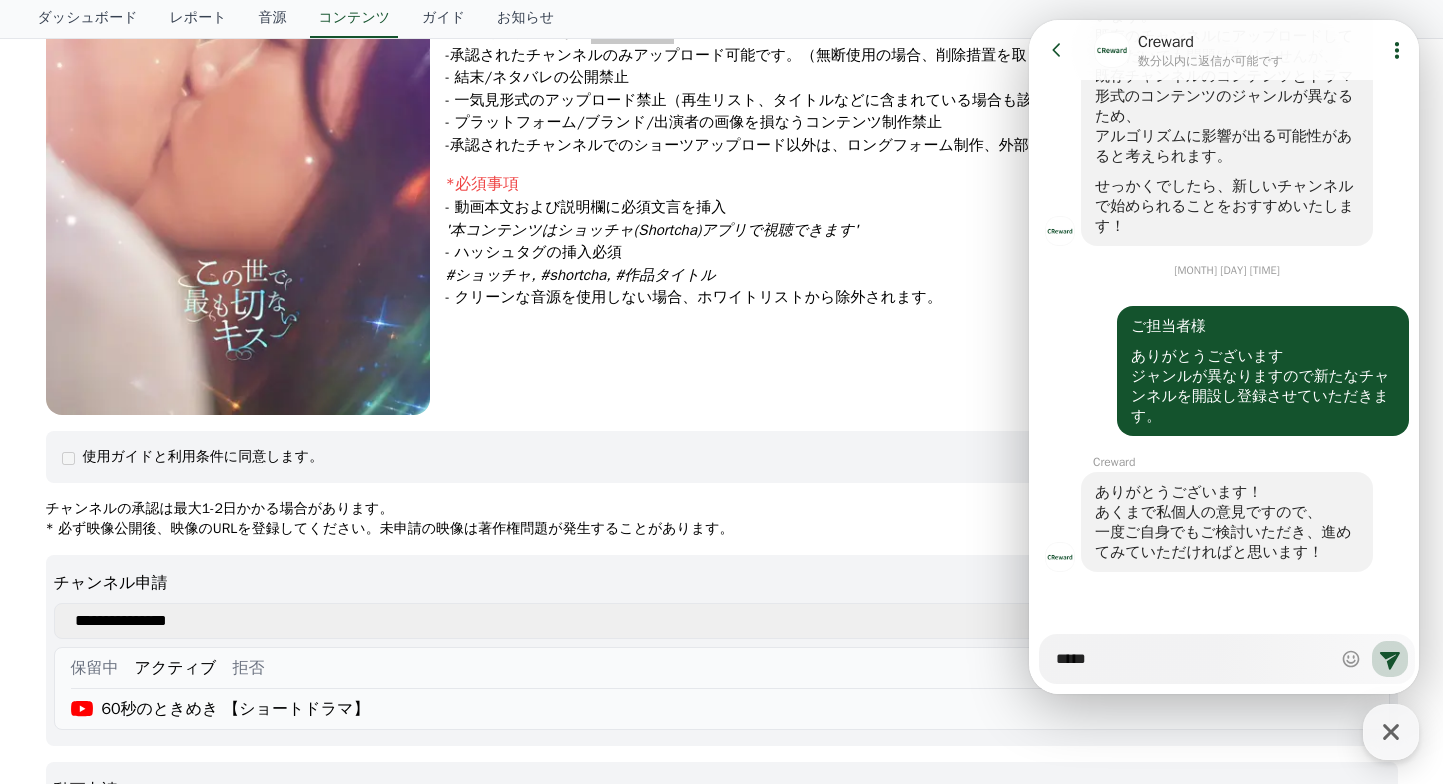 type on "*" 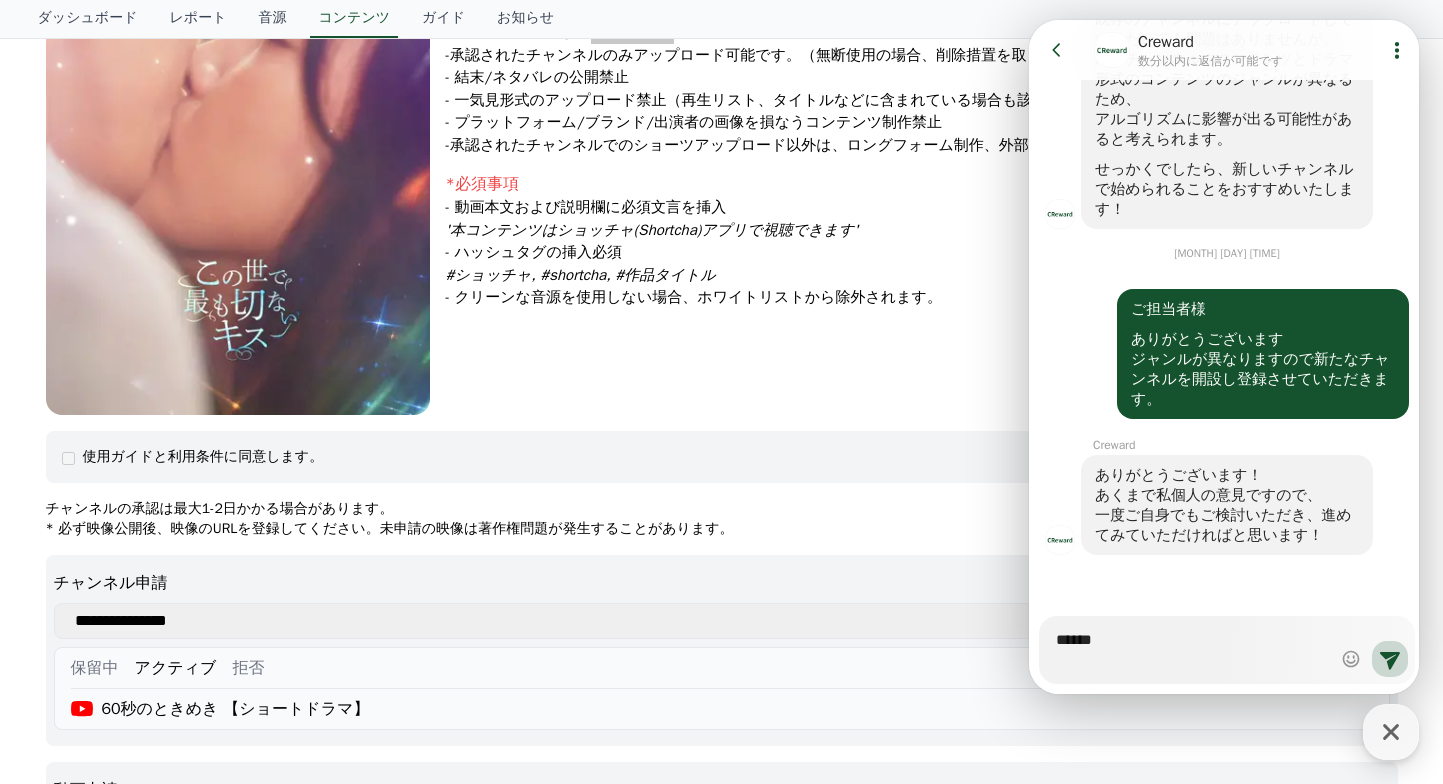 scroll, scrollTop: 1288, scrollLeft: 0, axis: vertical 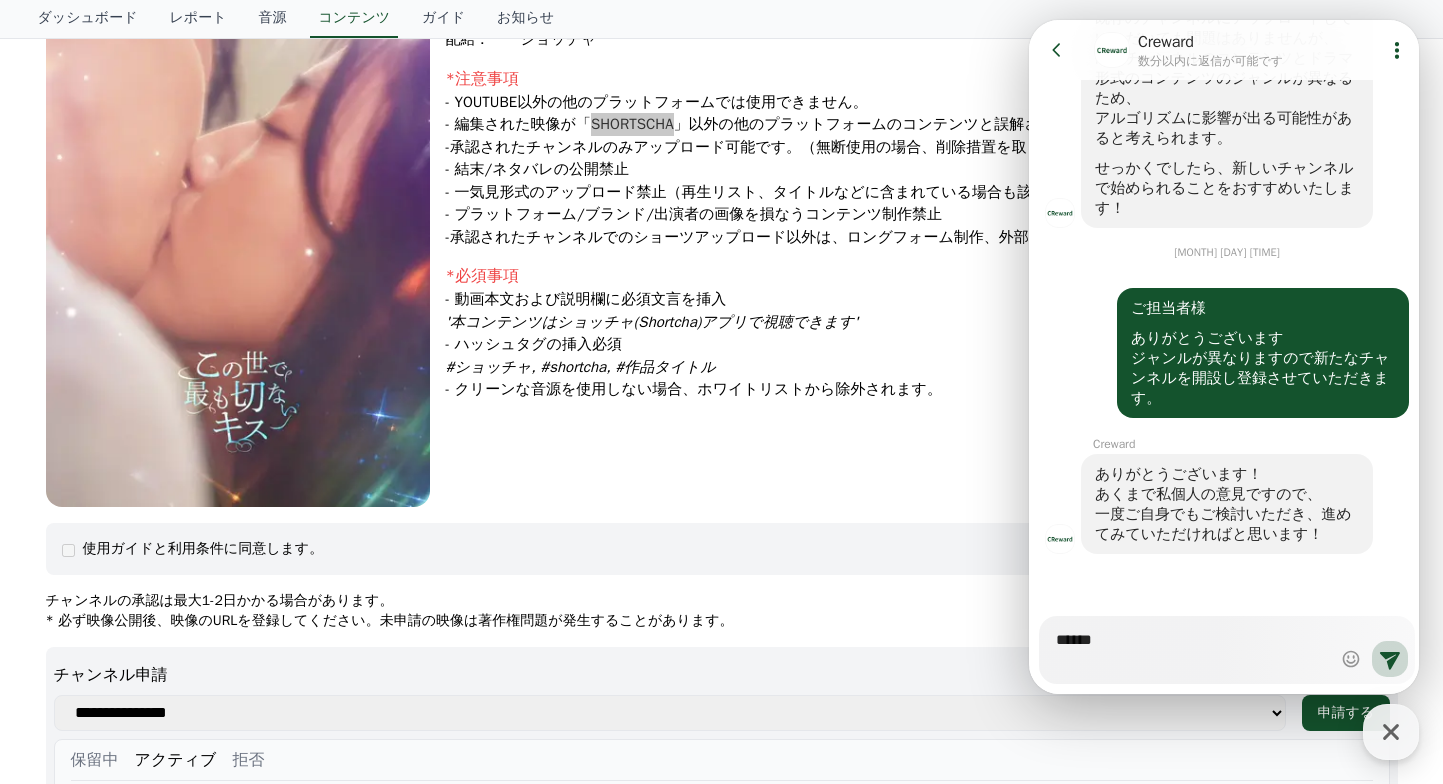 paste on "*********" 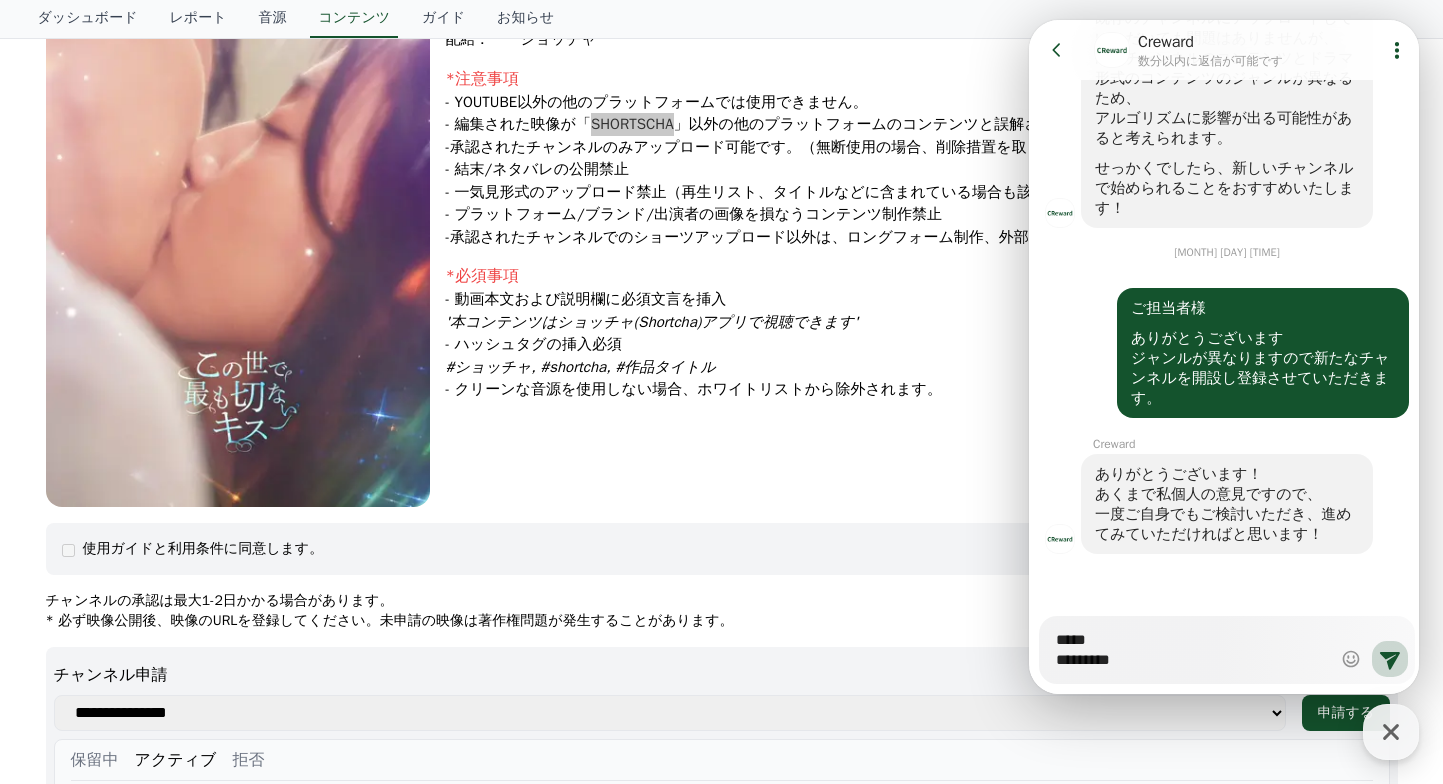 type on "*" 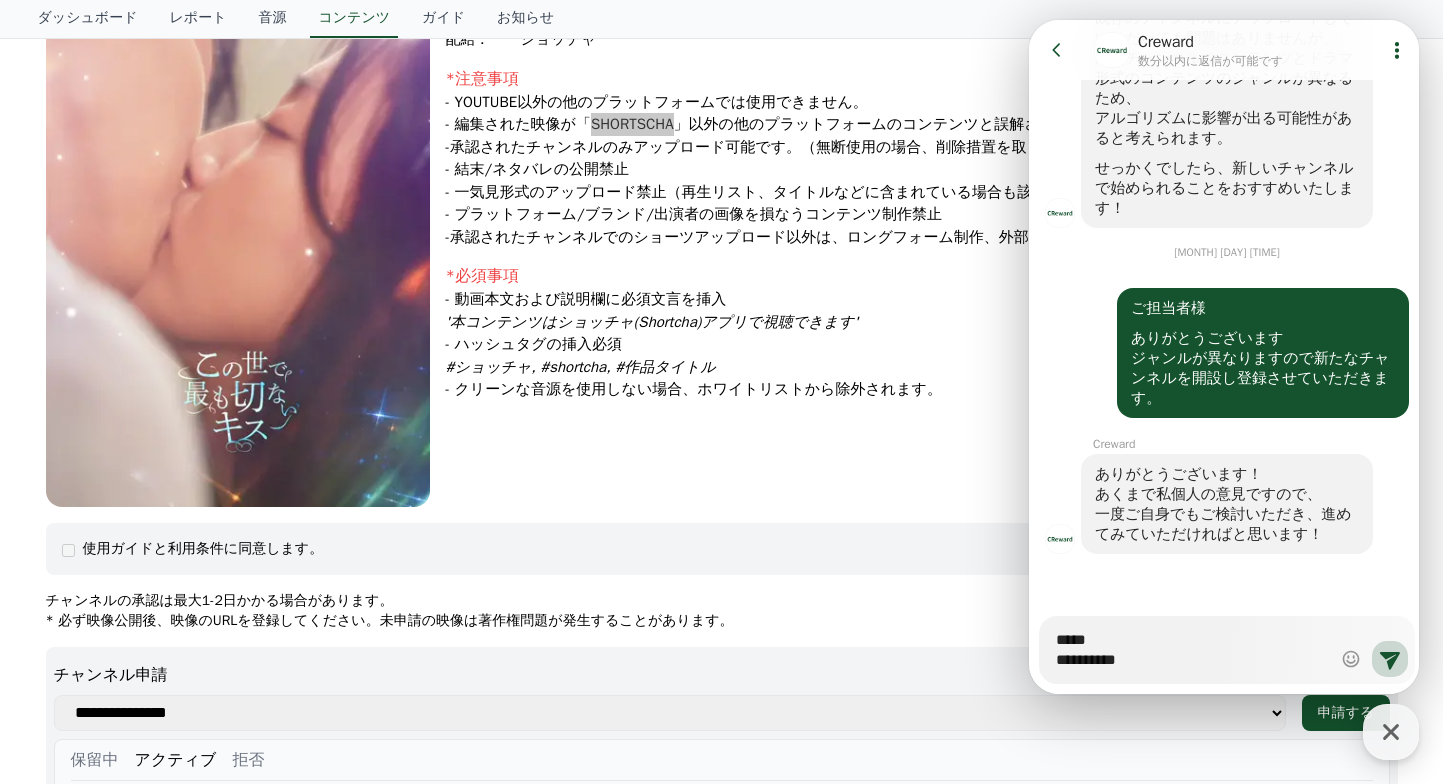 type on "*" 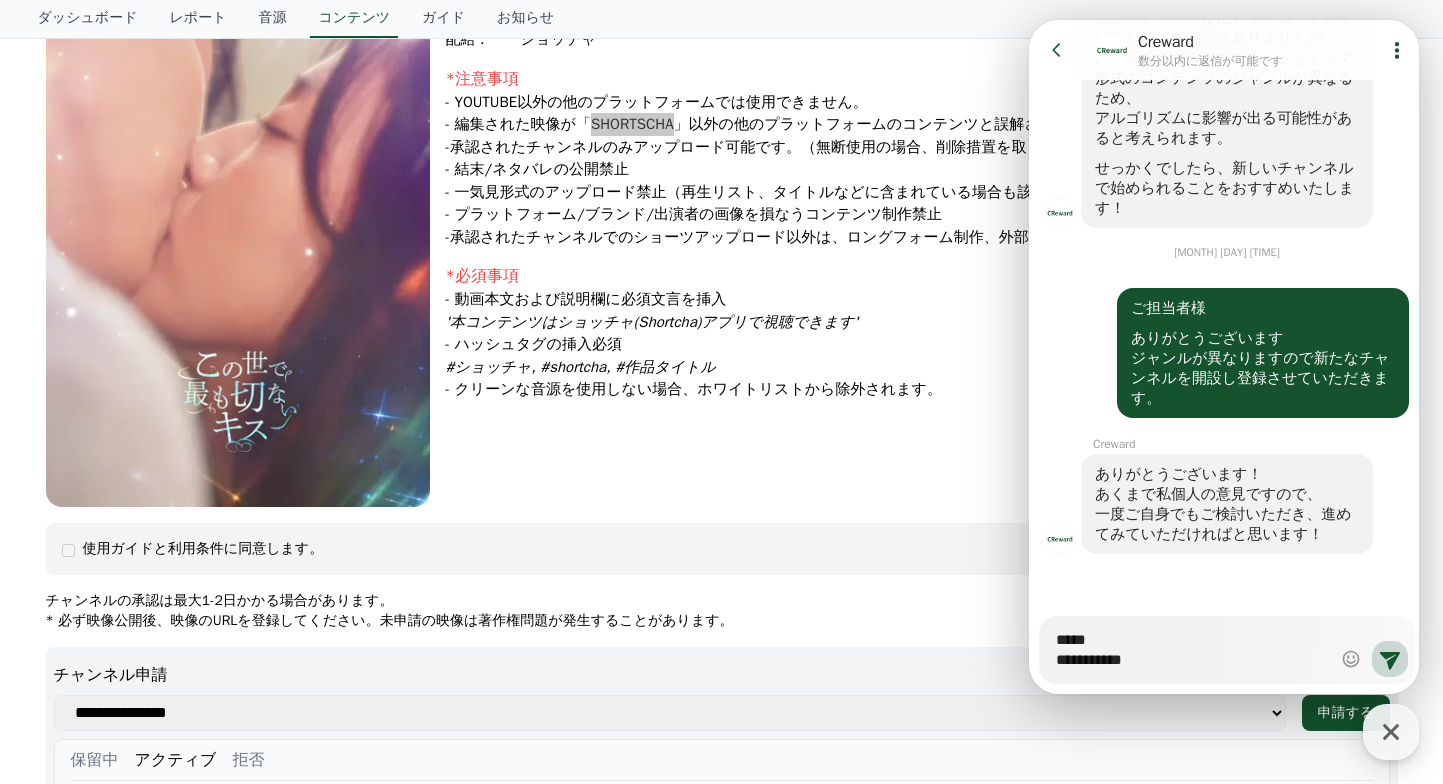 type on "**********" 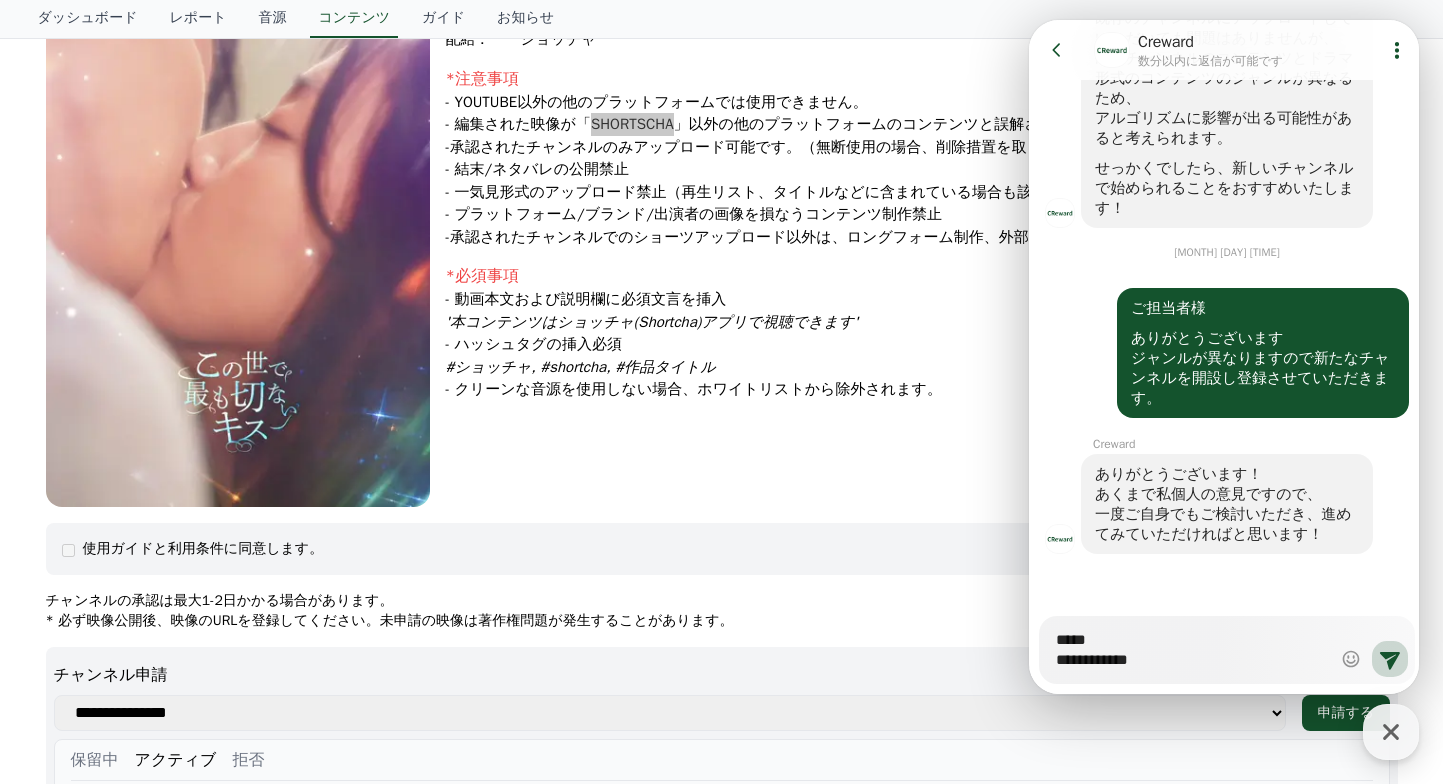 type on "*" 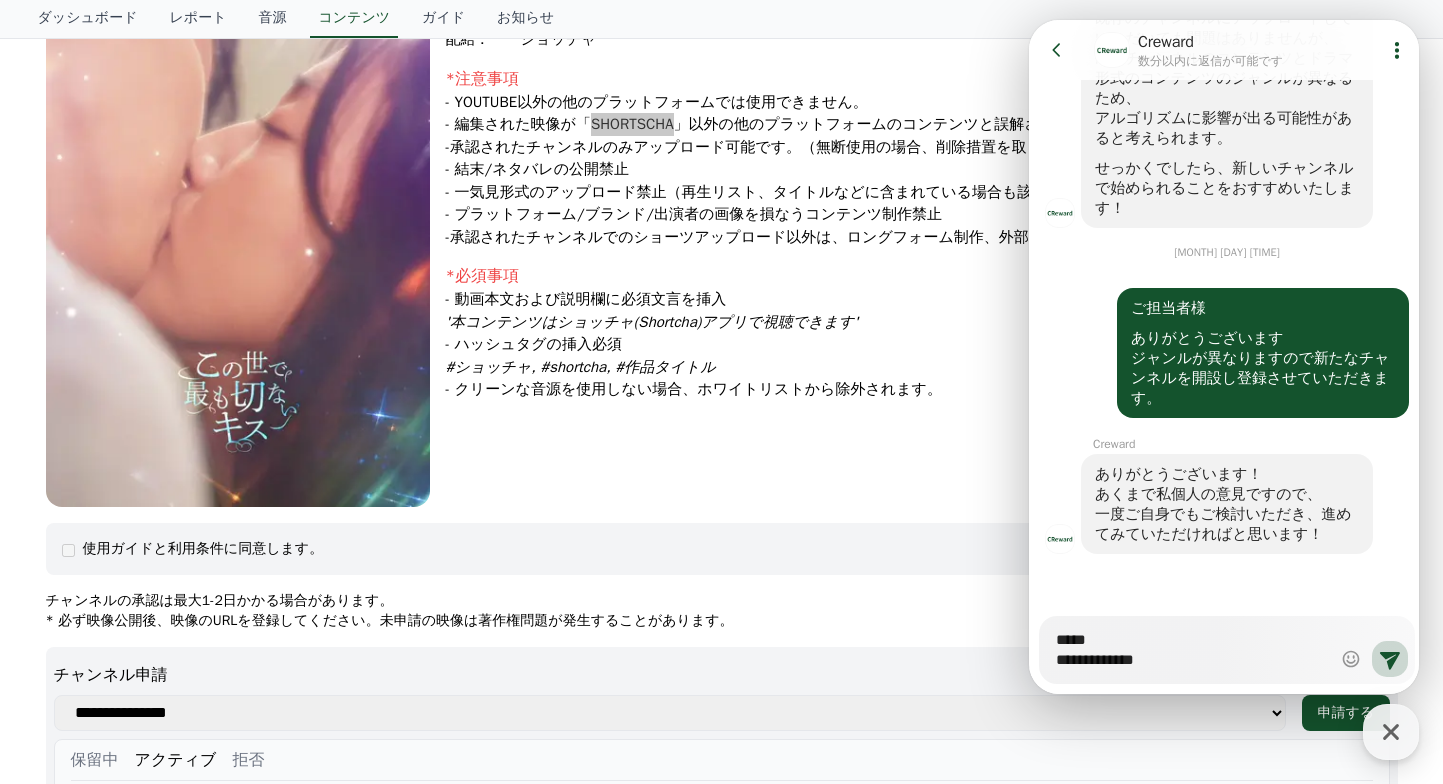 type on "*" 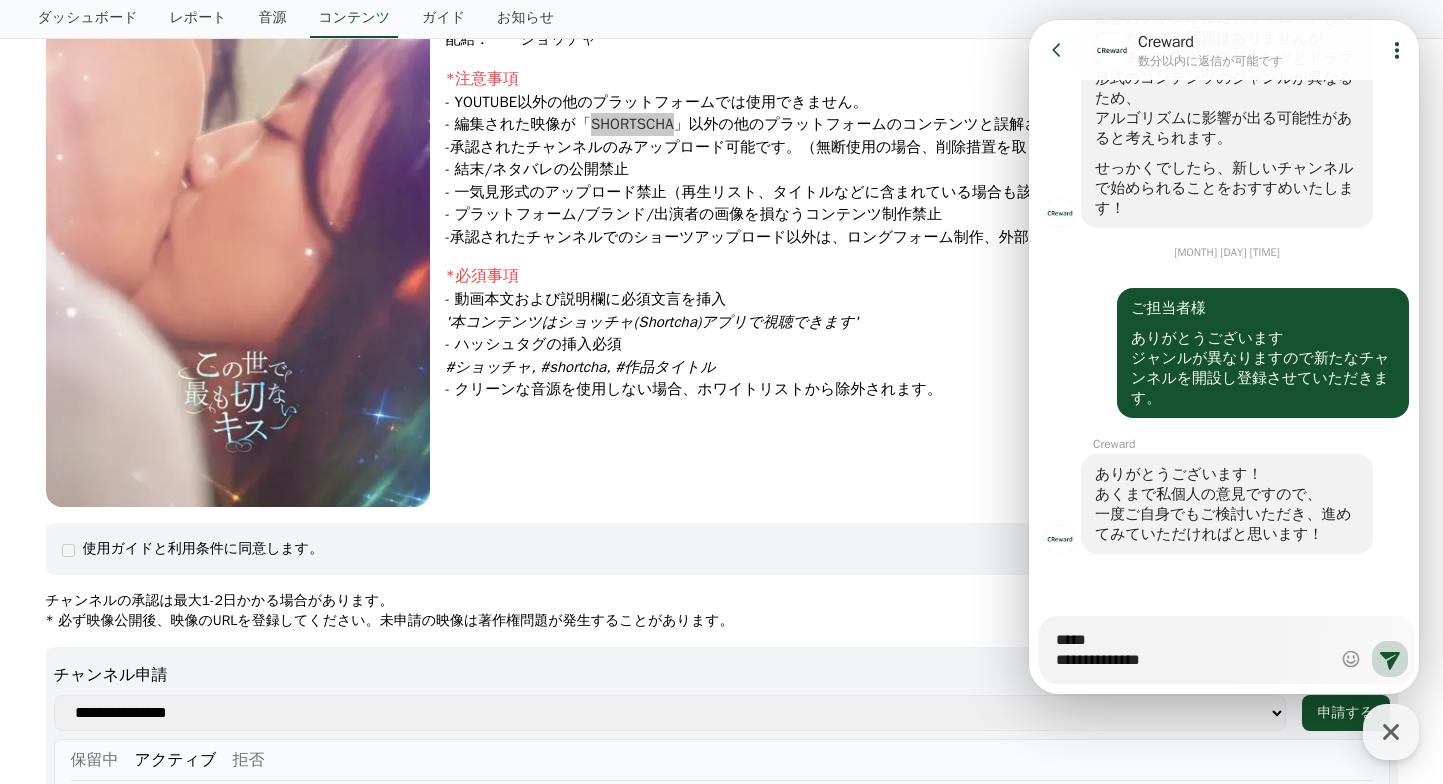 type on "**********" 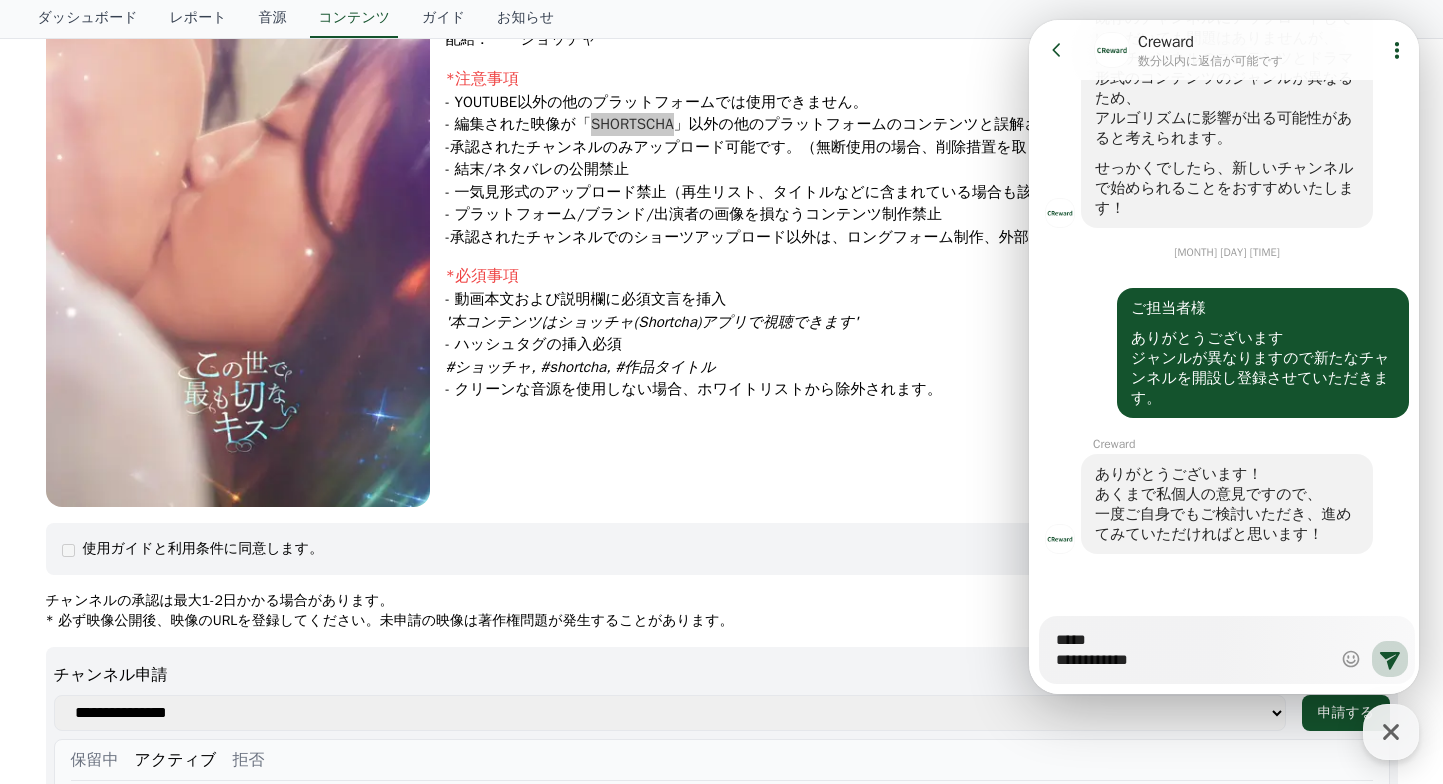type on "*" 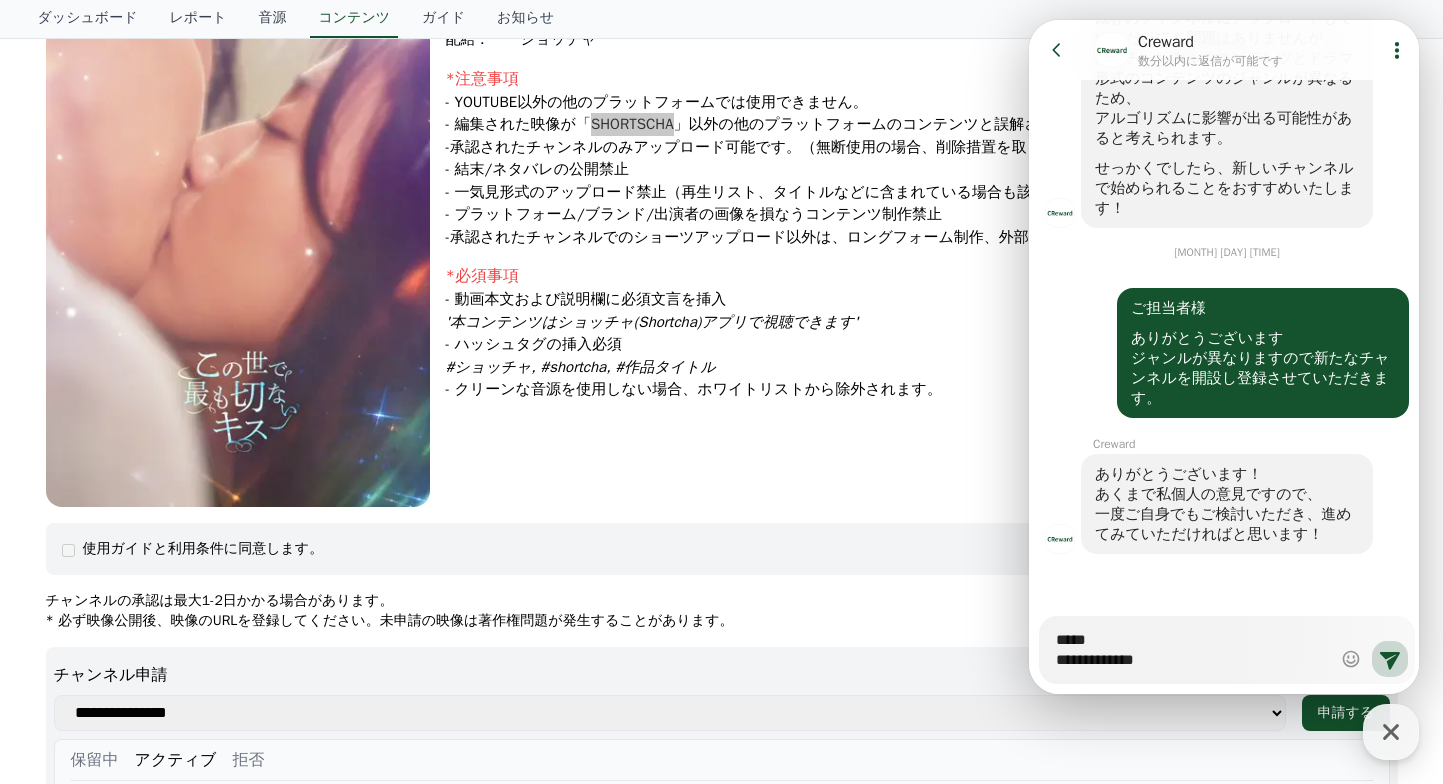 type on "*" 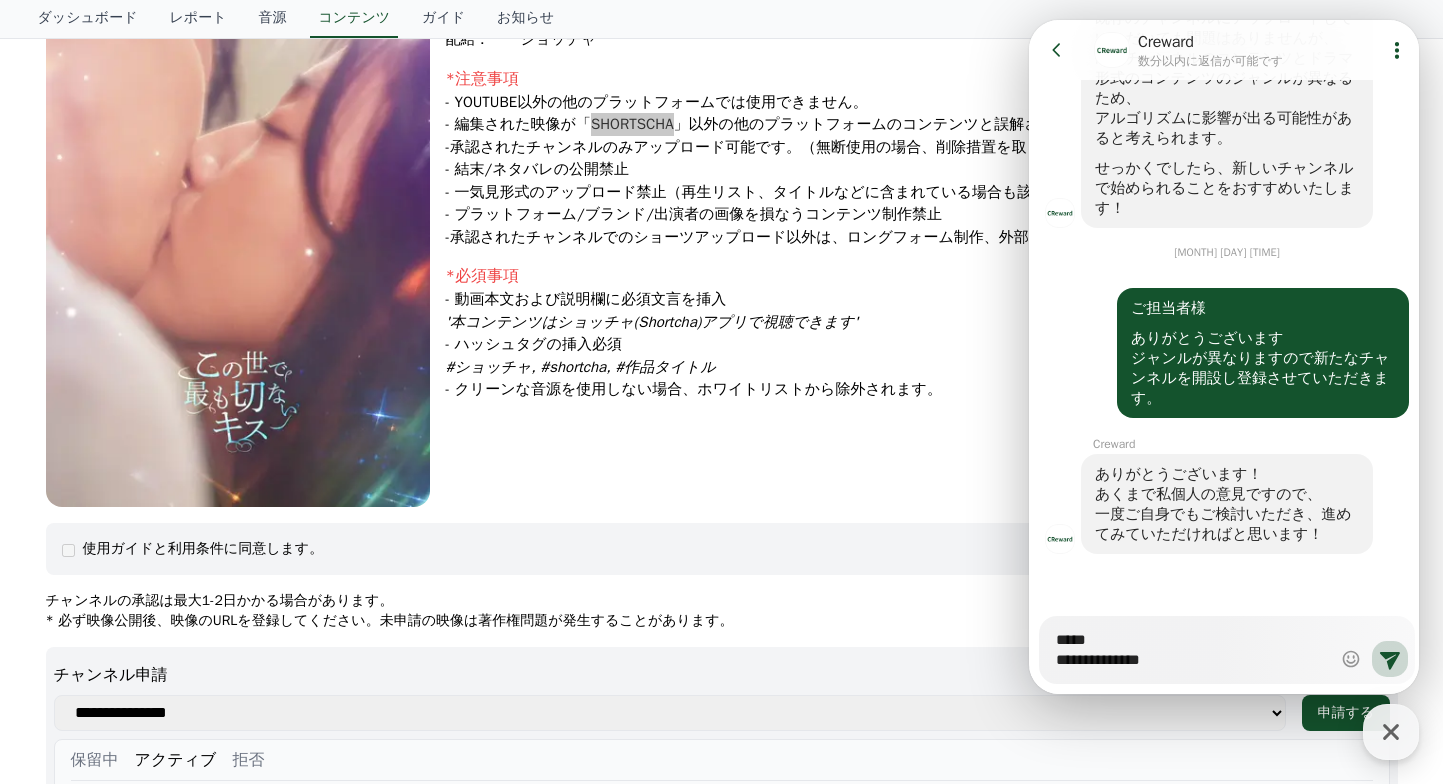 type on "*" 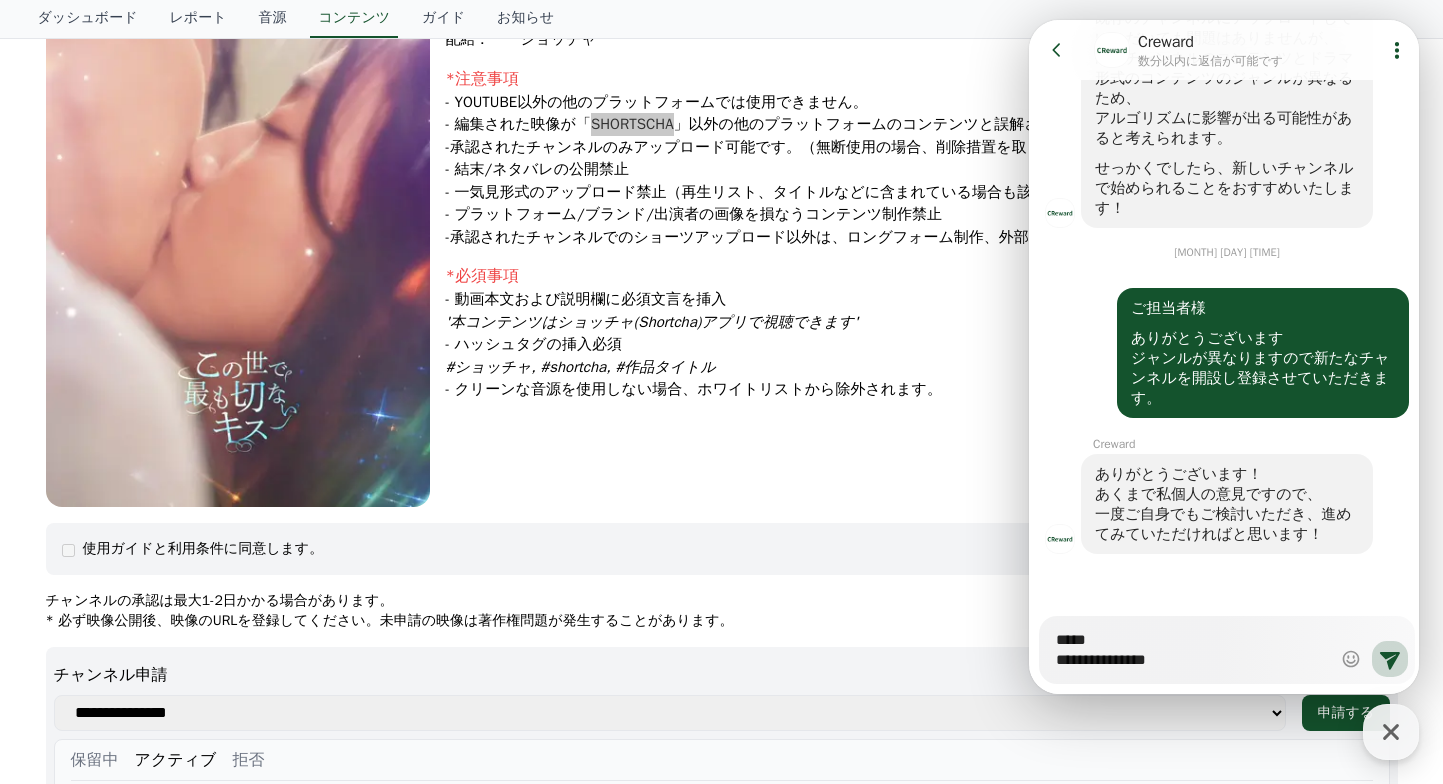 type on "*" 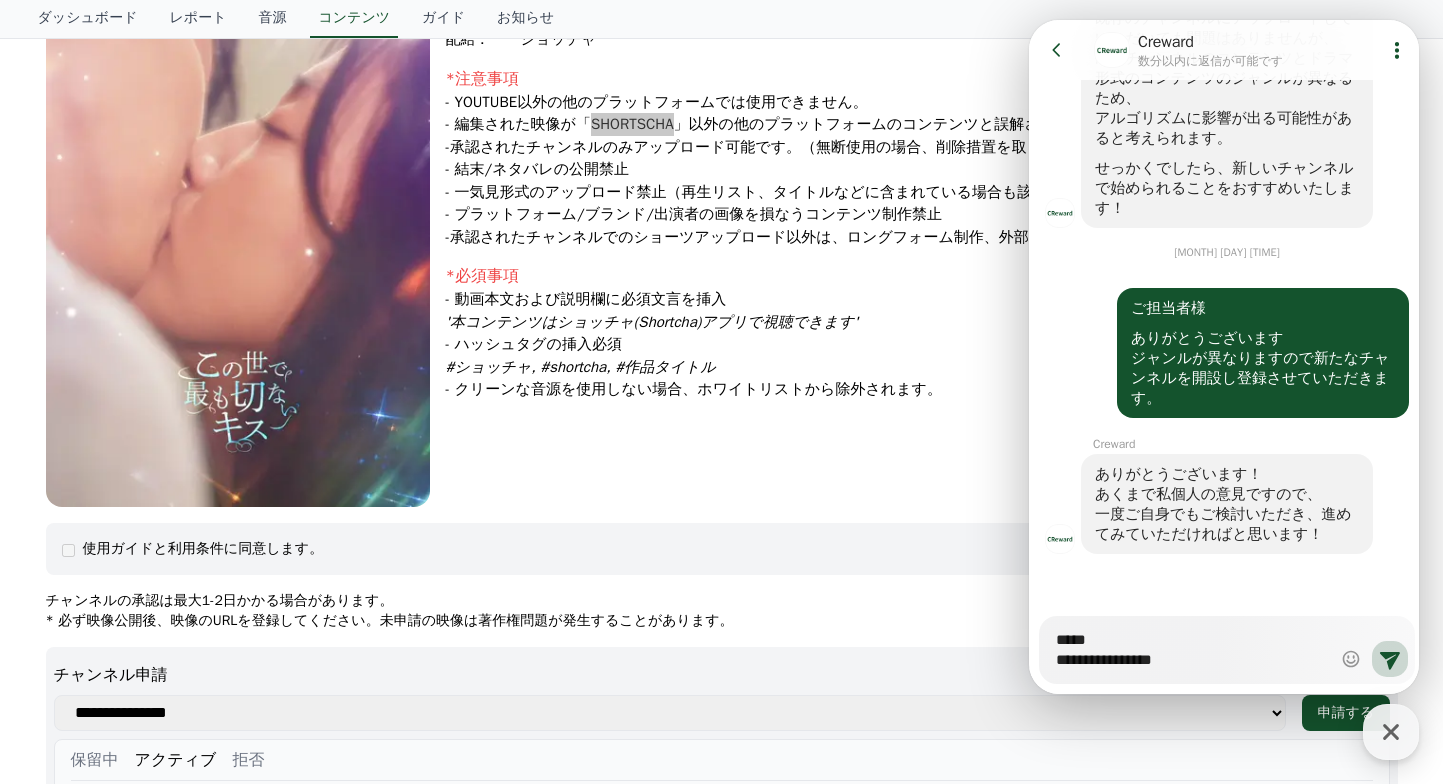 type on "*" 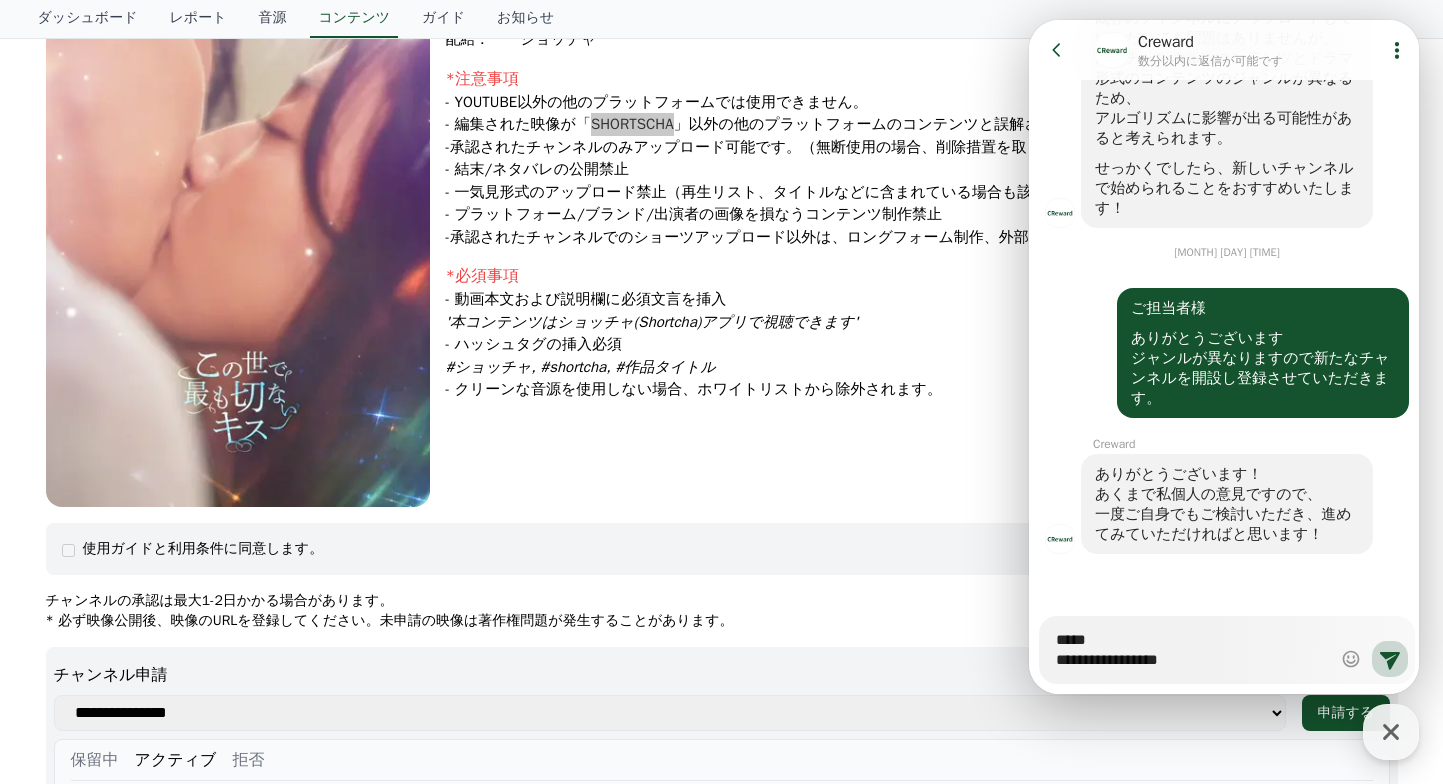 type on "*" 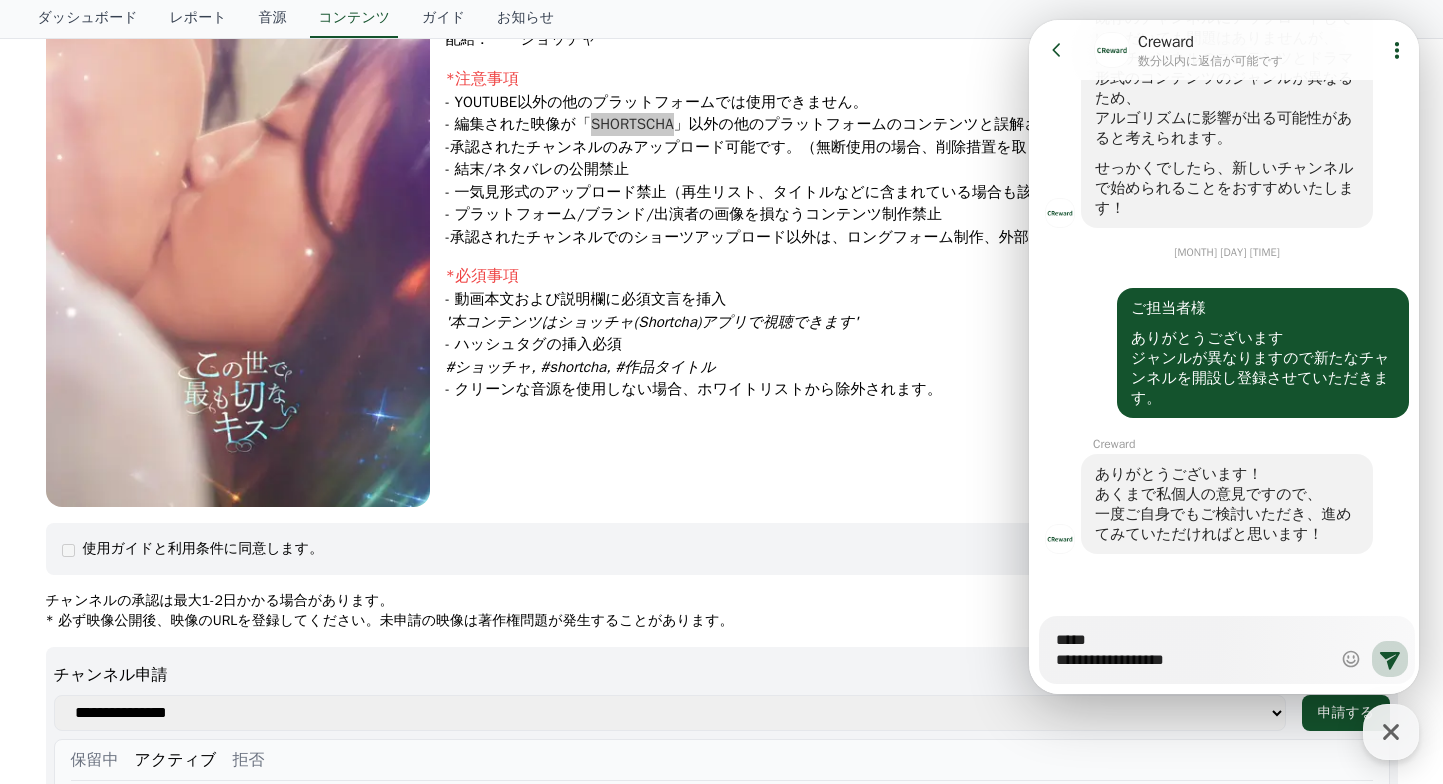 type on "*" 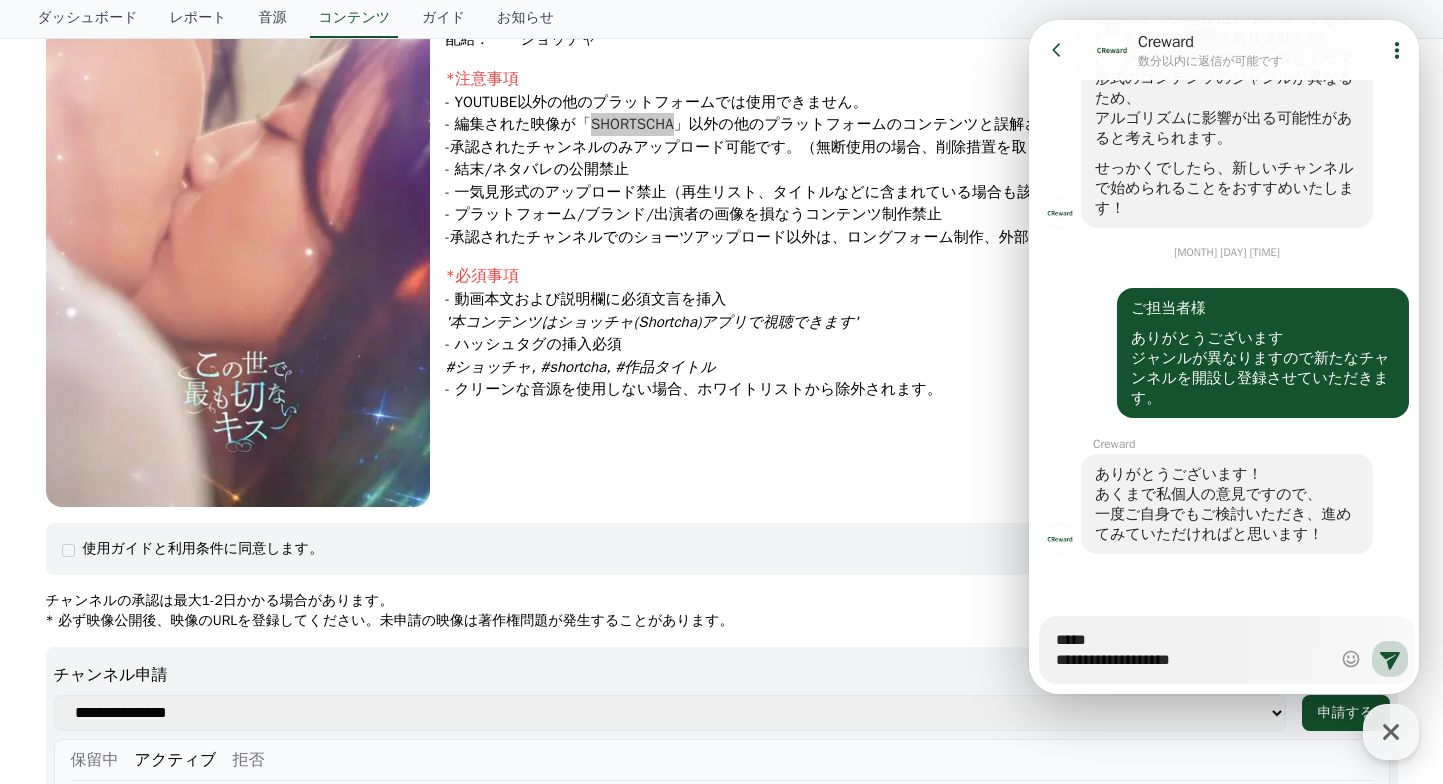 type on "*" 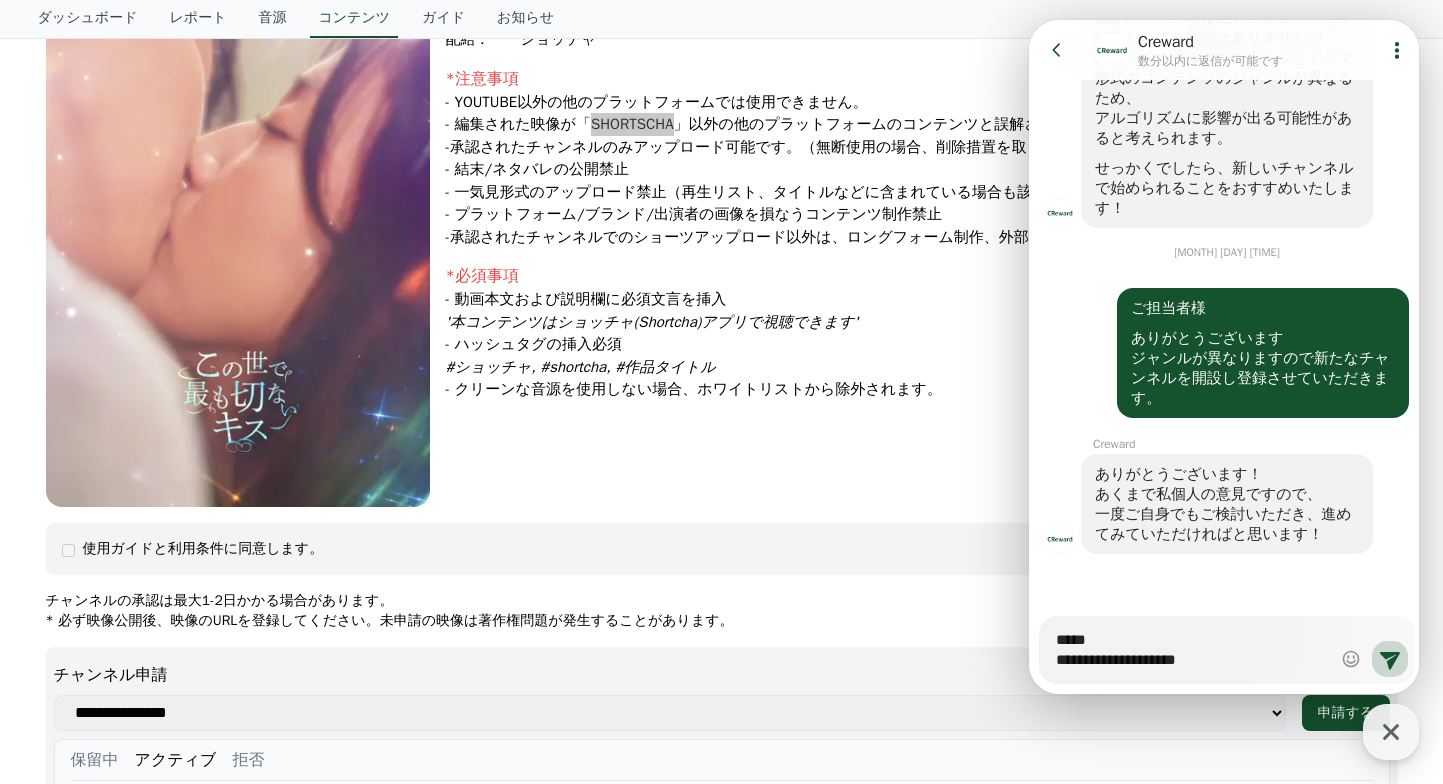 type on "*" 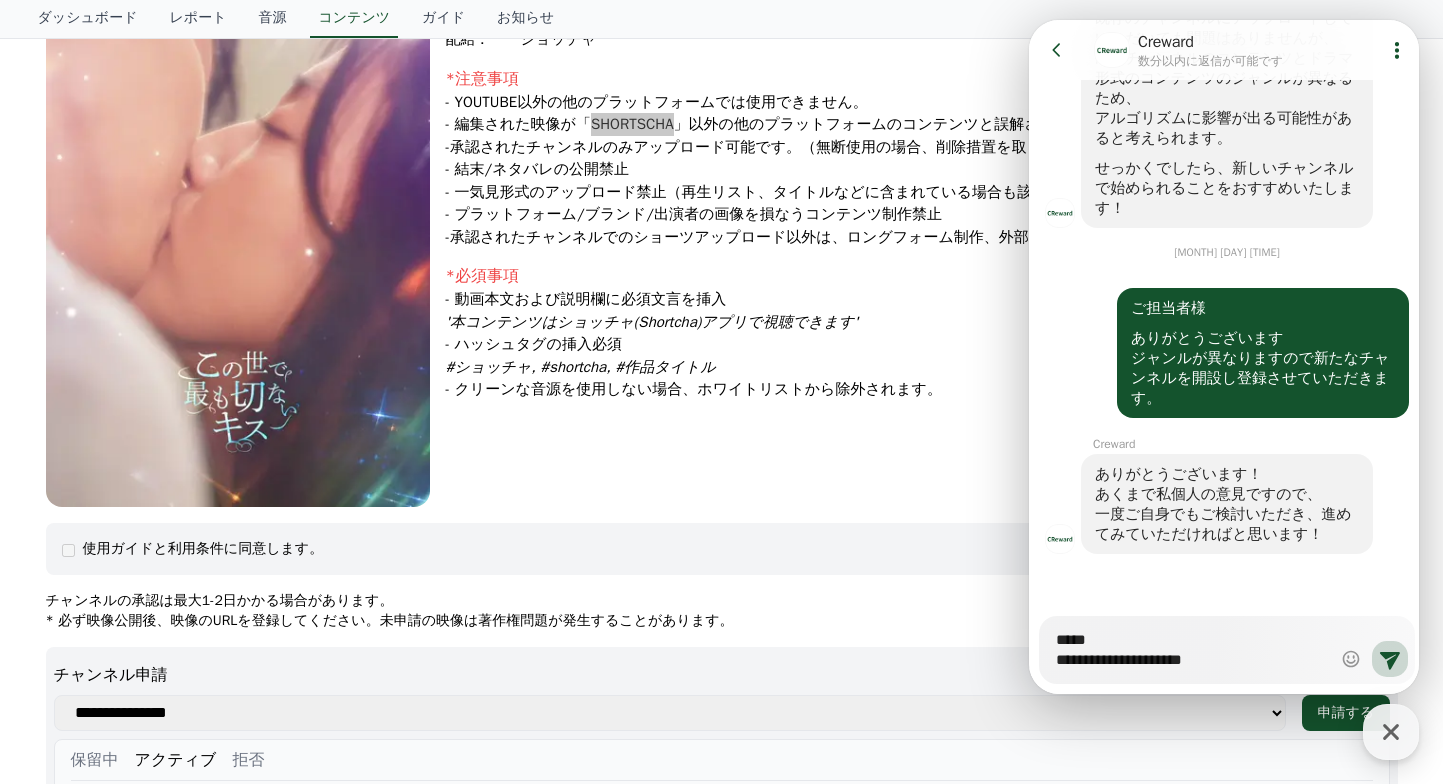 type on "*" 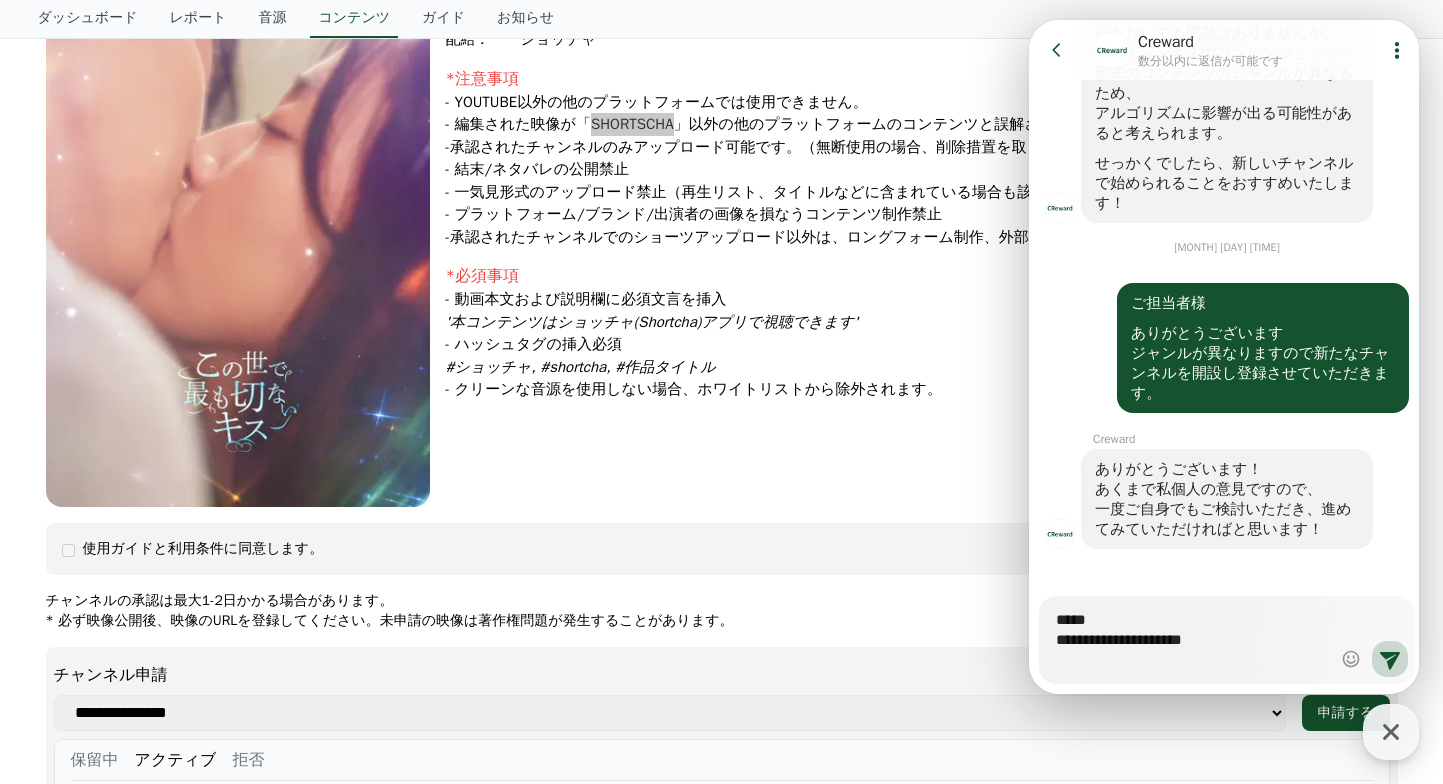 type on "*" 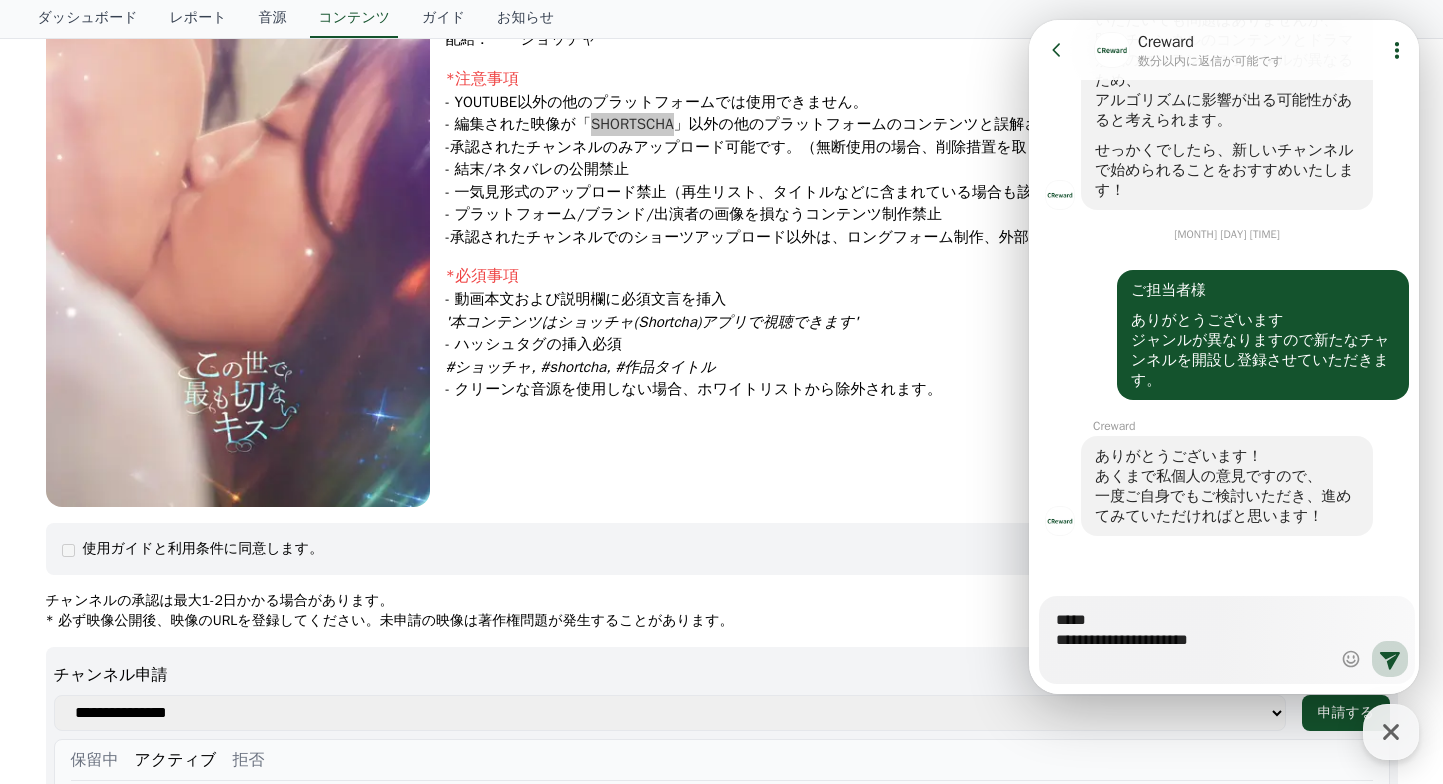 type on "*" 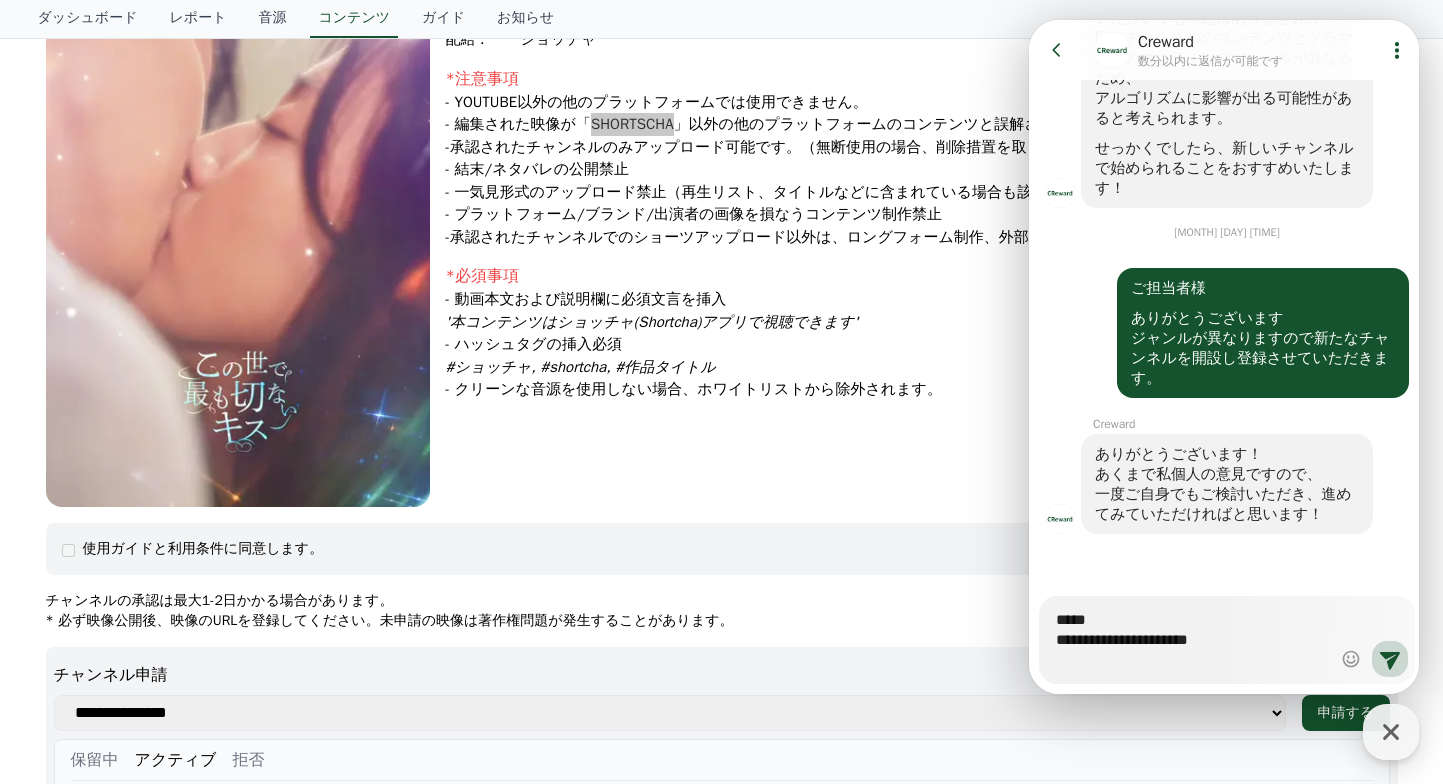 type on "*" 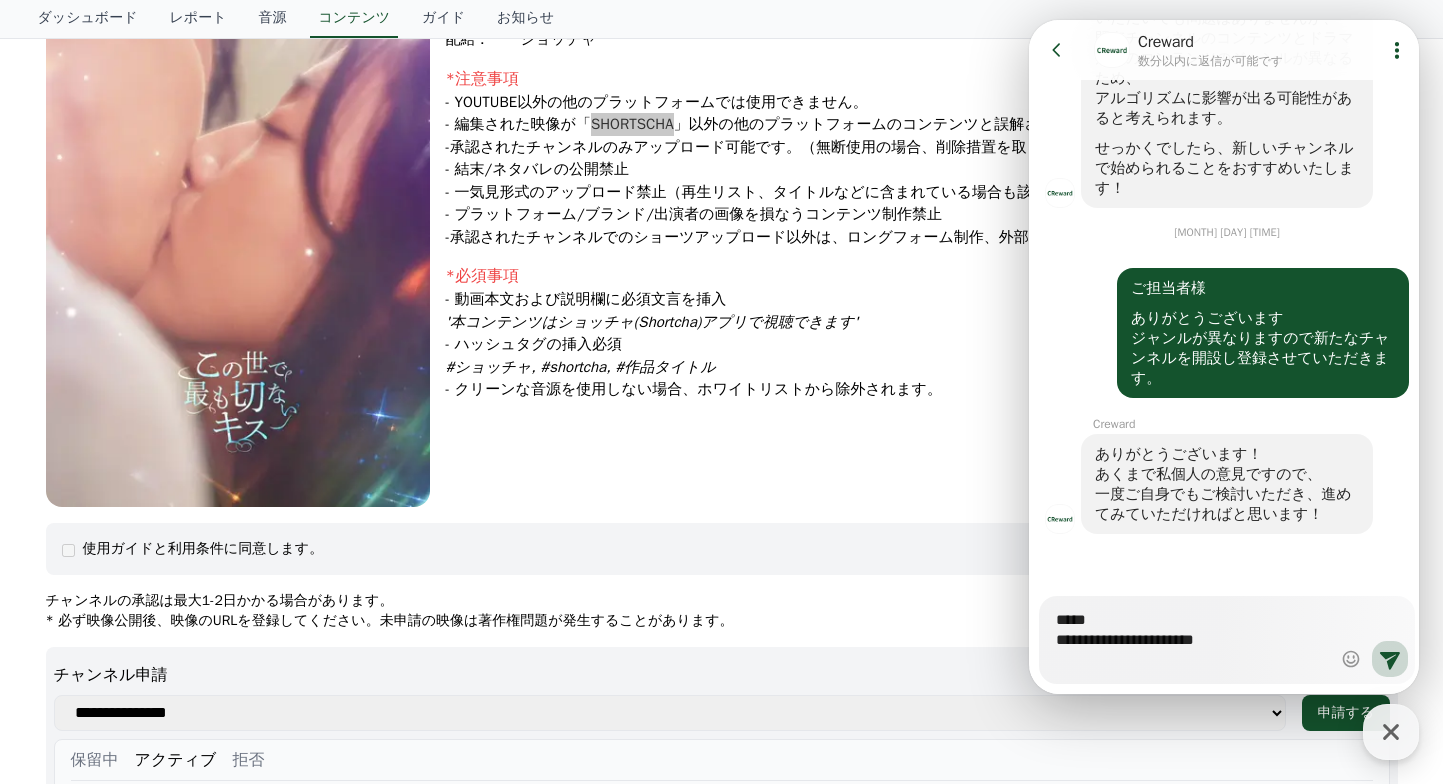 type on "*" 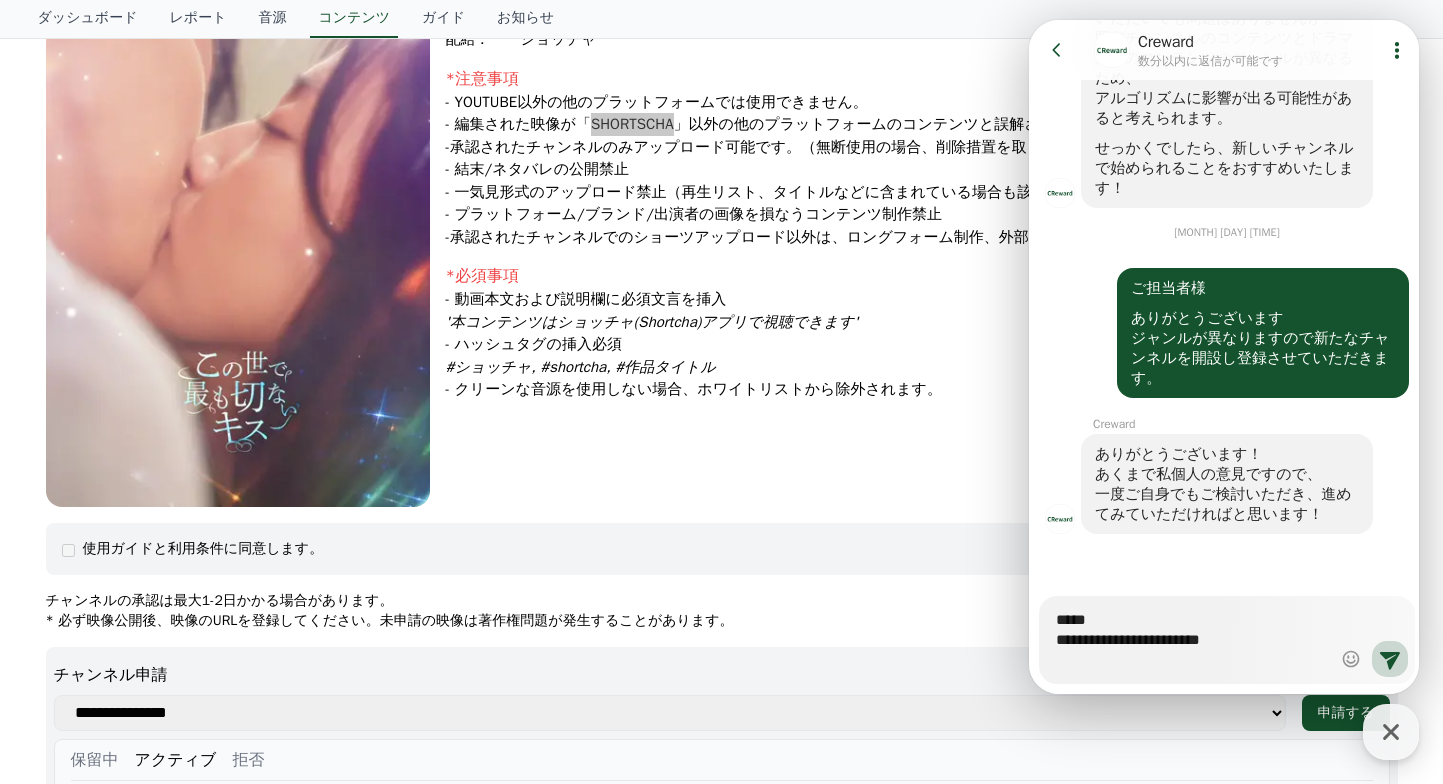 type on "*" 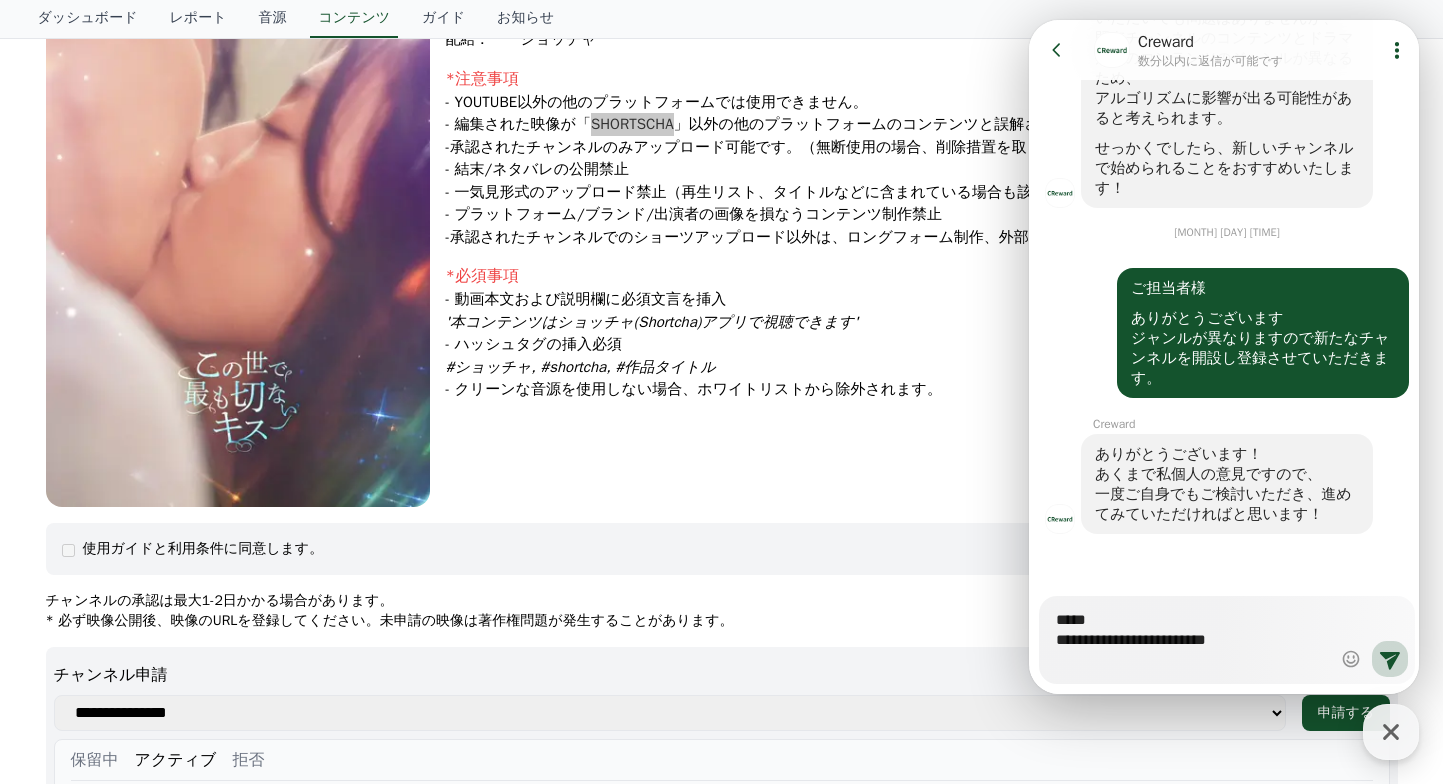 type on "*" 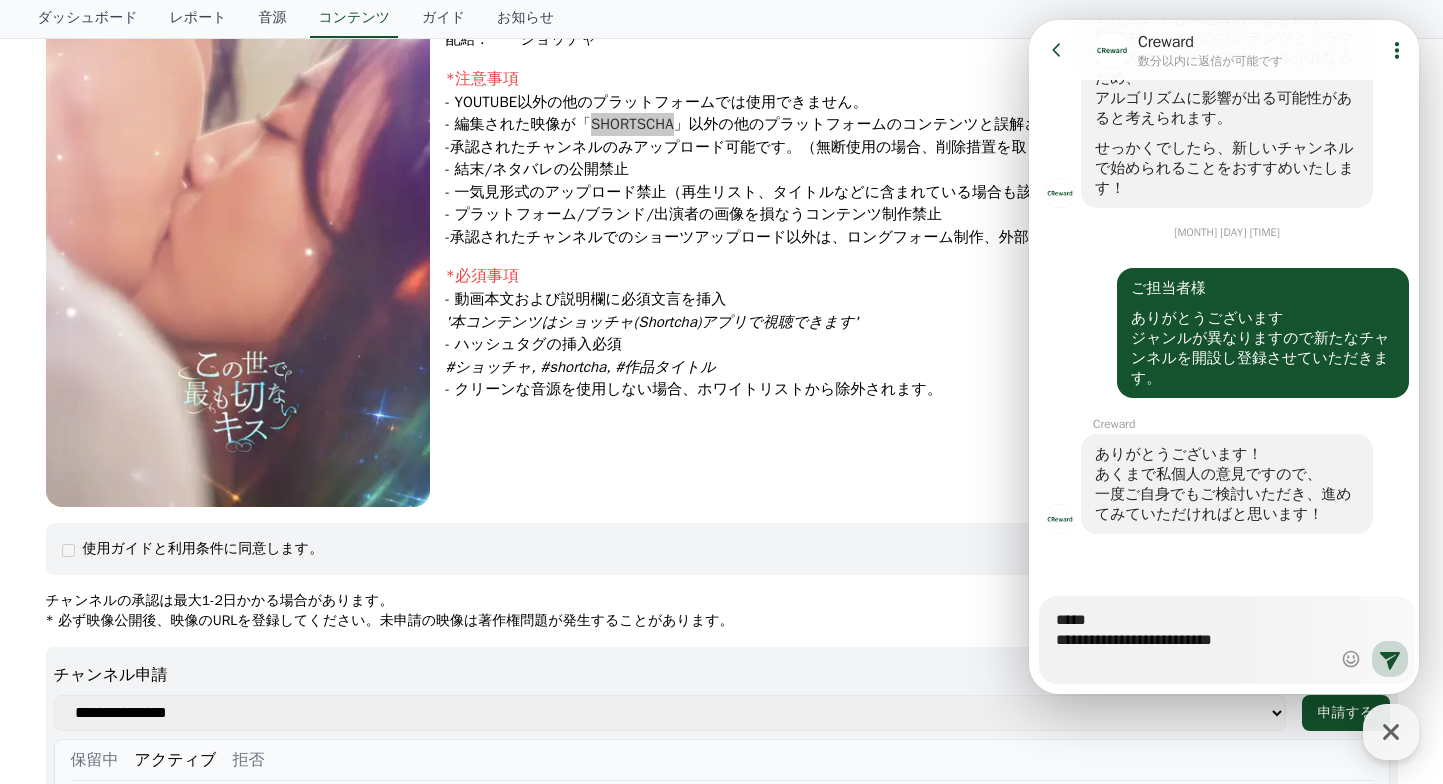 type on "*" 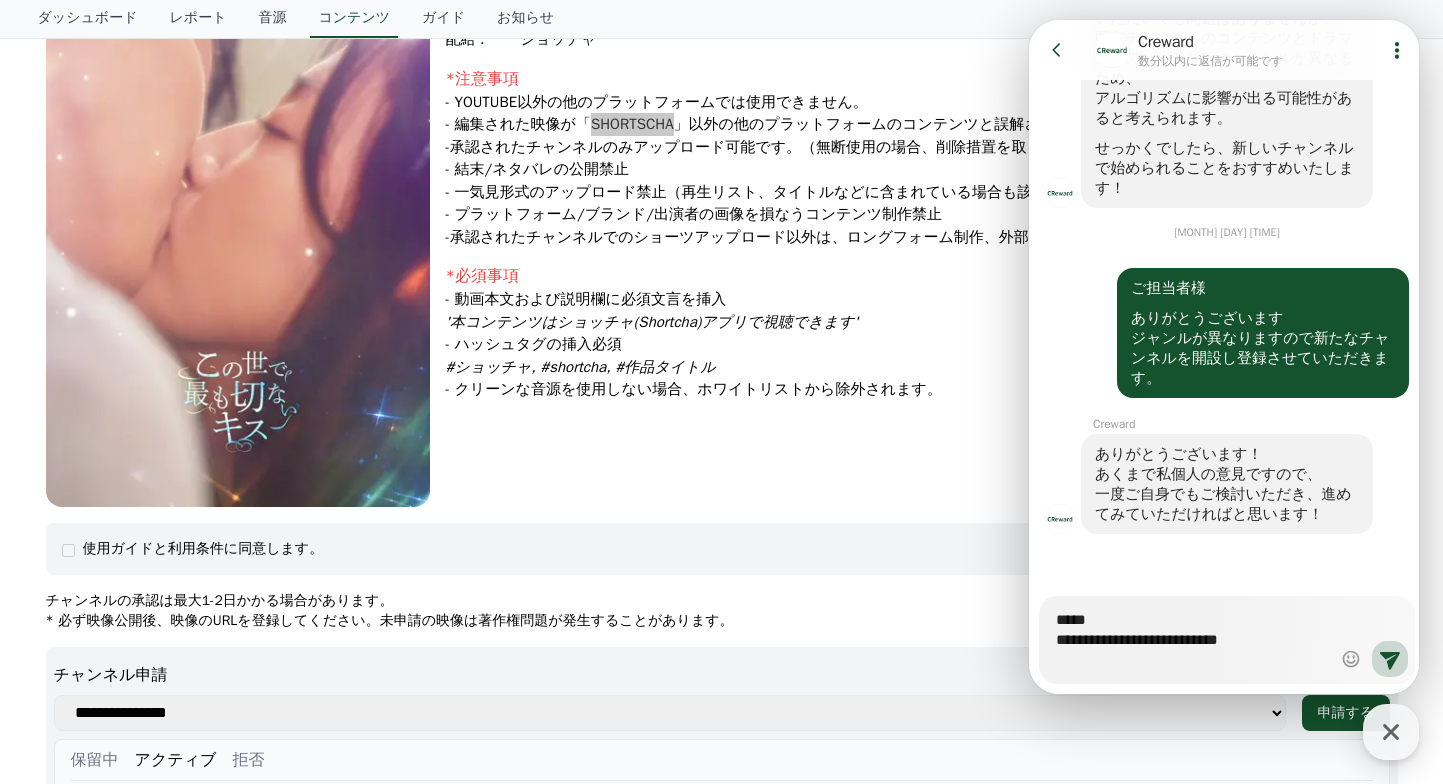 type on "*" 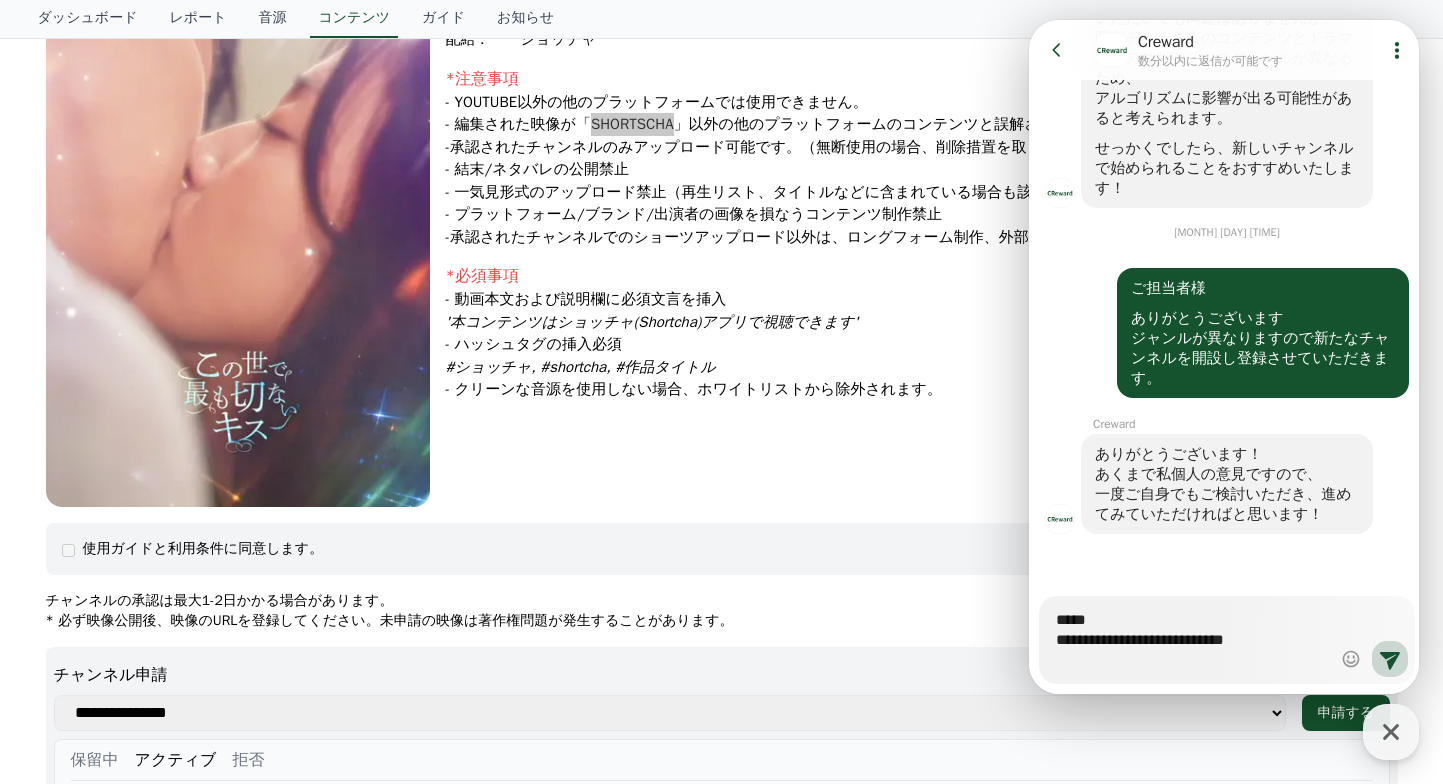 type on "*" 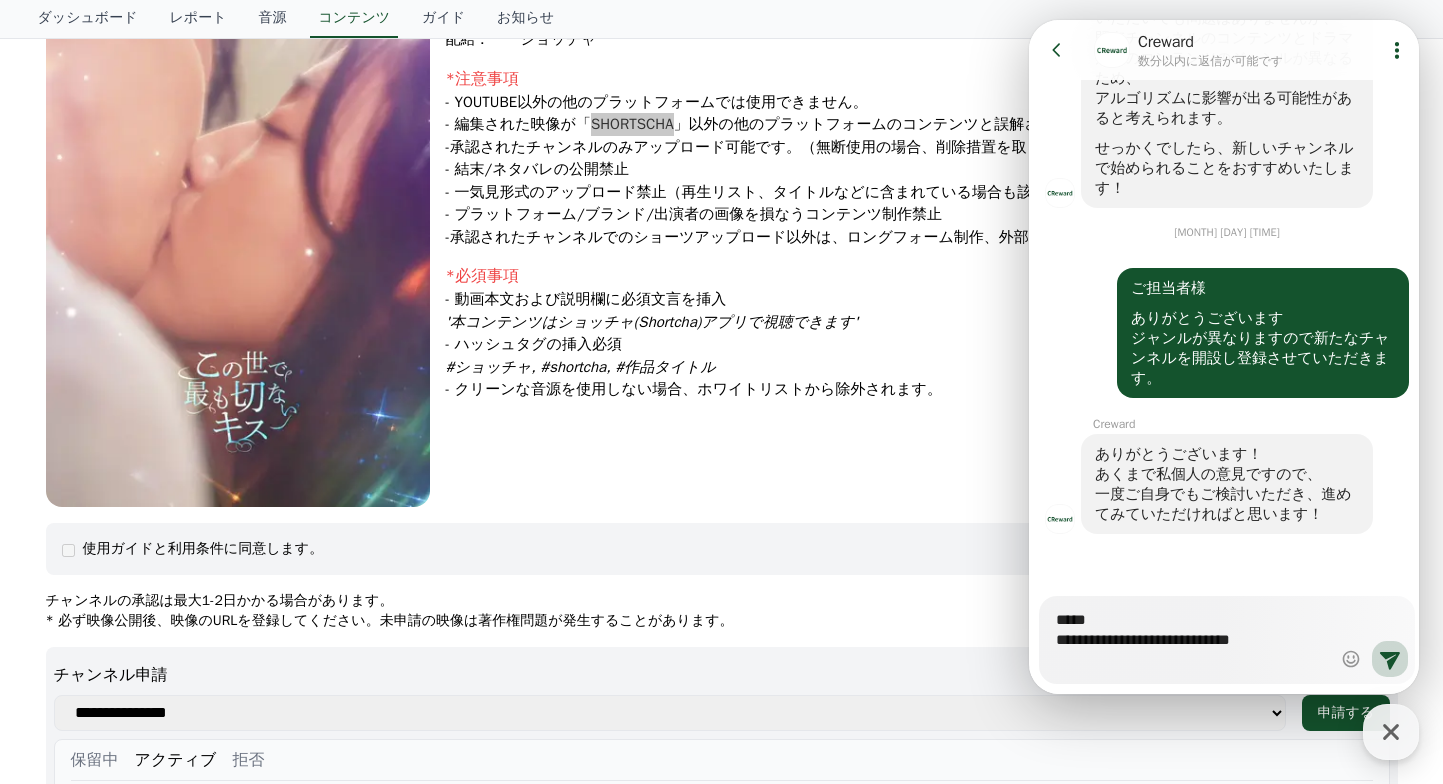 type on "*" 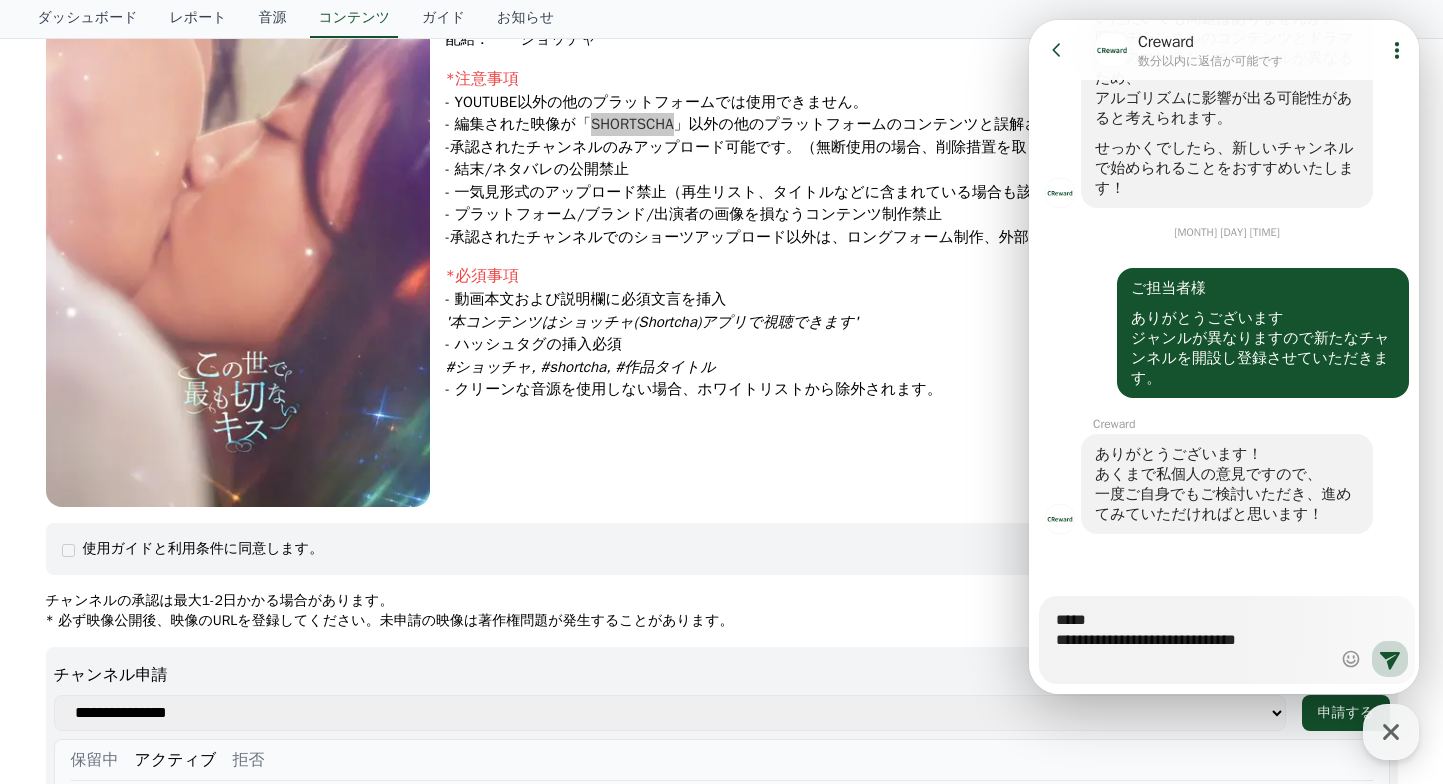 type on "*" 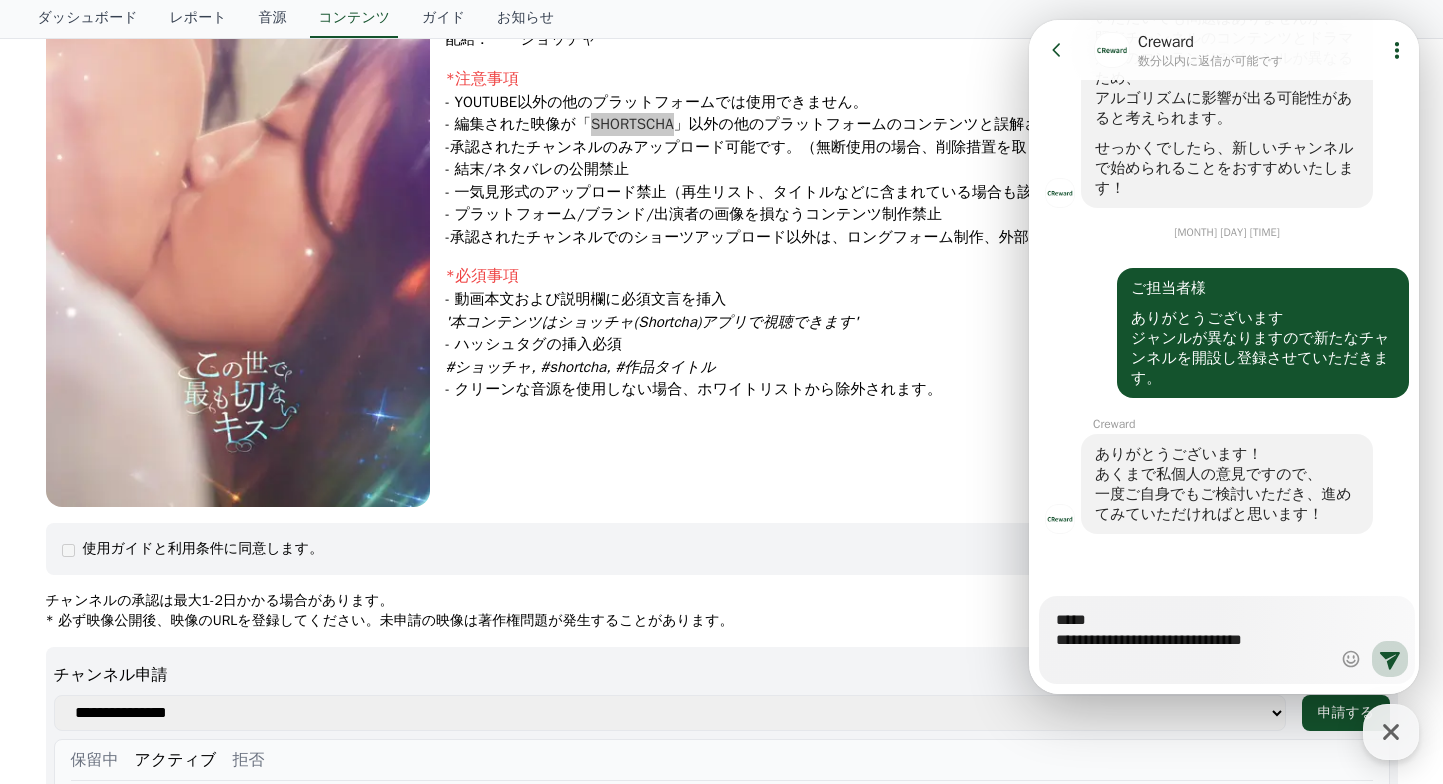 type on "*" 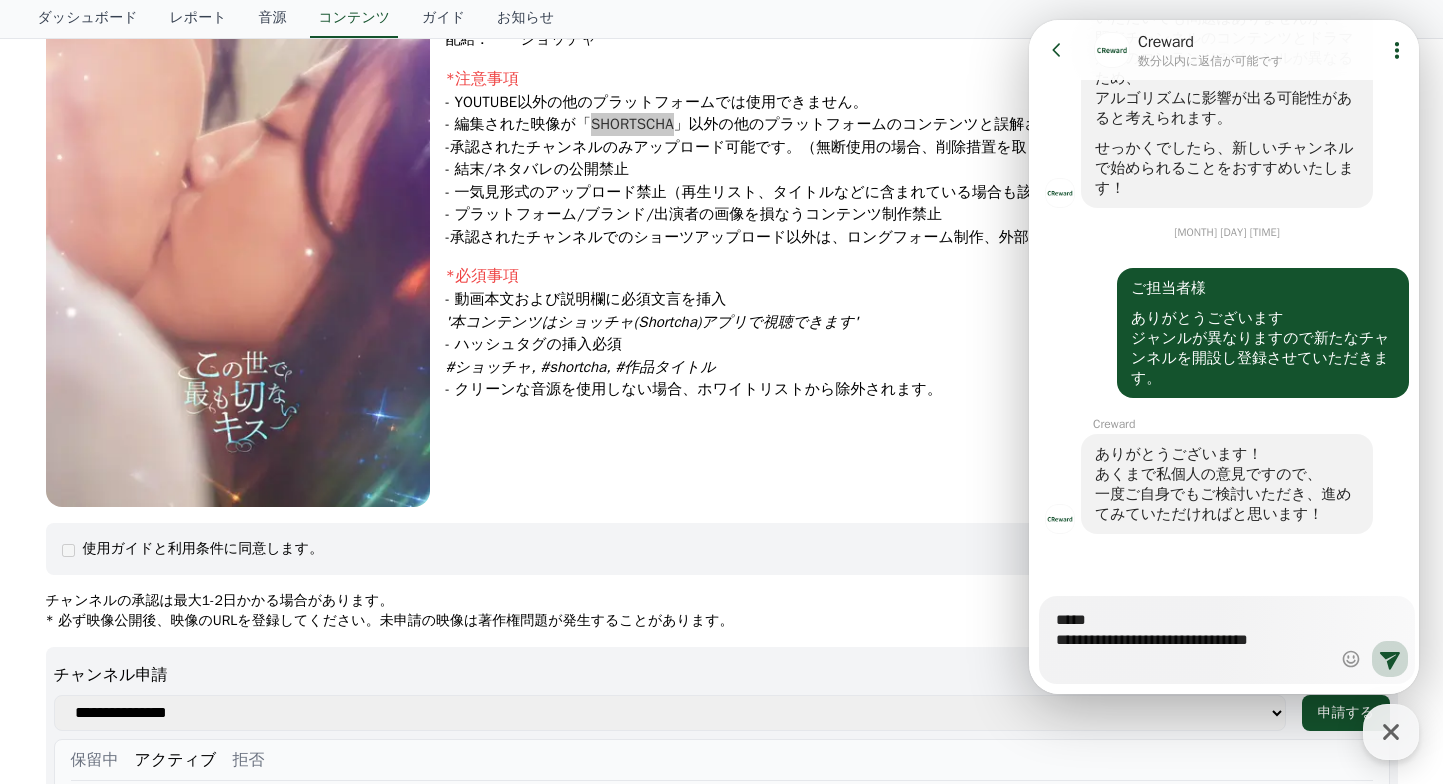 type on "*" 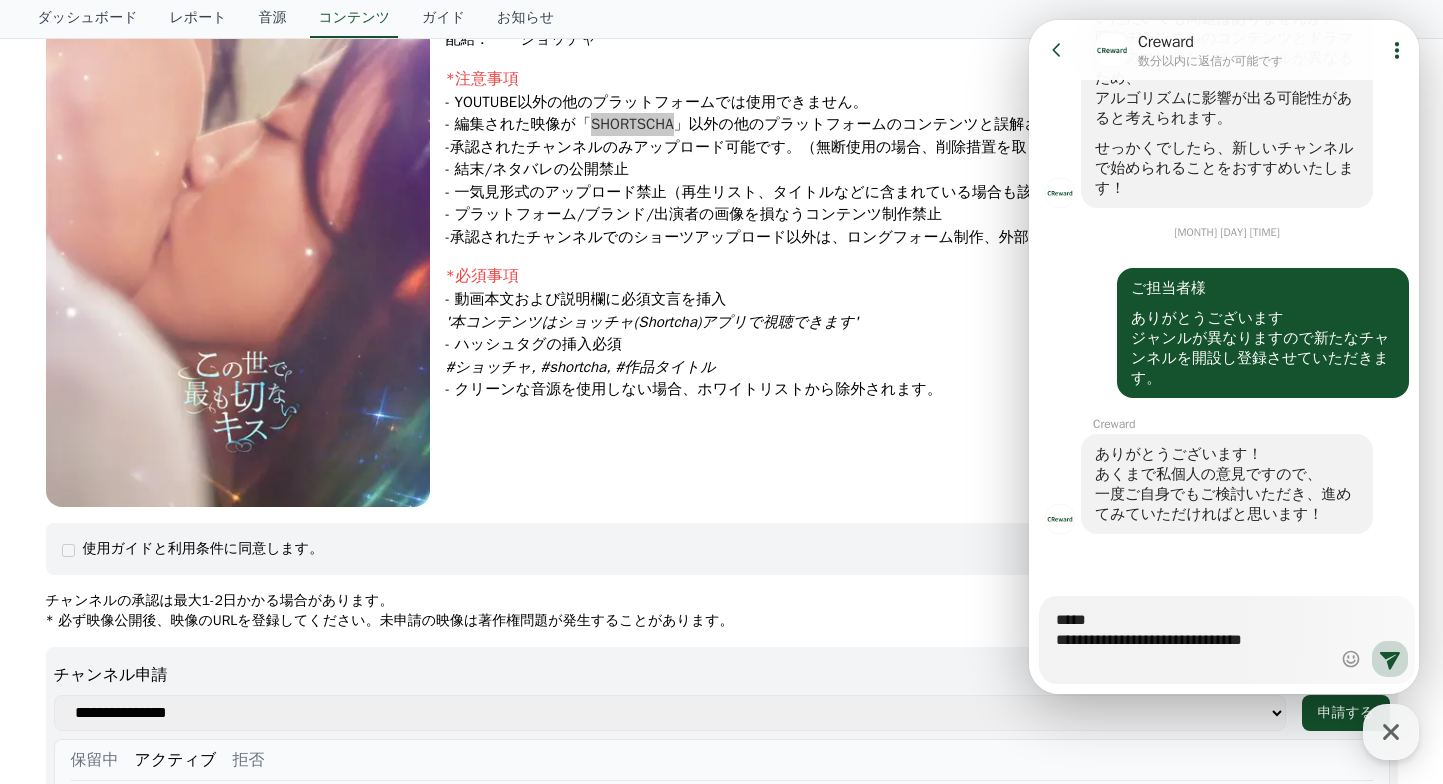 type on "*" 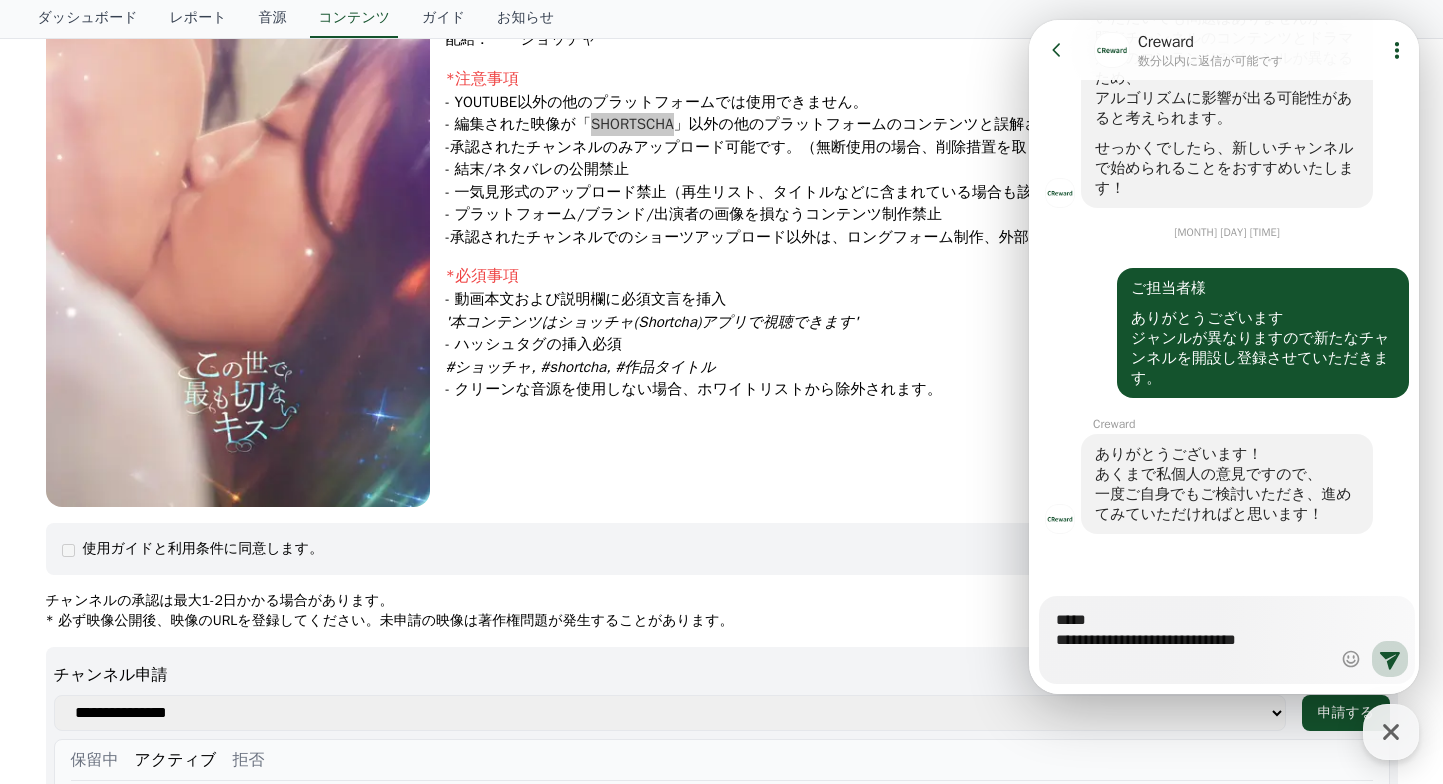 type on "*" 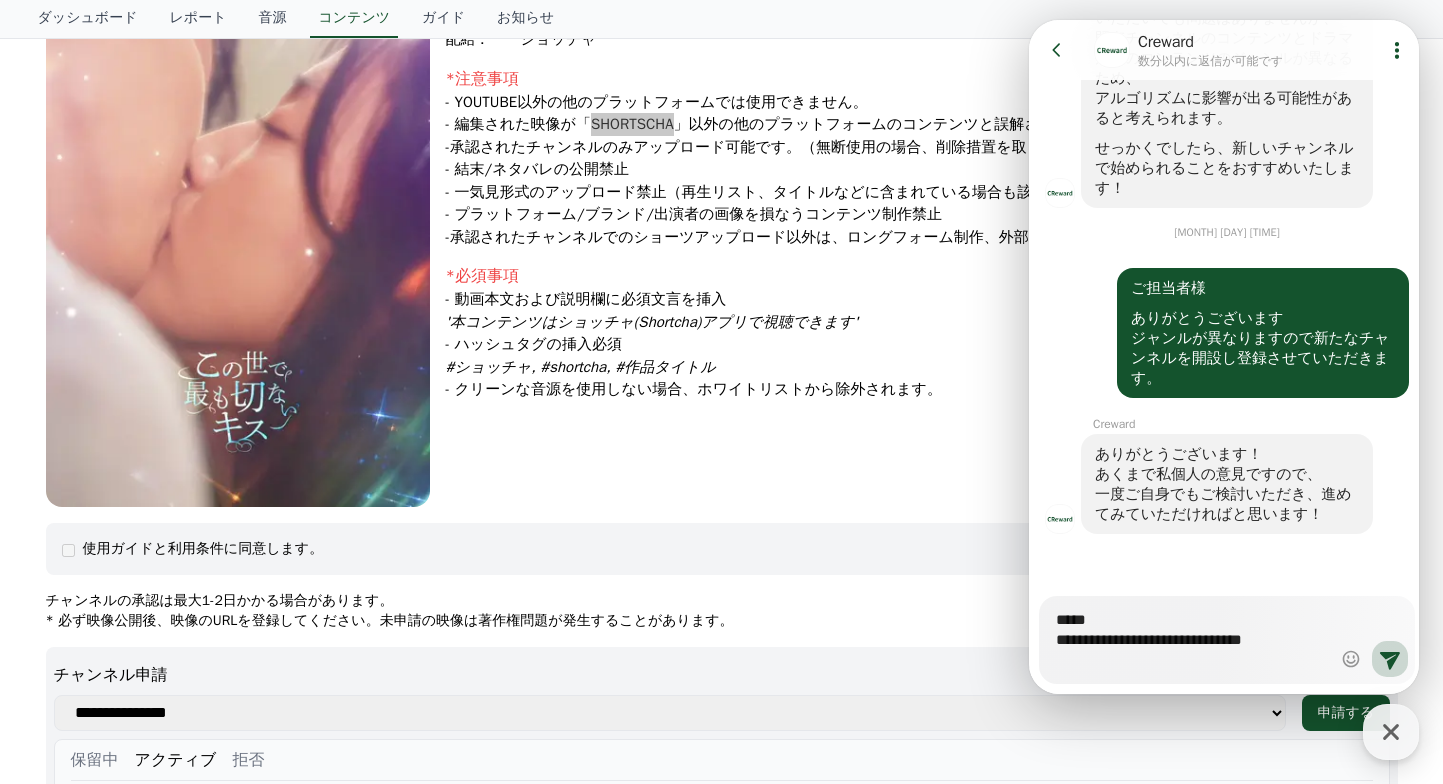 type on "*" 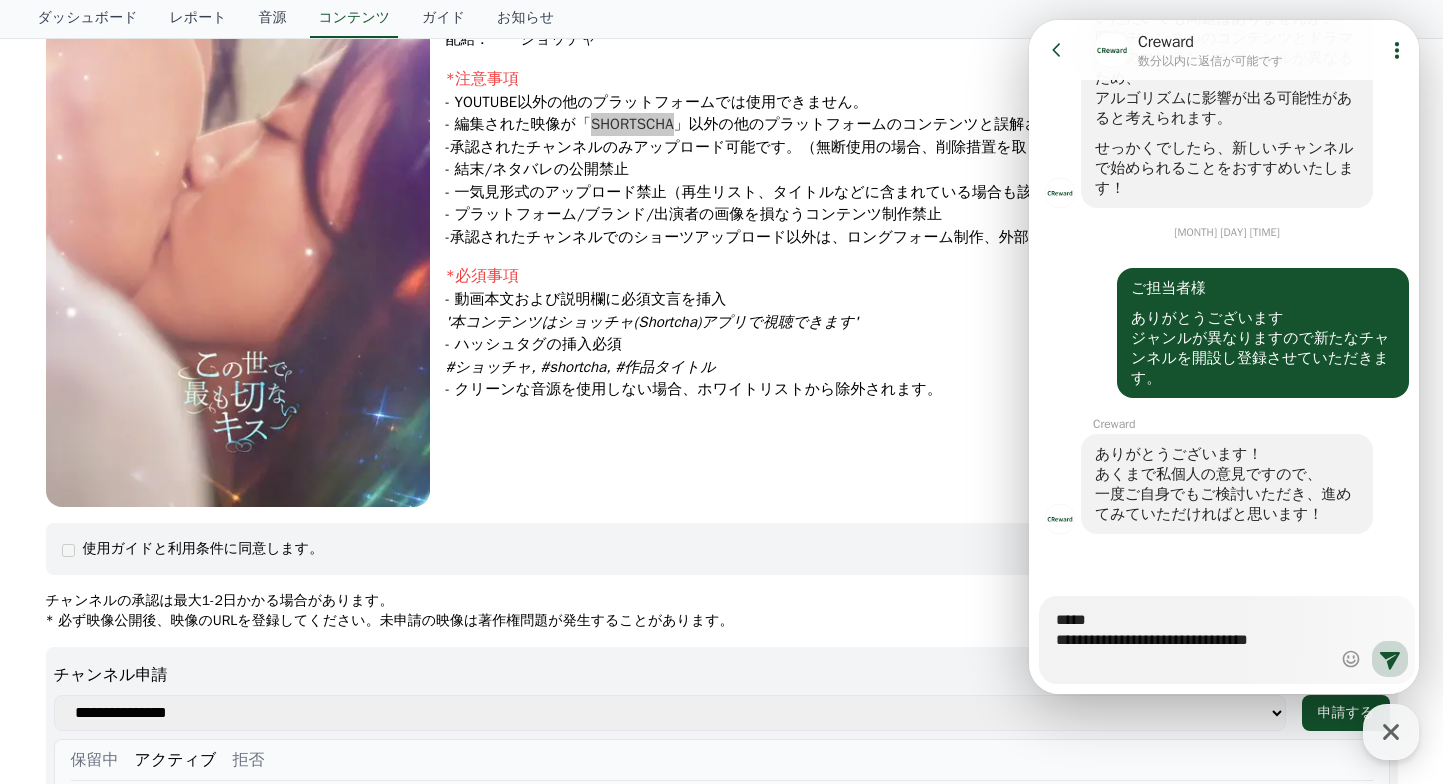 type on "*" 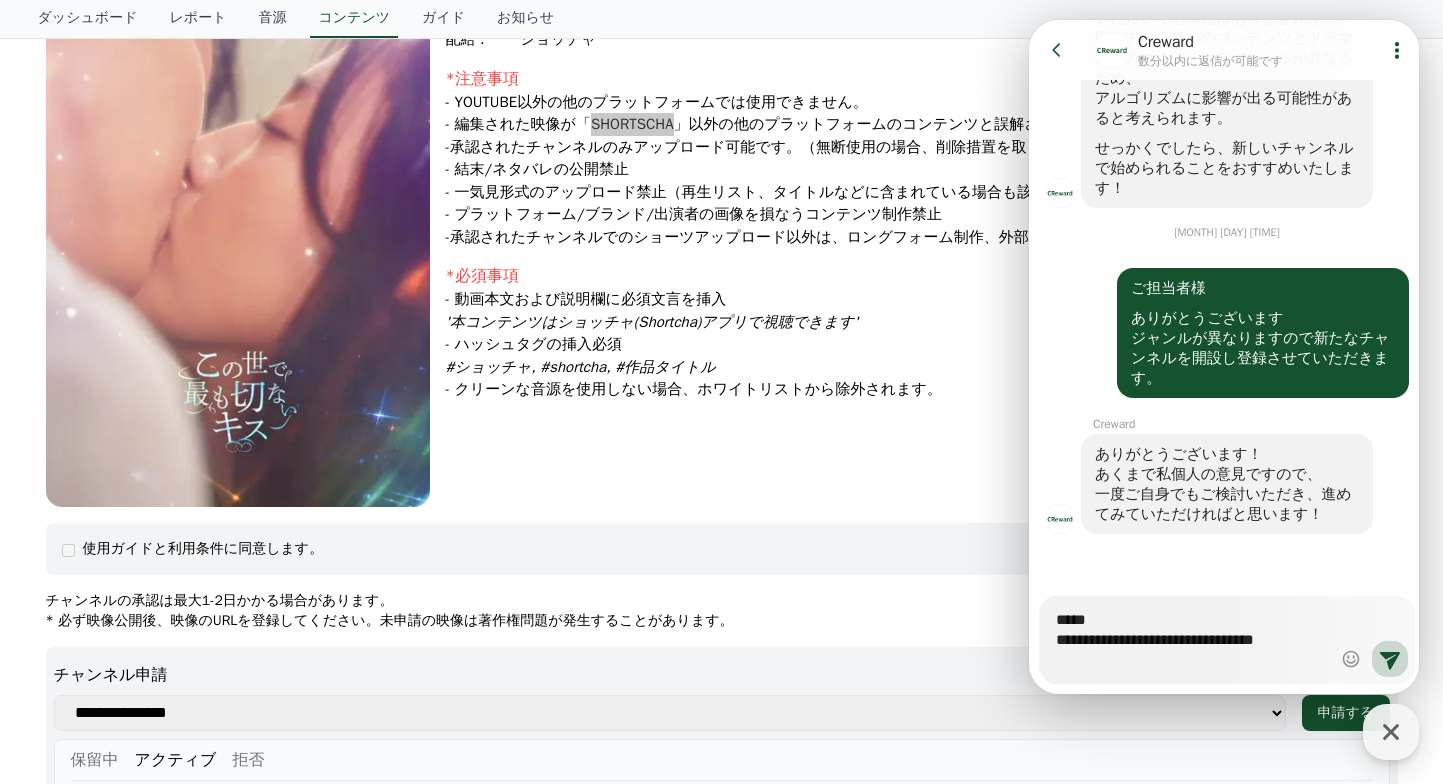 type on "*" 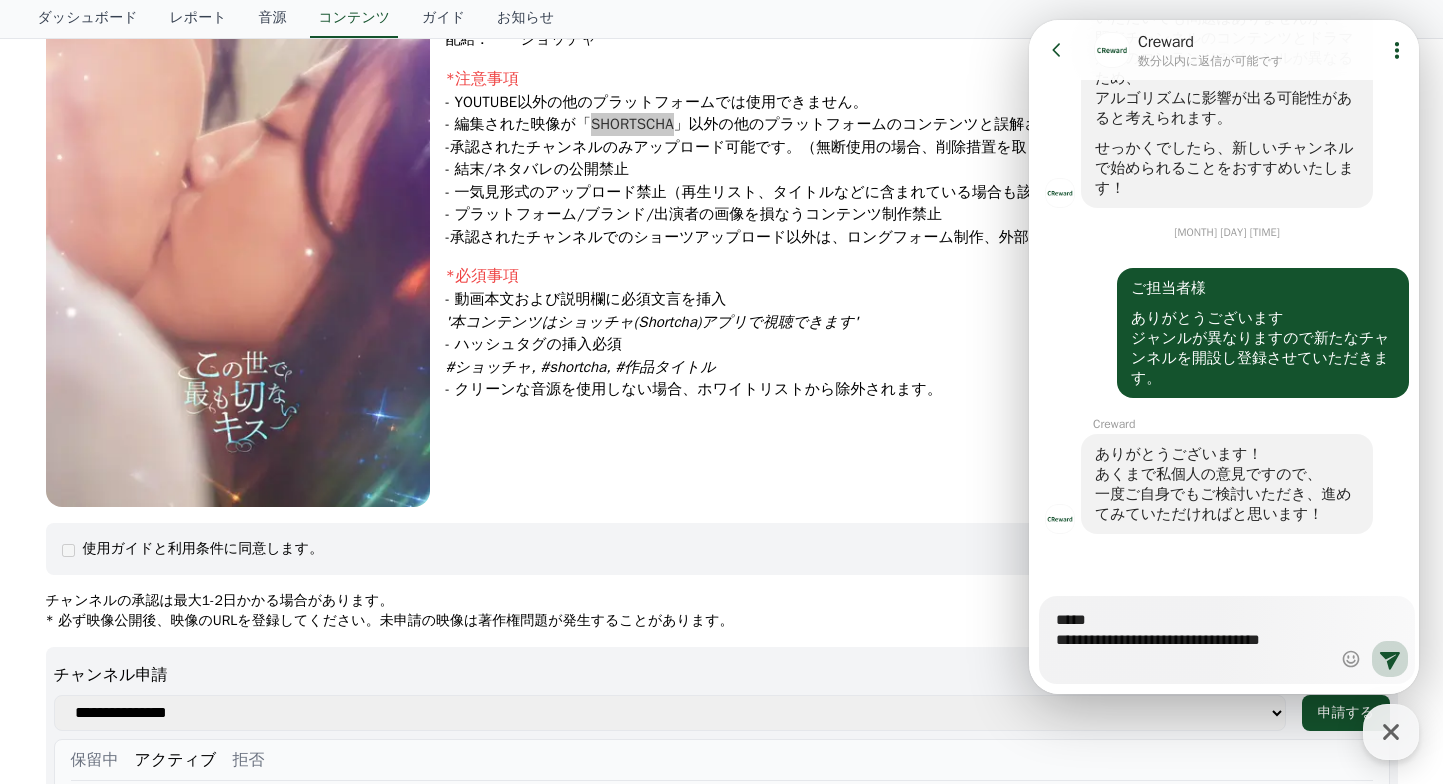 type on "*" 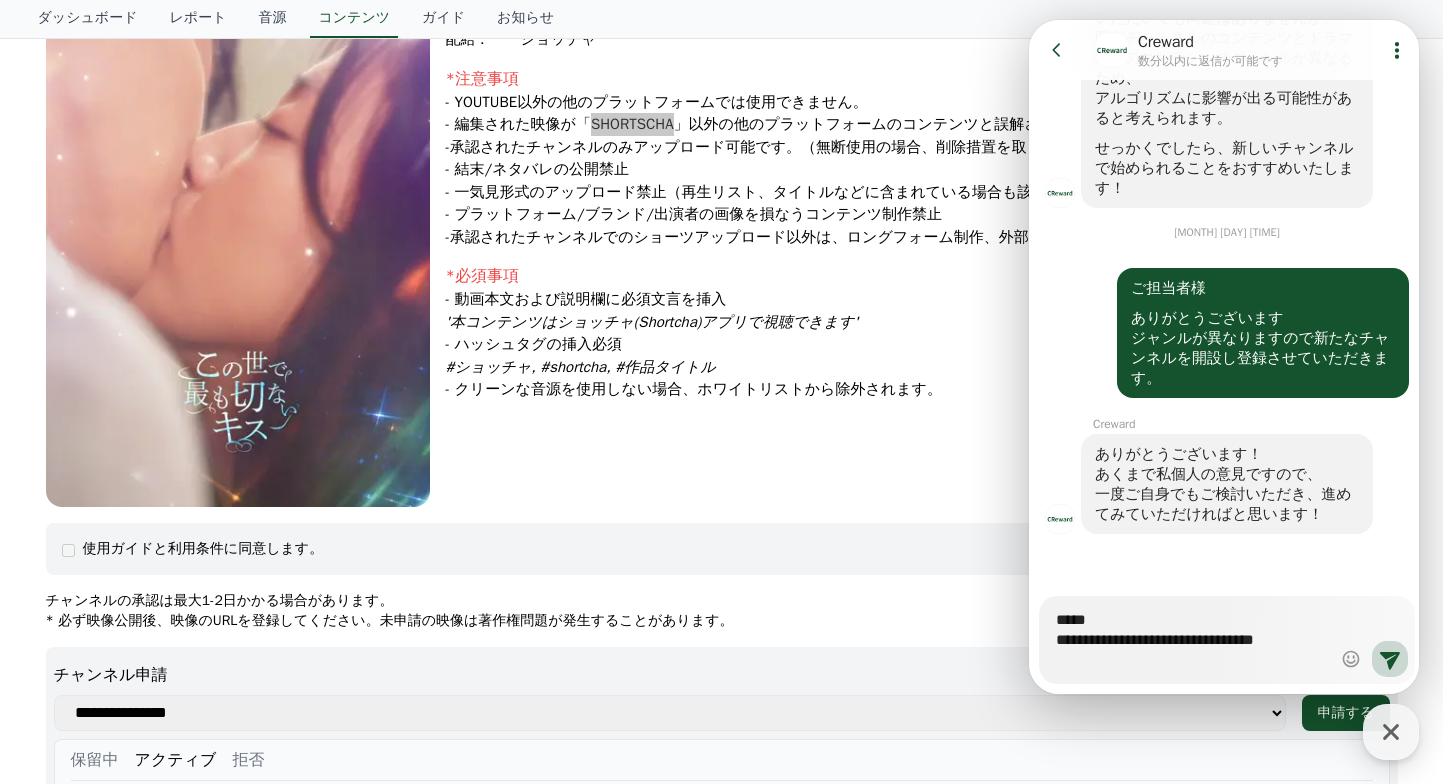 type on "*" 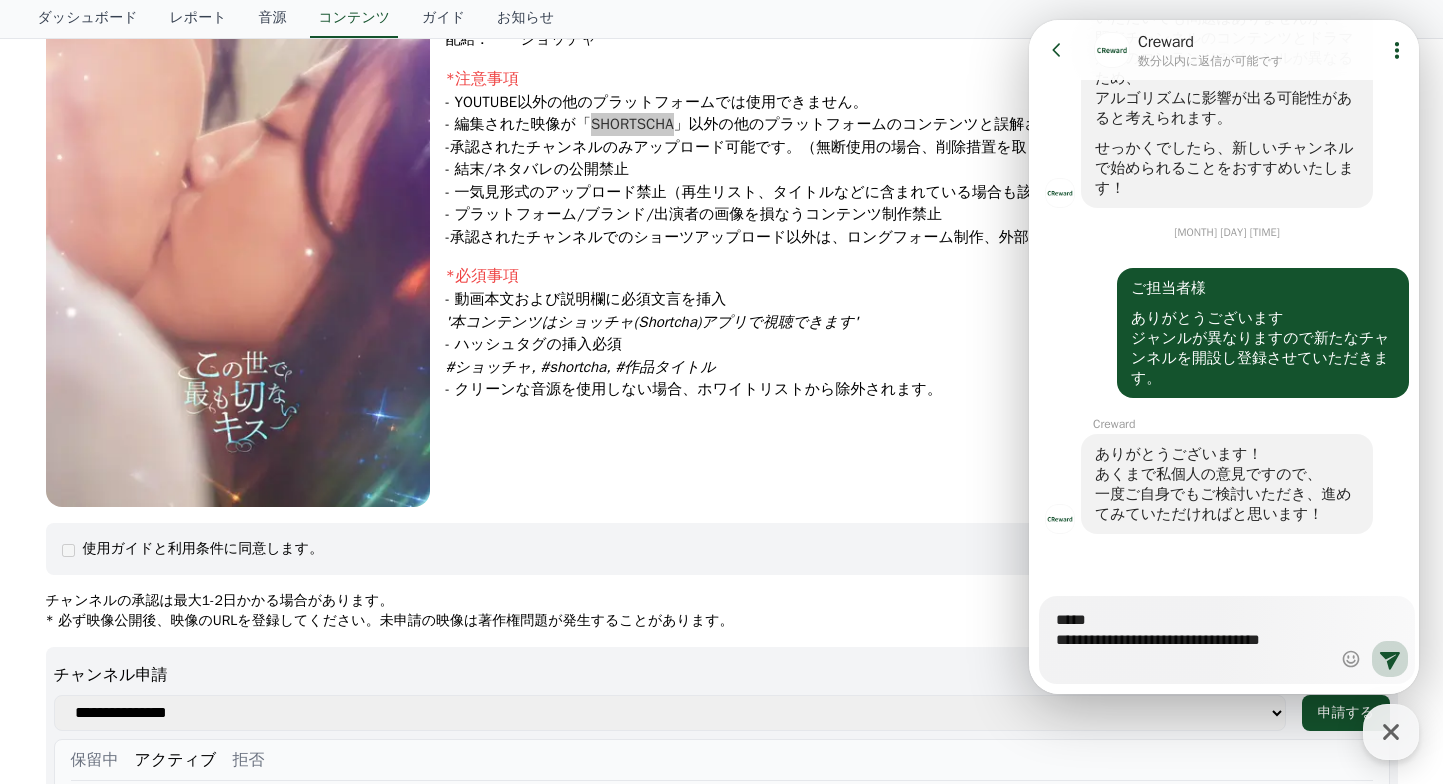 type on "*" 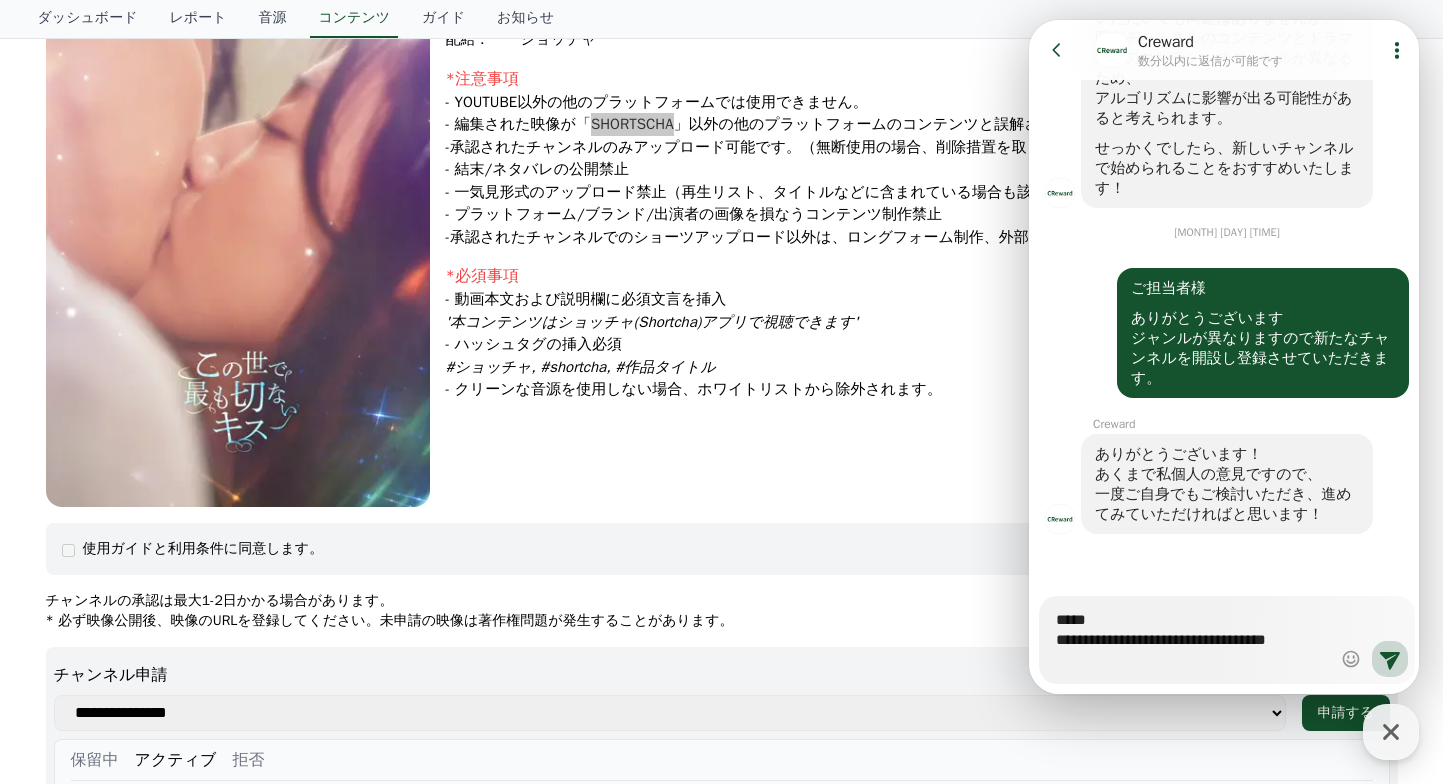 type on "*" 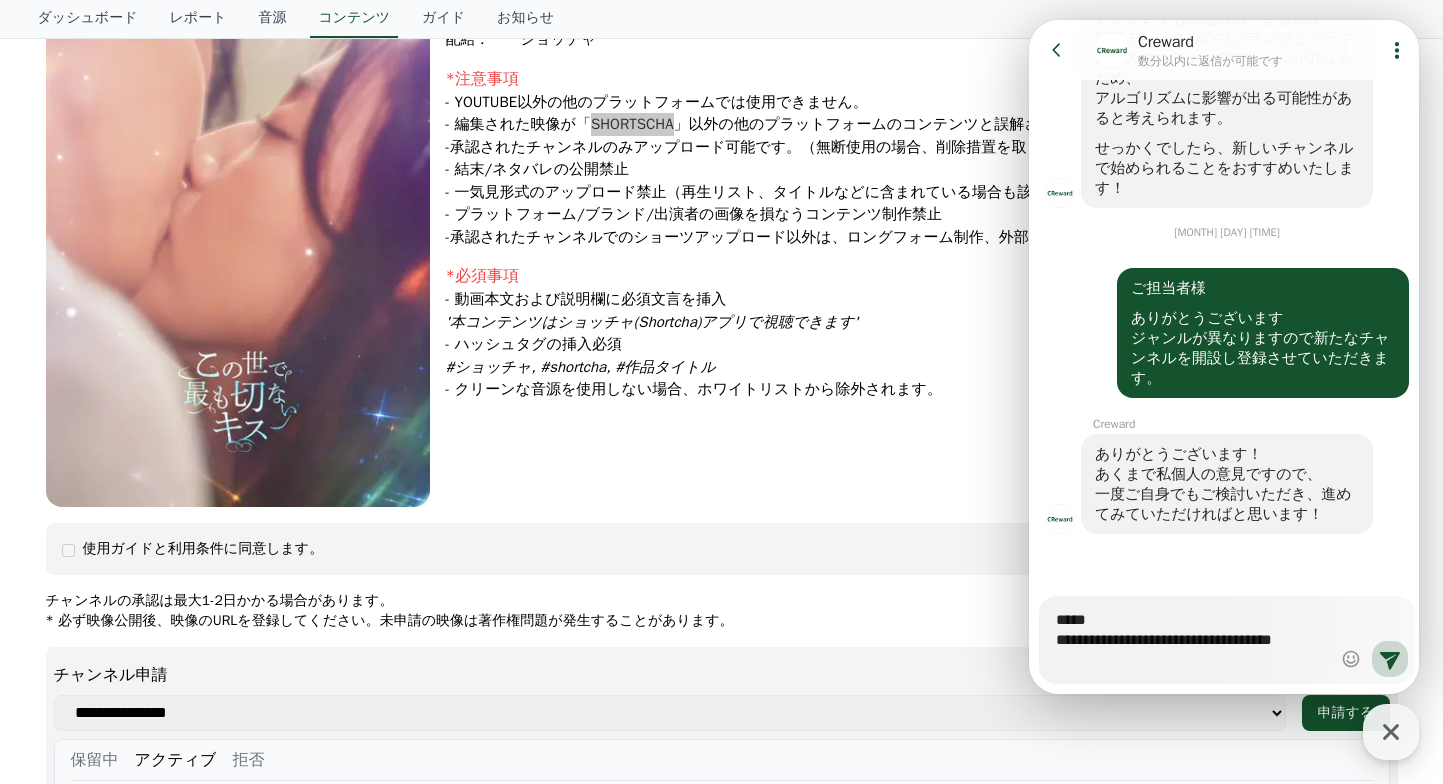 type on "*" 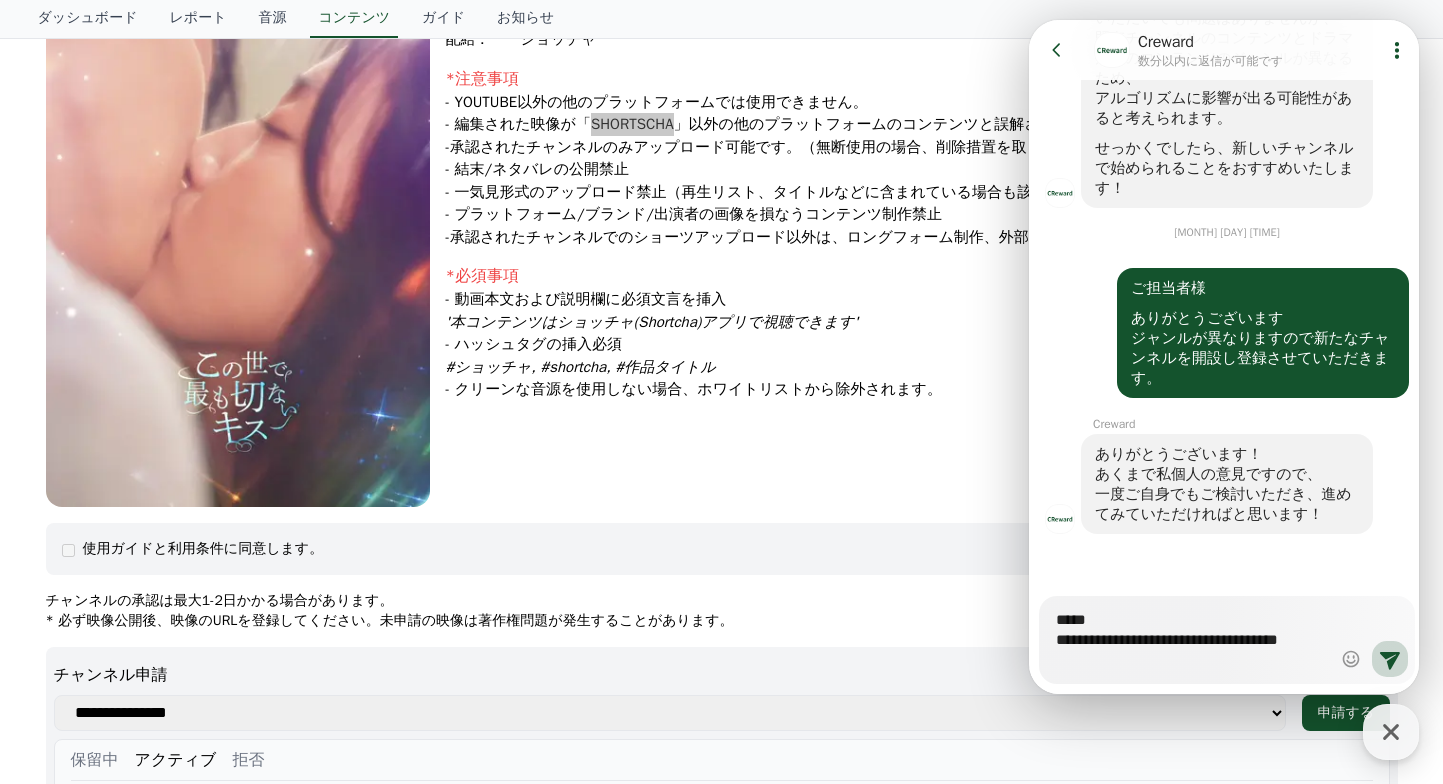 type on "**********" 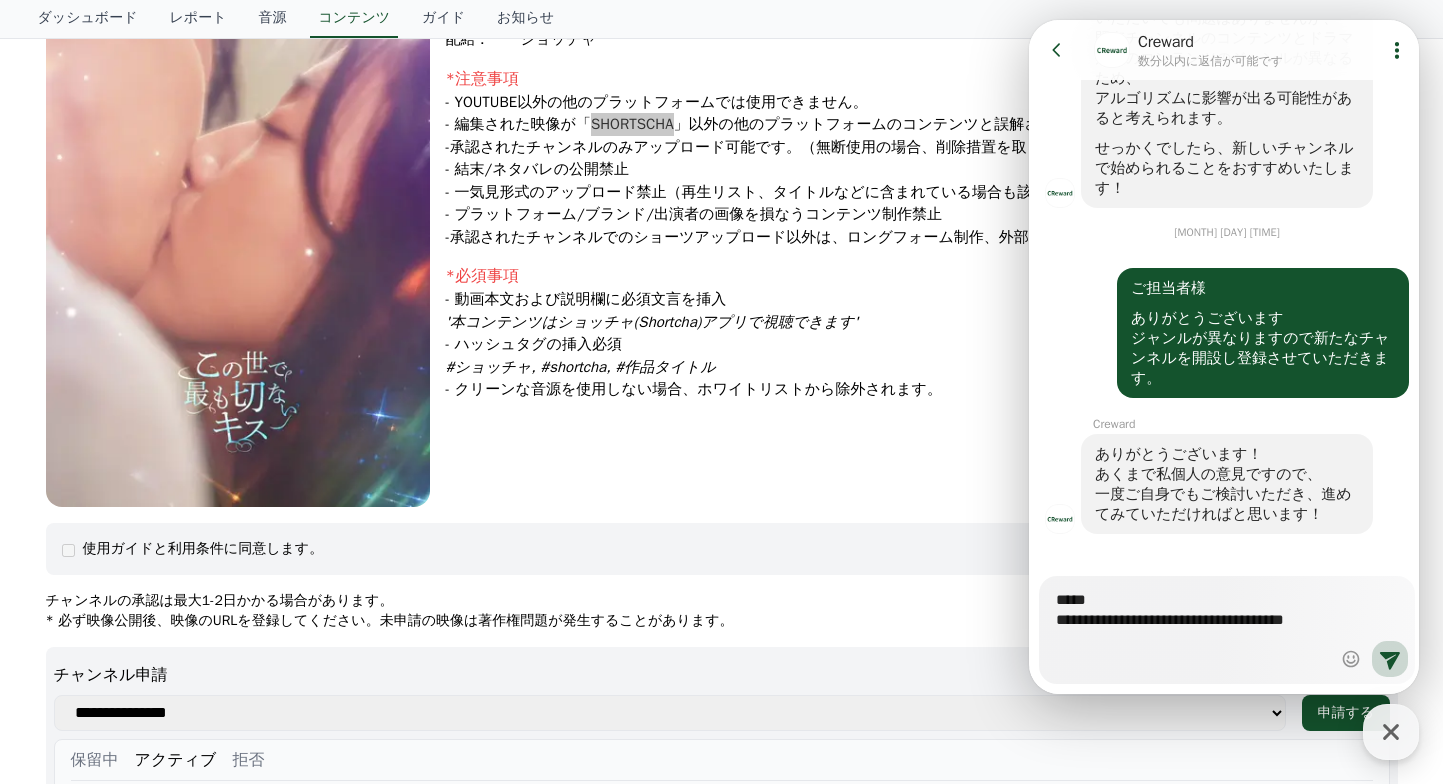 type on "*" 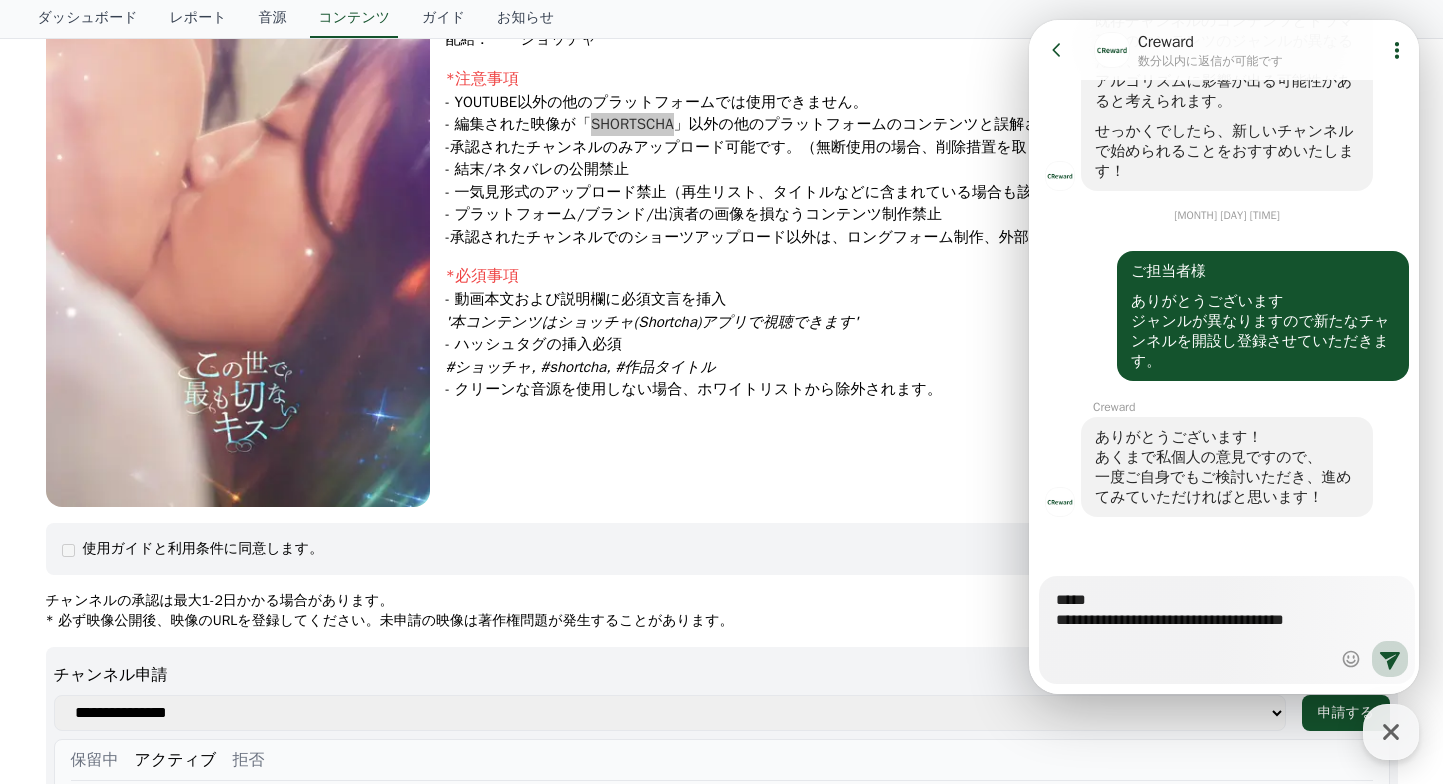 scroll, scrollTop: 1328, scrollLeft: 0, axis: vertical 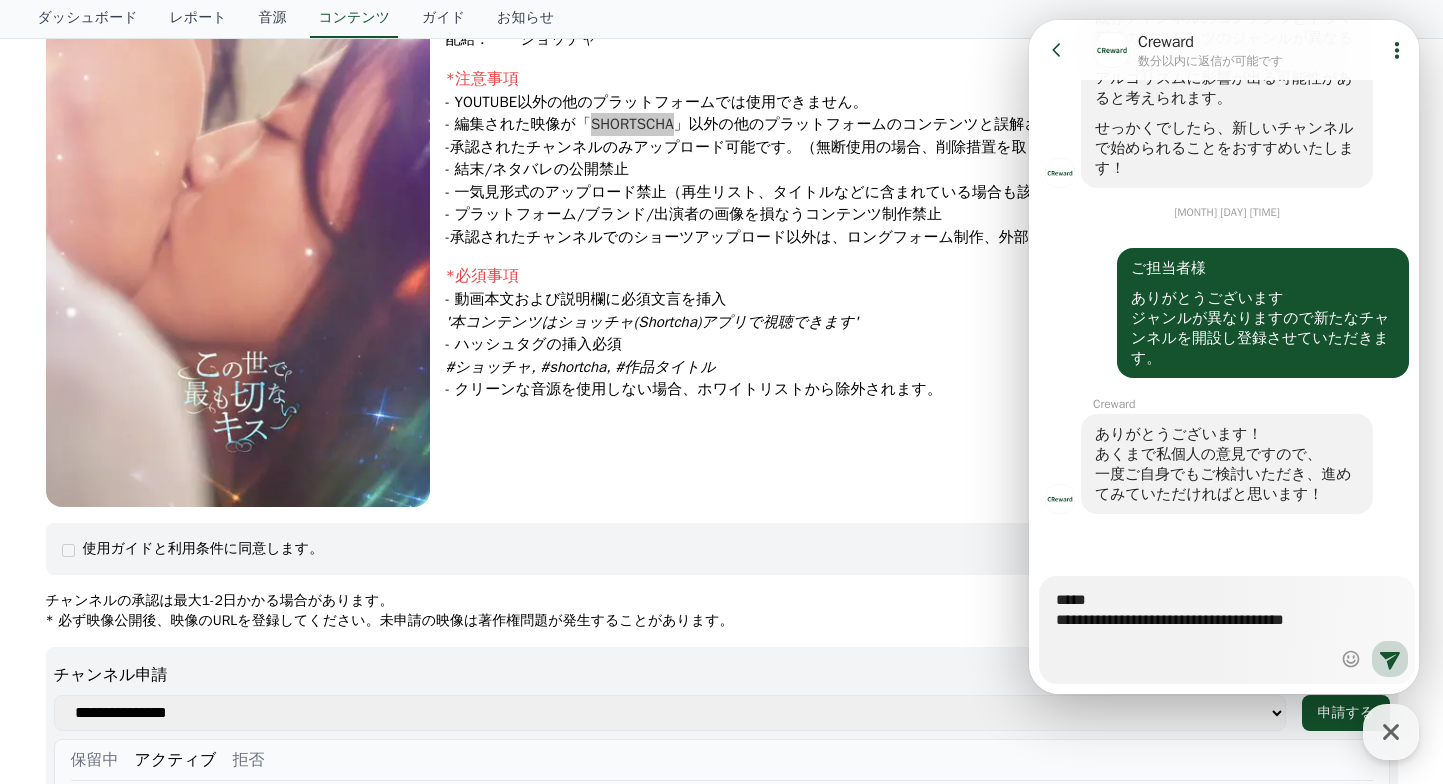 type on "*" 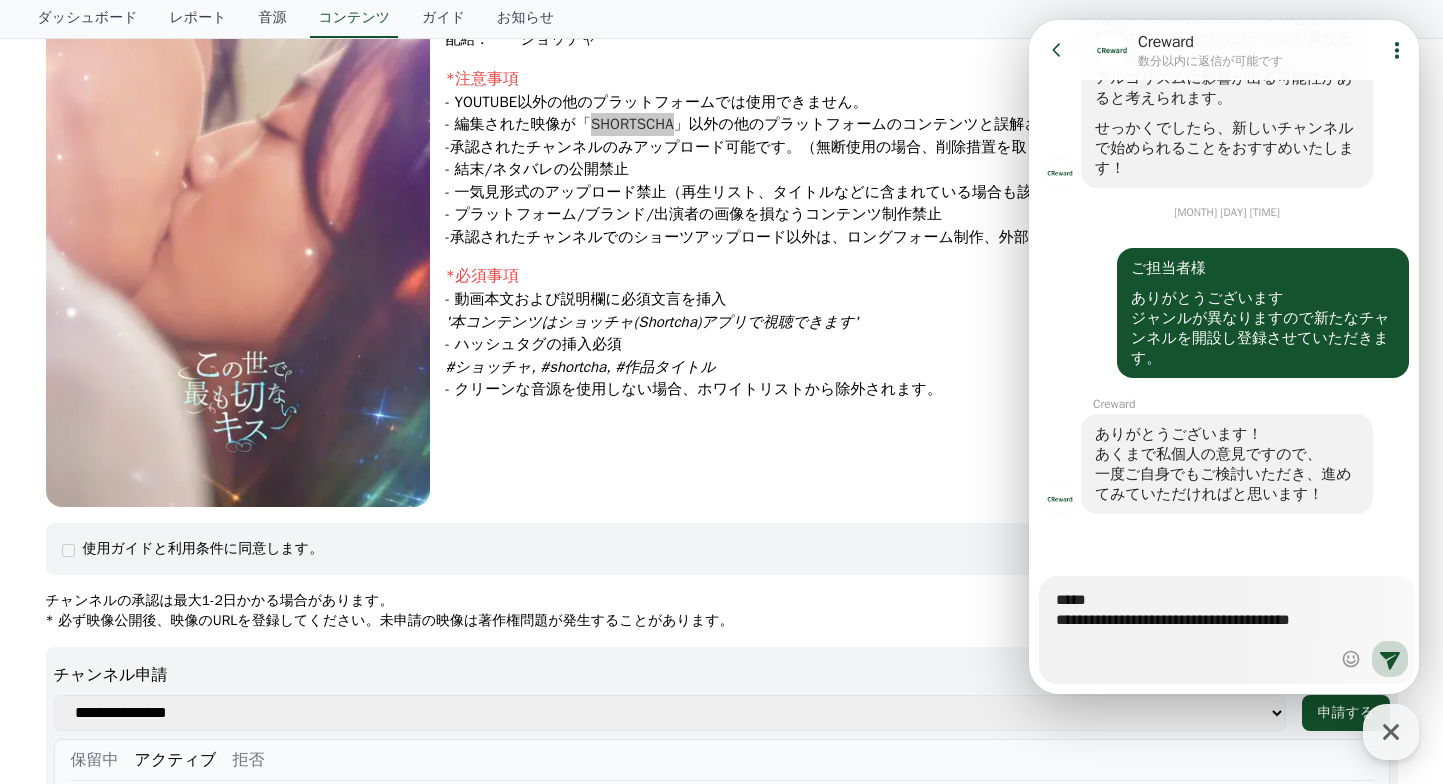 type on "*" 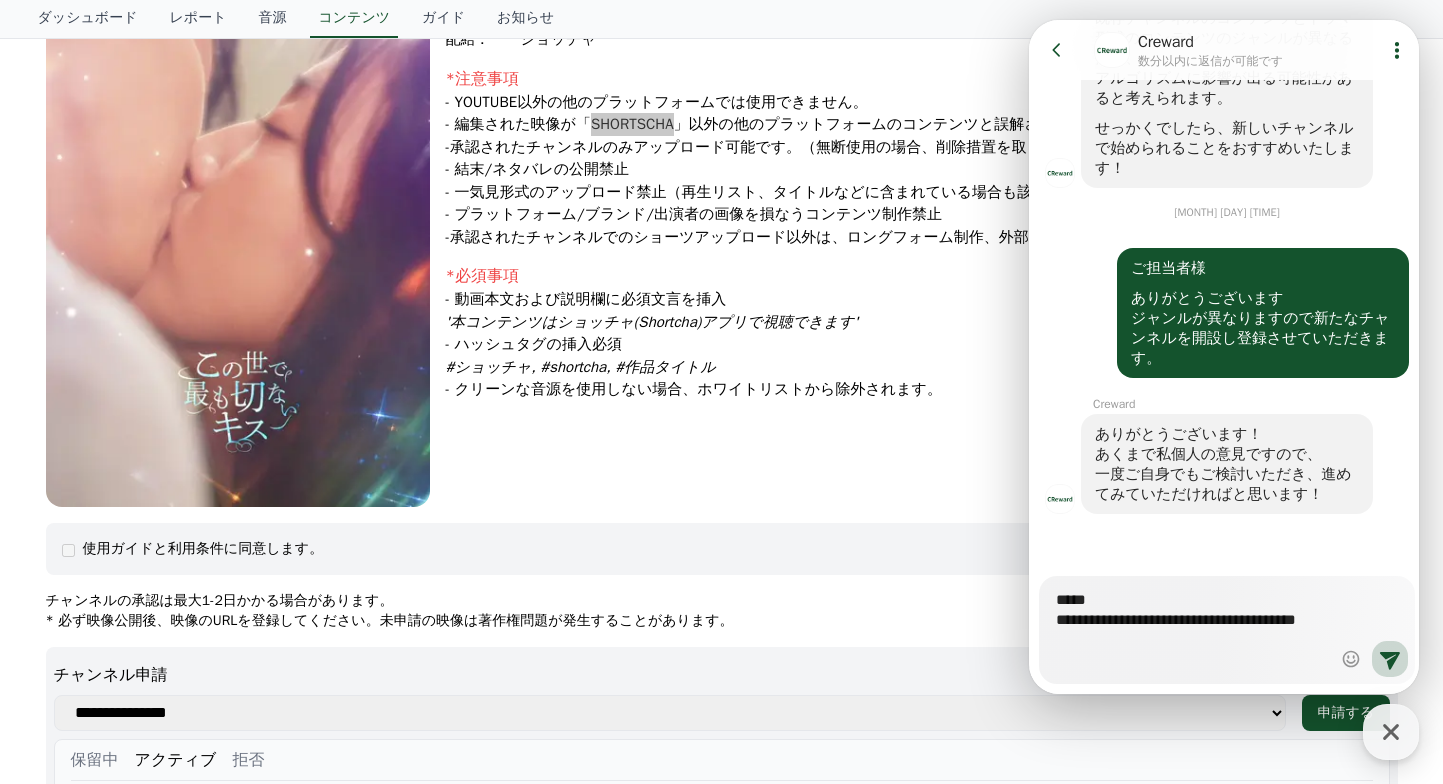 type on "*" 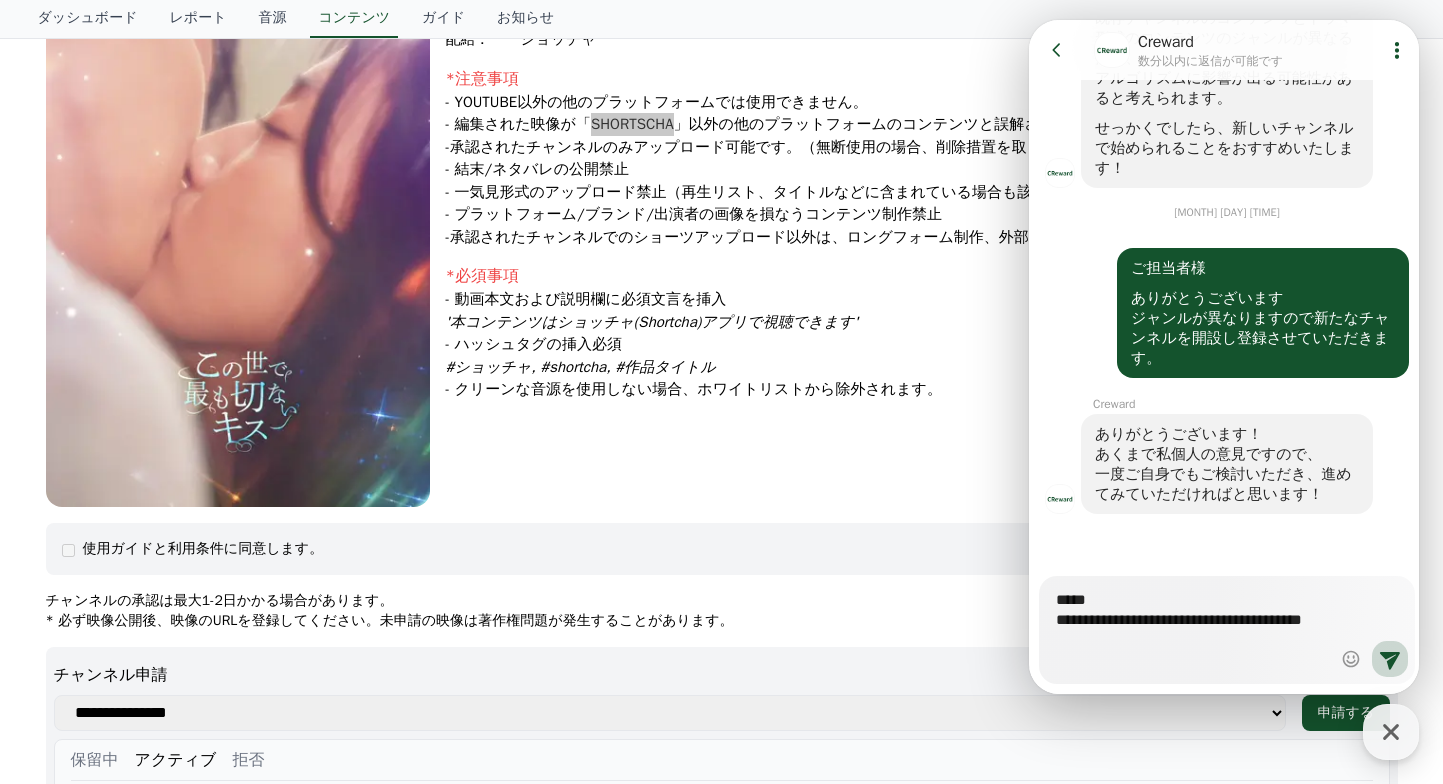 type on "*" 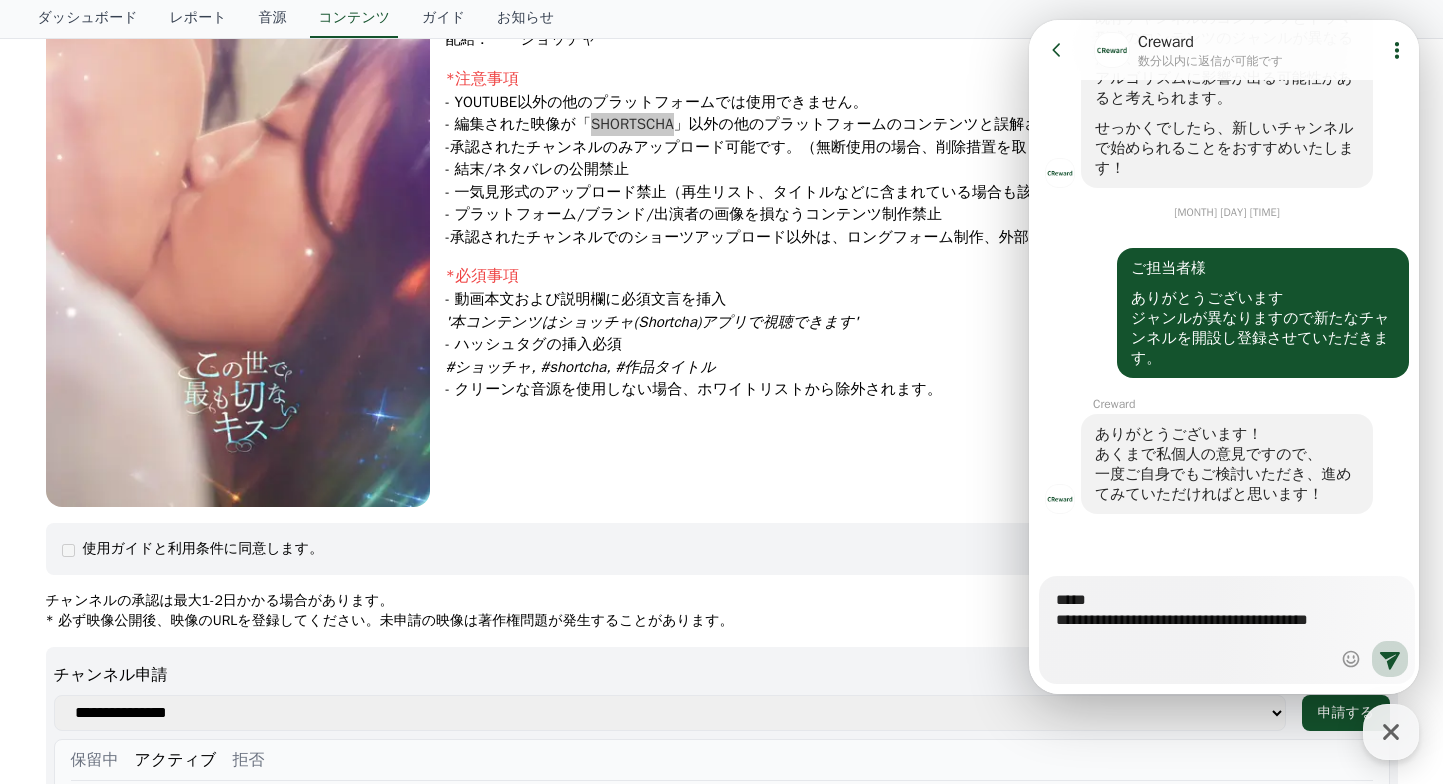 type on "*" 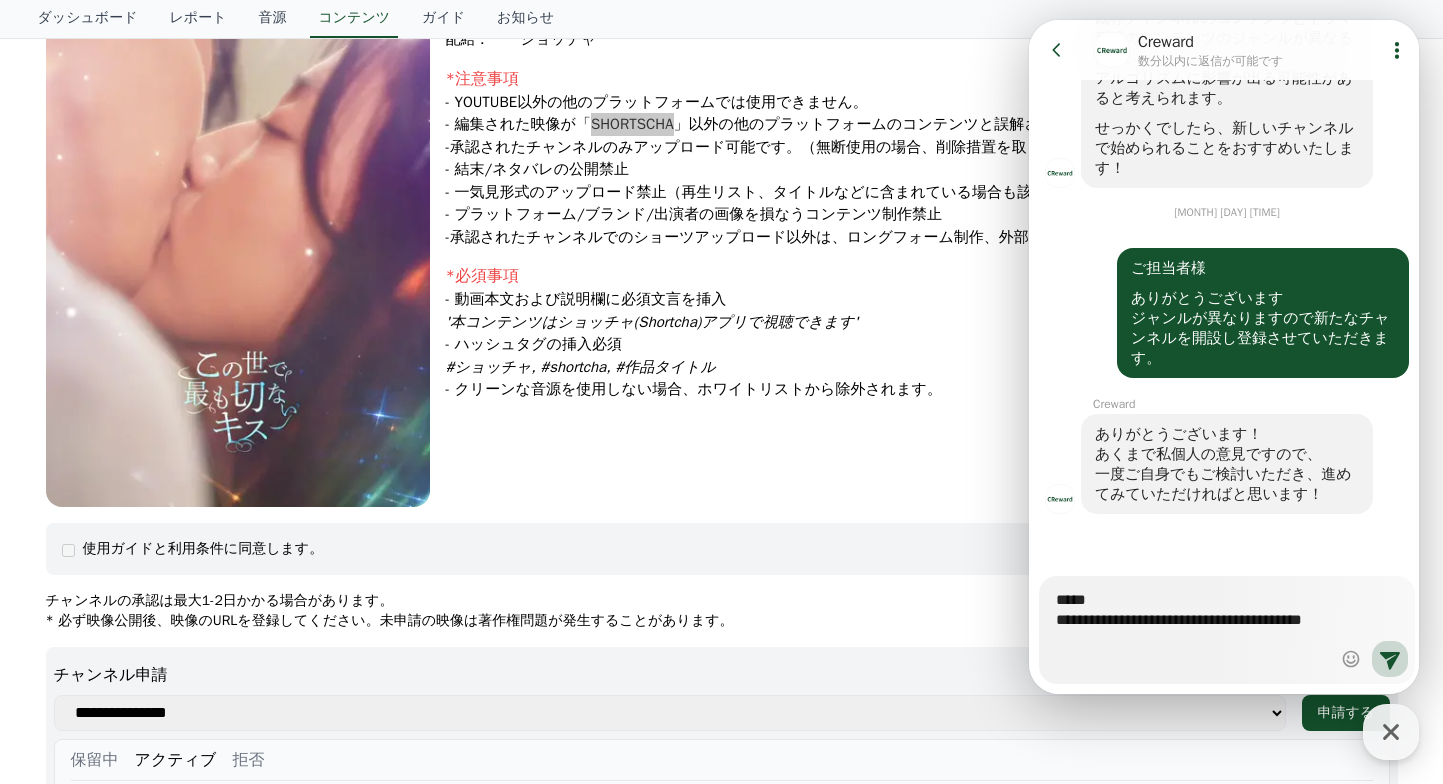 type on "*" 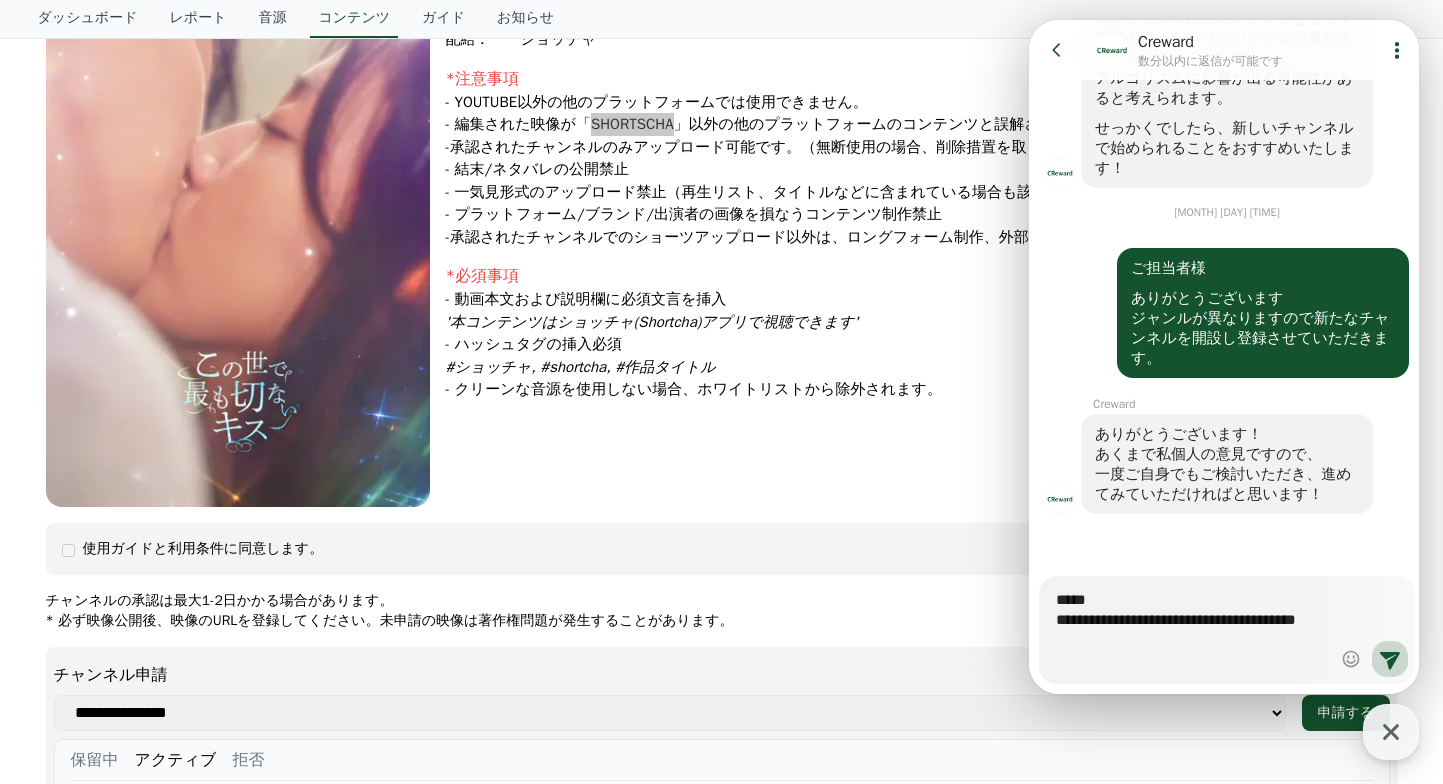 type on "*" 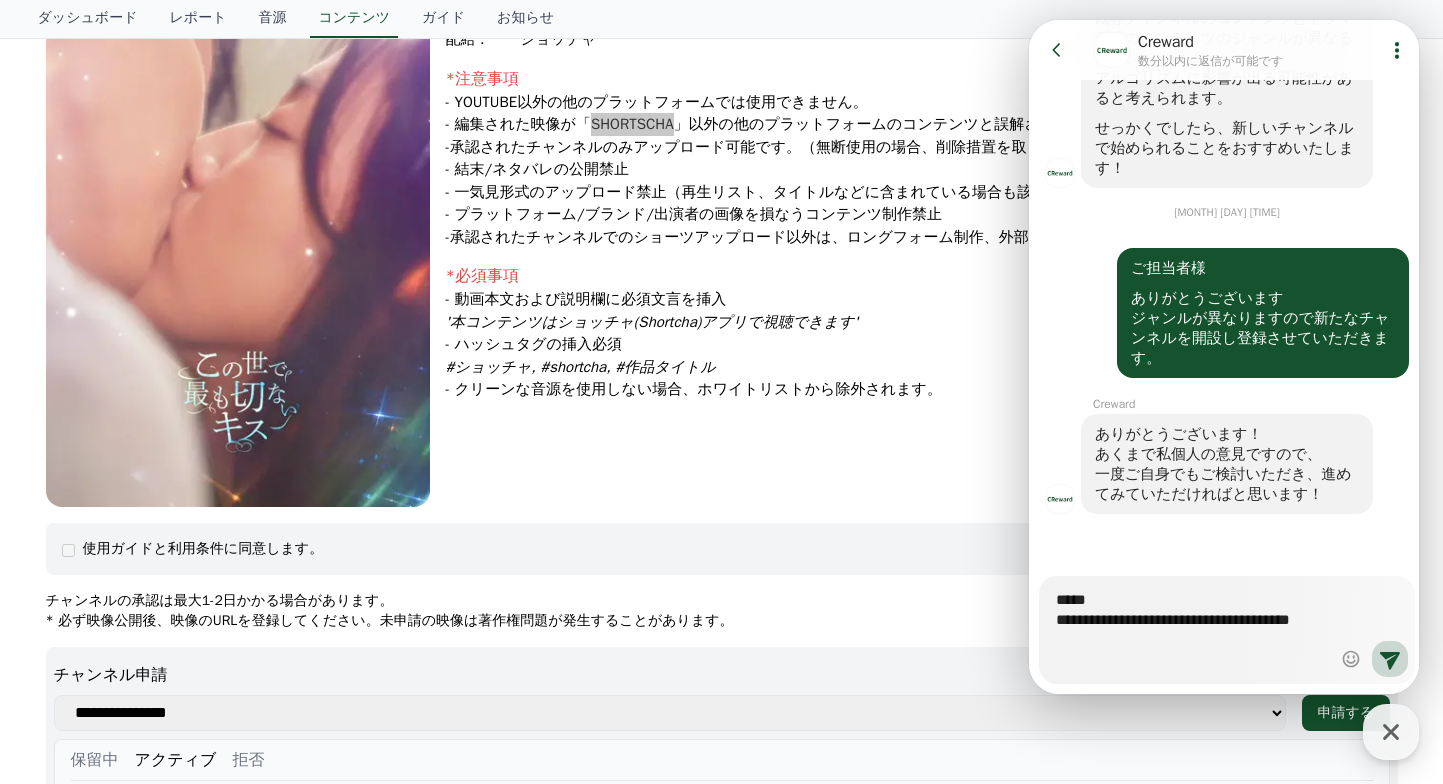 type on "*" 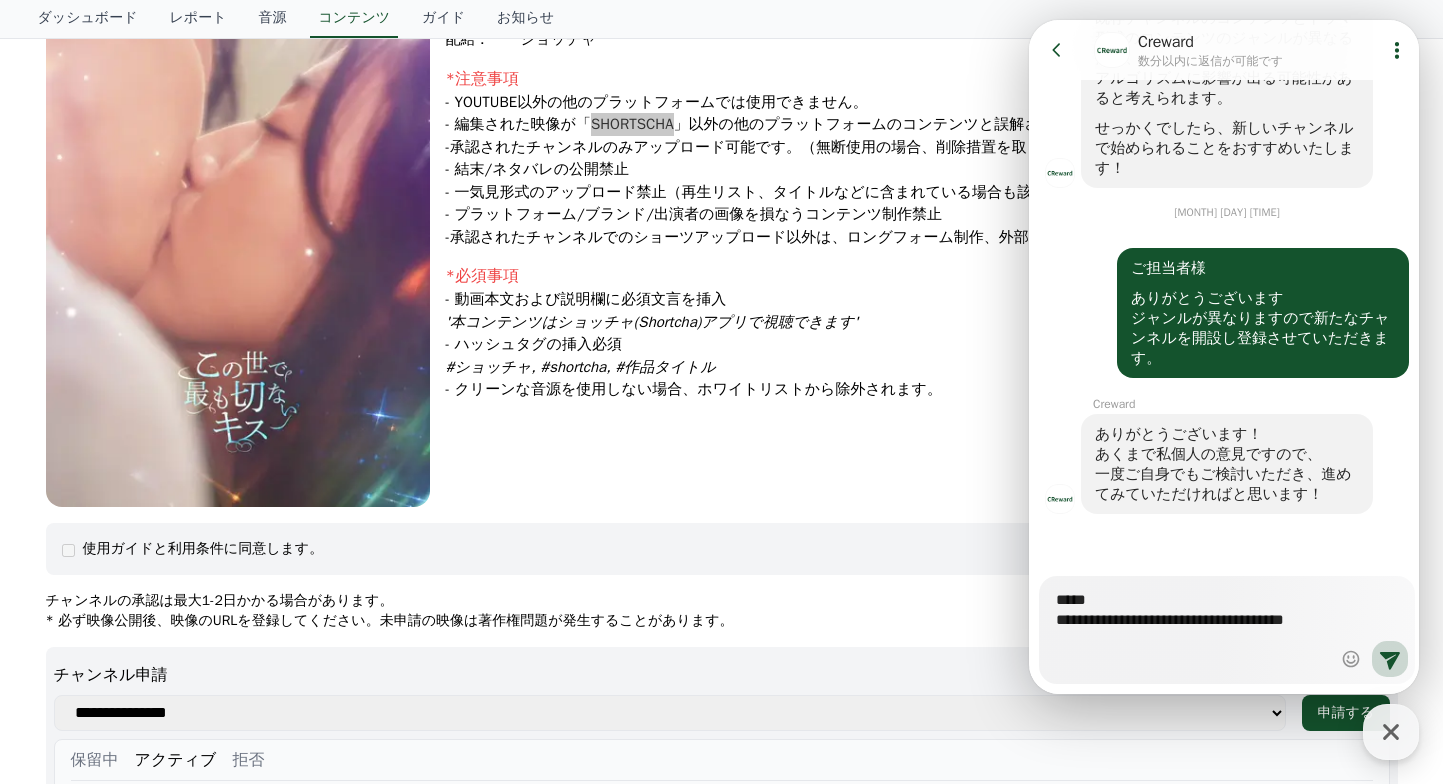 type on "*" 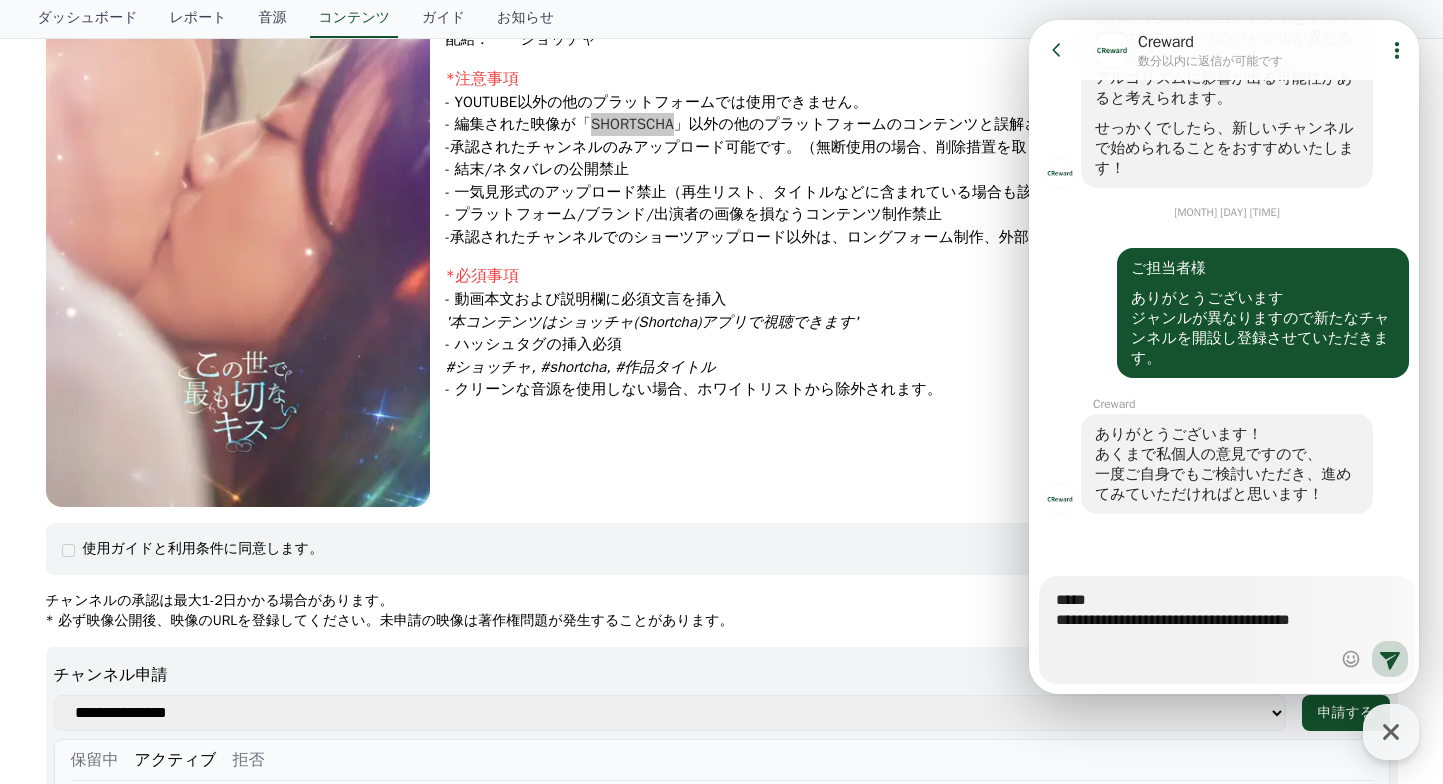 type on "*" 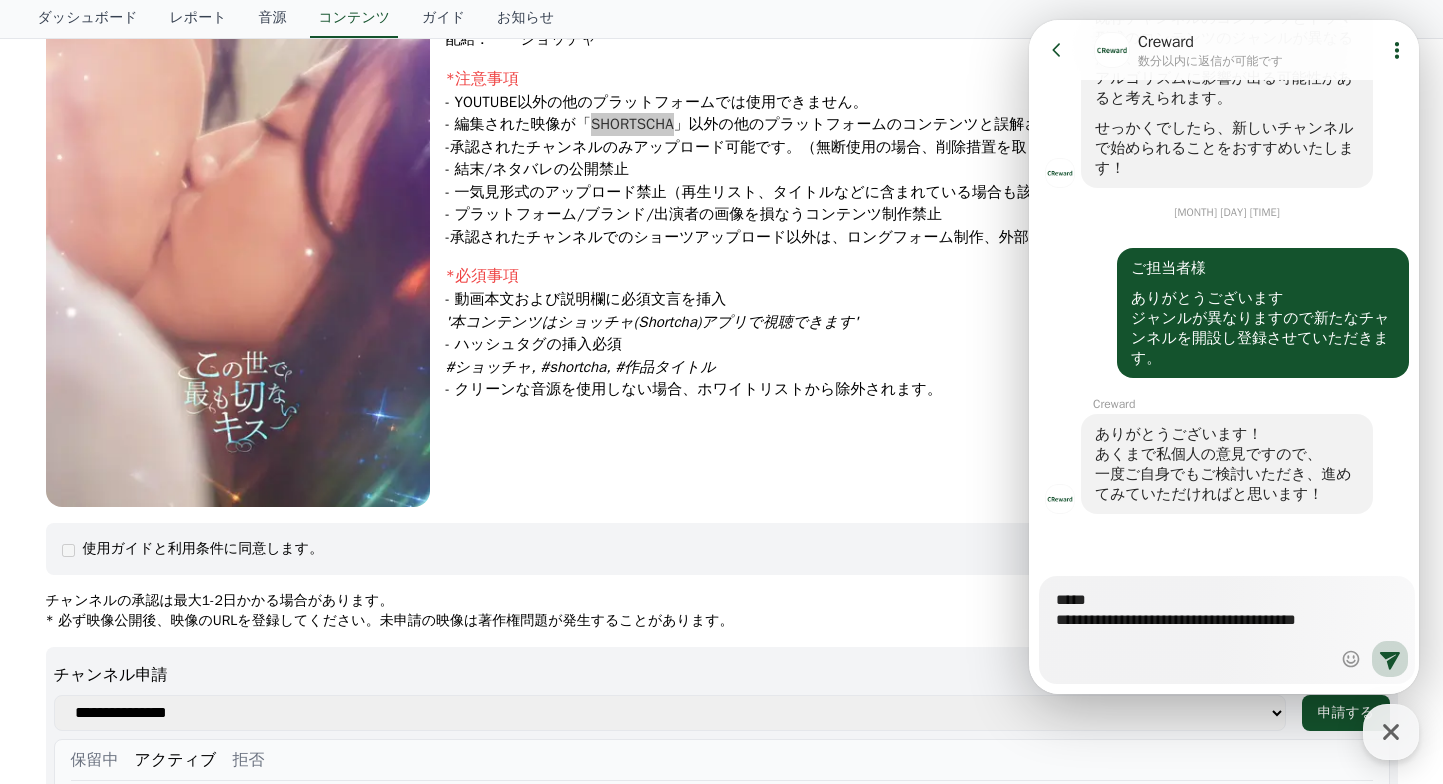 type on "*" 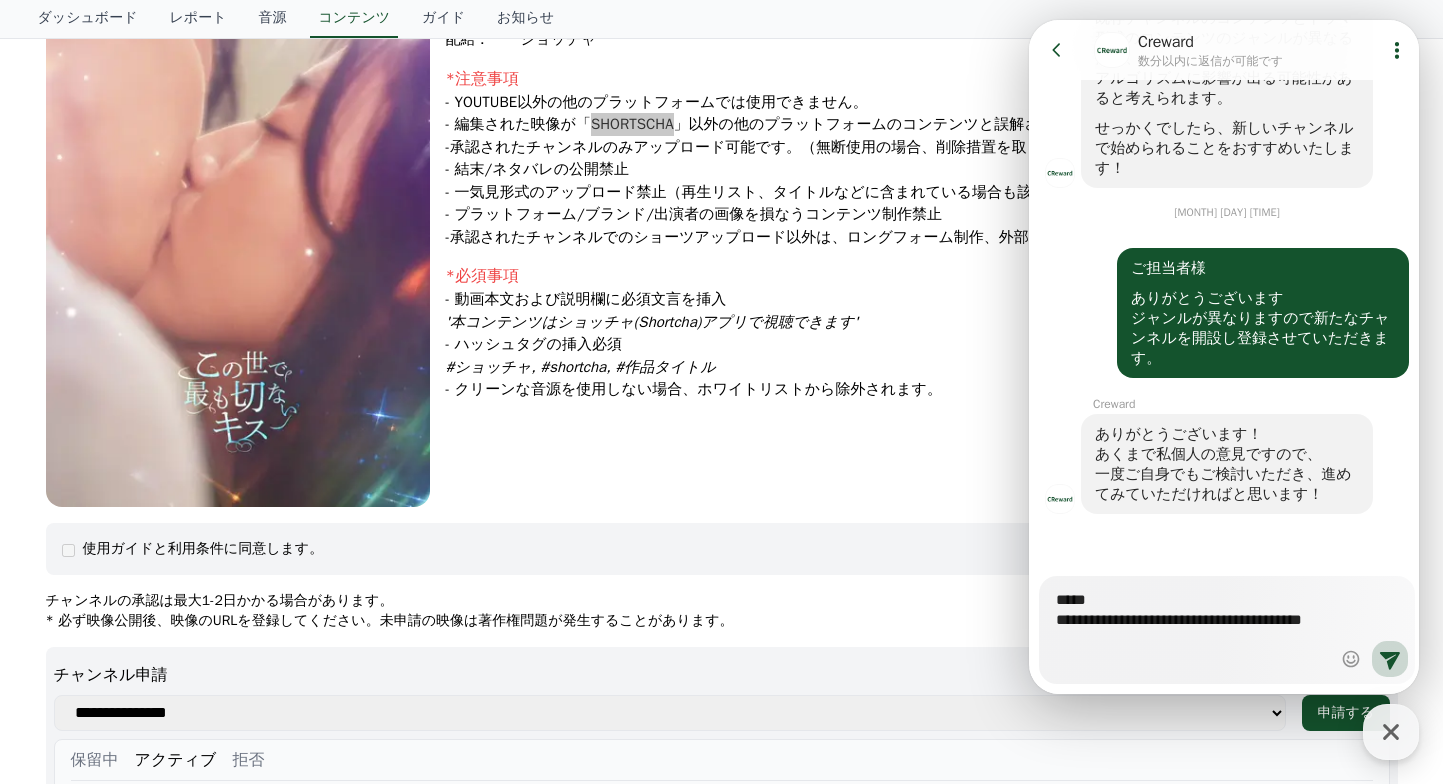 type on "*" 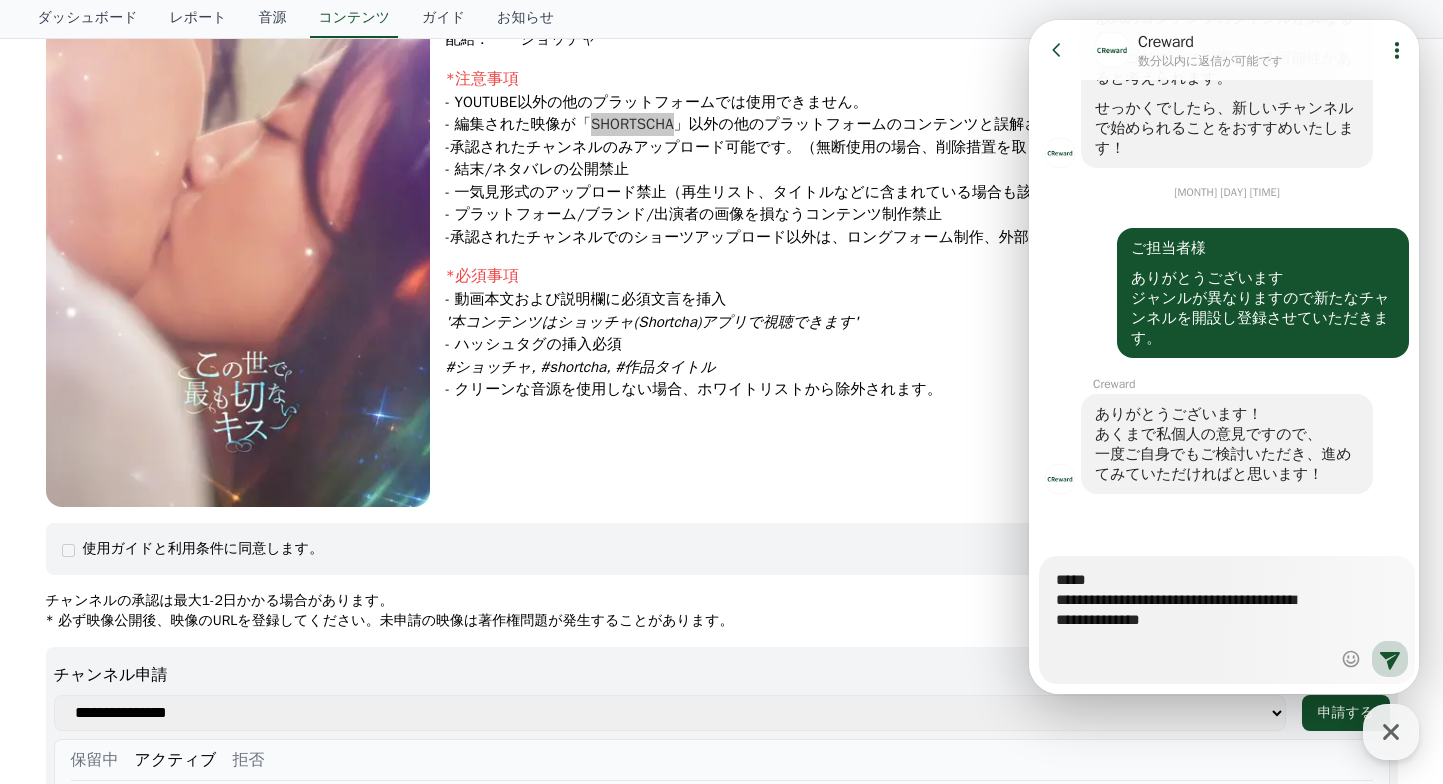 scroll, scrollTop: 1328, scrollLeft: 0, axis: vertical 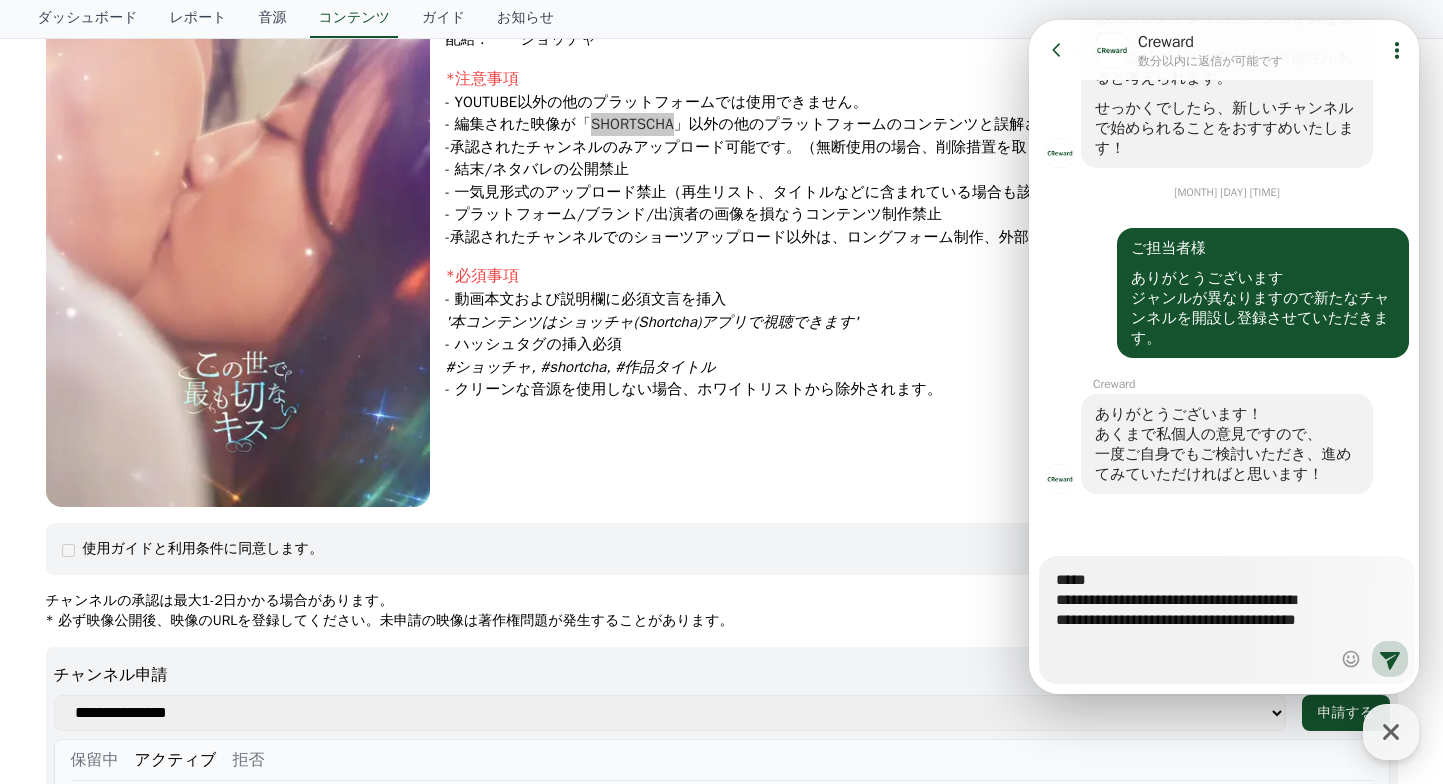 click on "**********" at bounding box center (1192, 613) 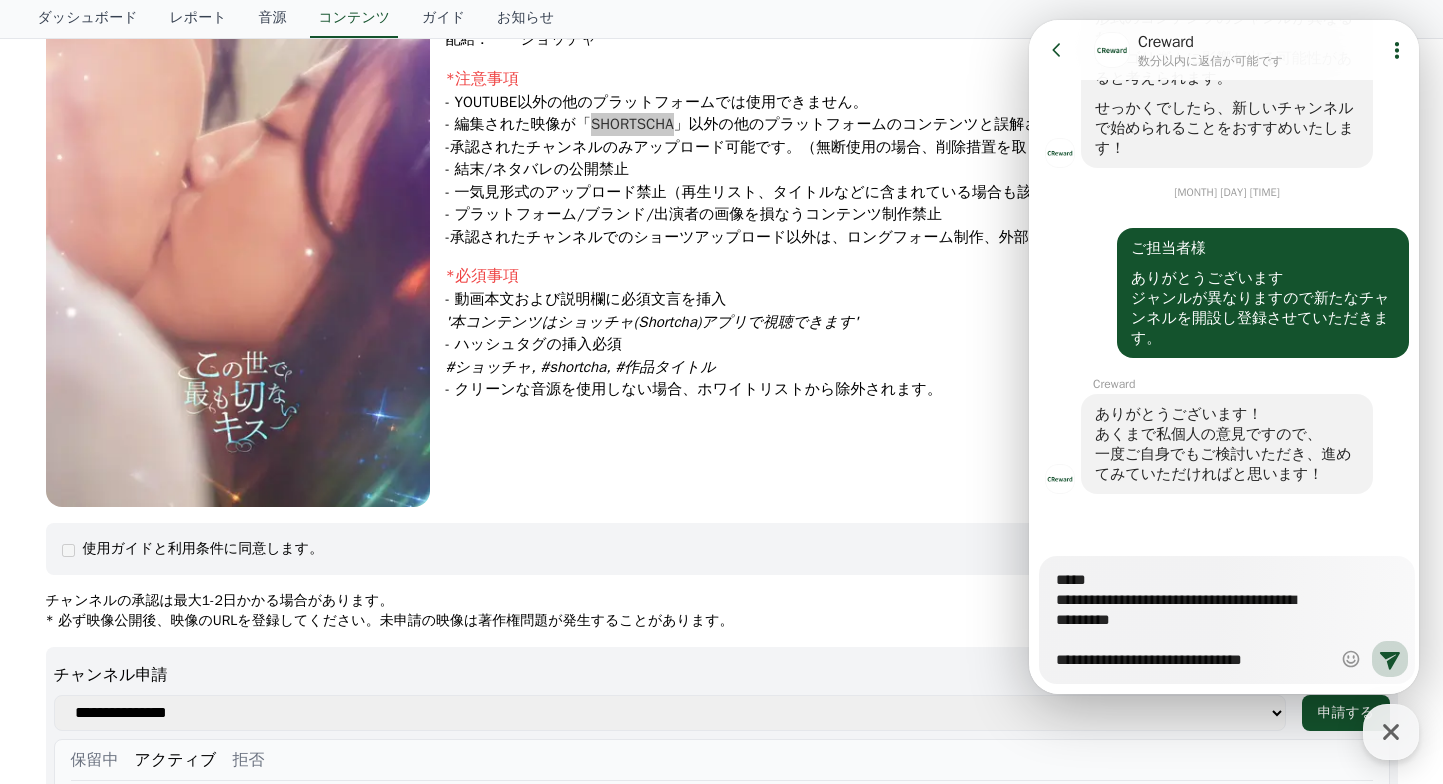 scroll, scrollTop: 40, scrollLeft: 0, axis: vertical 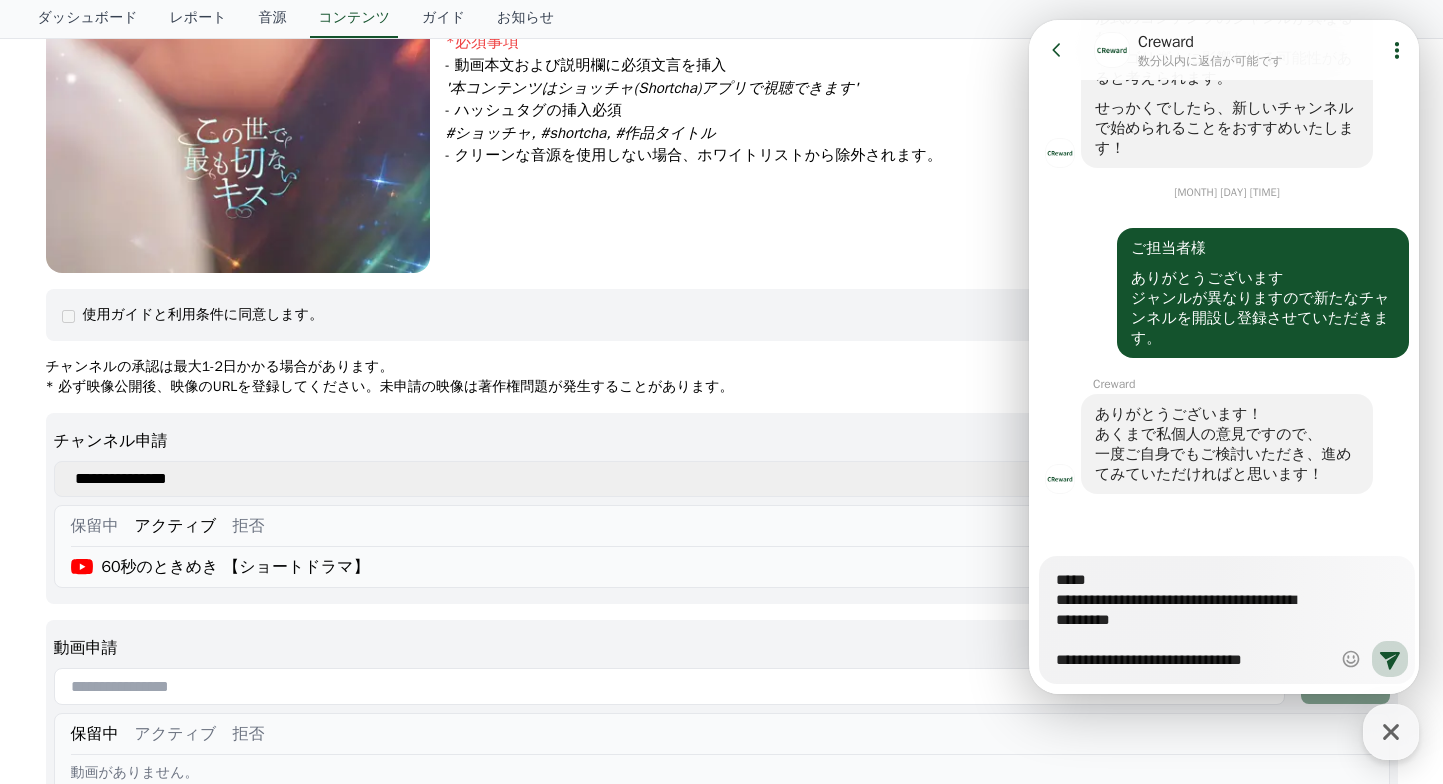 drag, startPoint x: 1188, startPoint y: 644, endPoint x: 1285, endPoint y: 650, distance: 97.18539 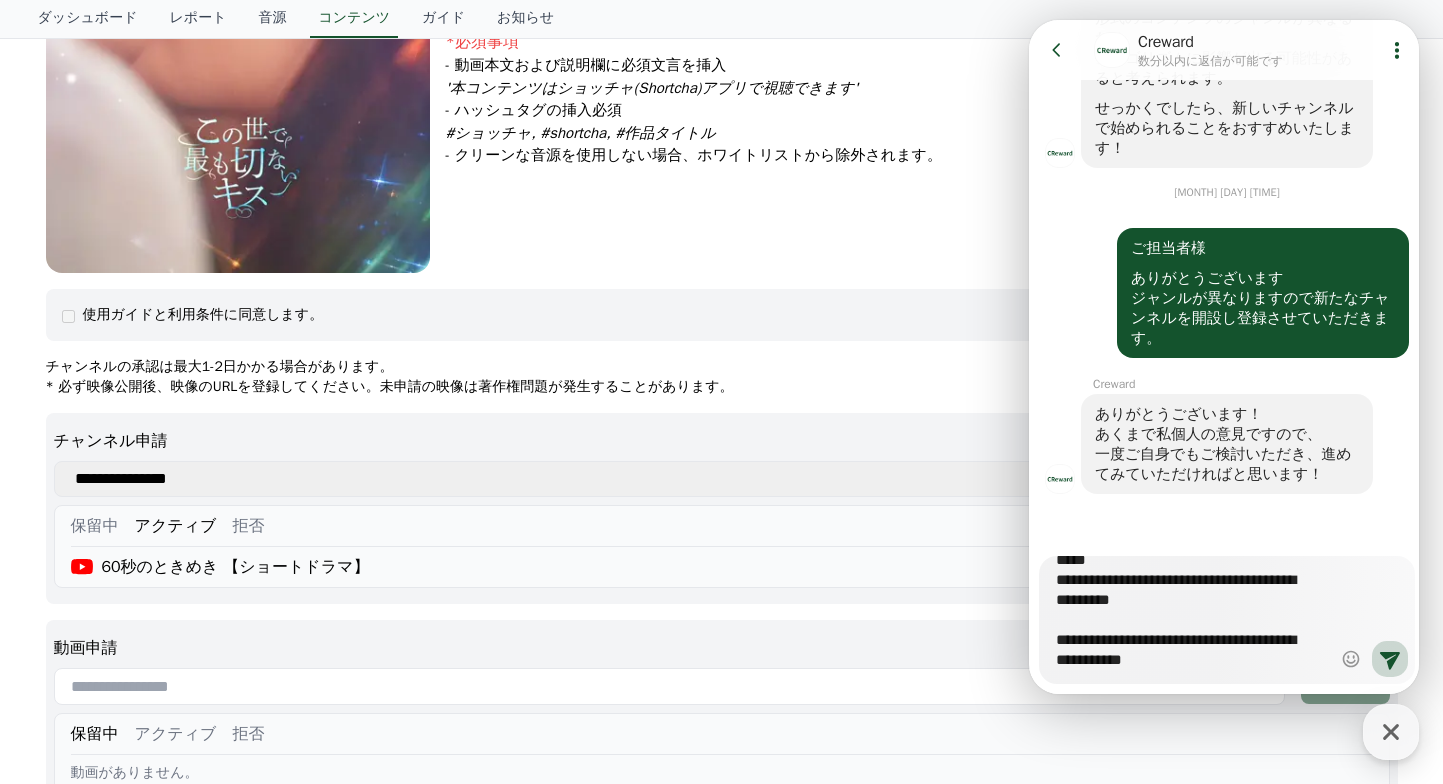 scroll, scrollTop: 98, scrollLeft: 0, axis: vertical 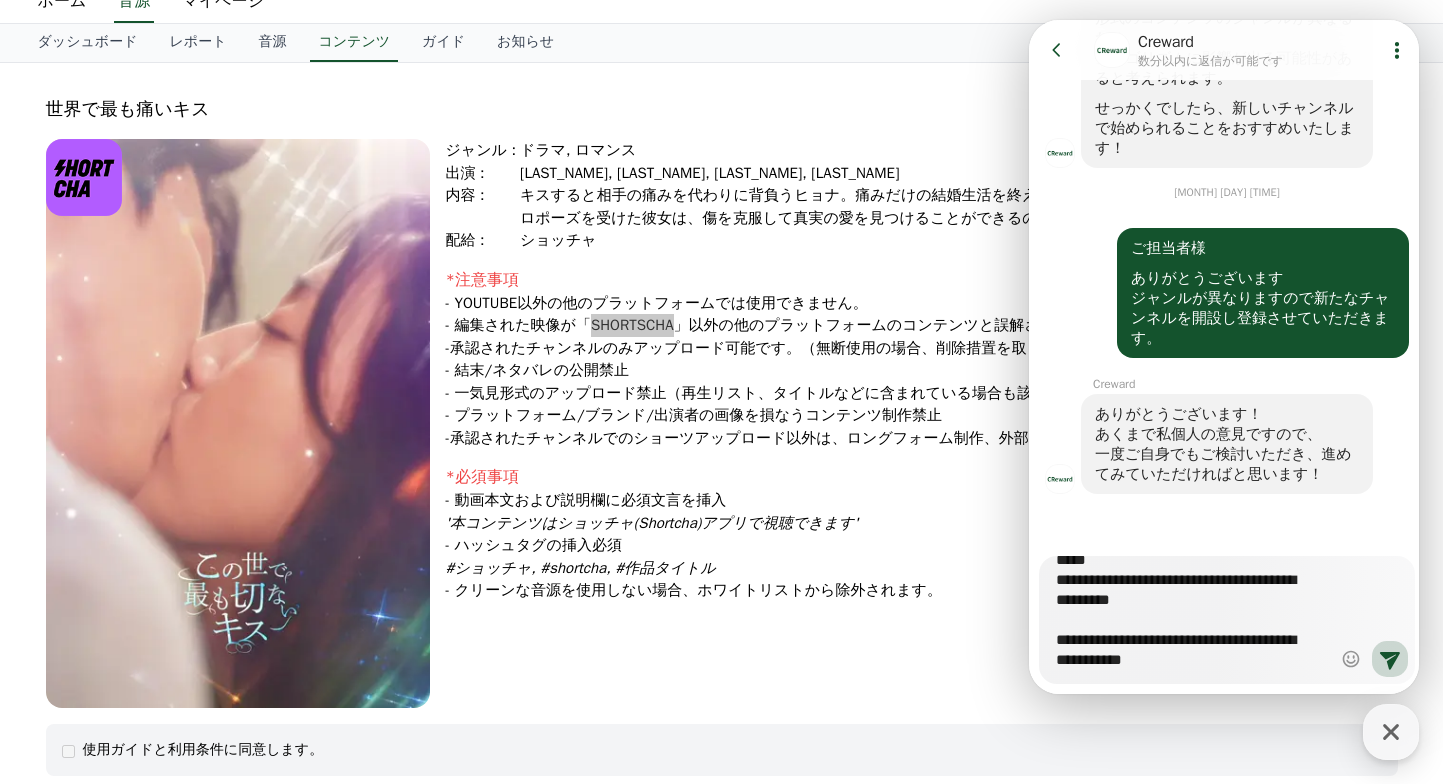 click on "**********" at bounding box center (1192, 613) 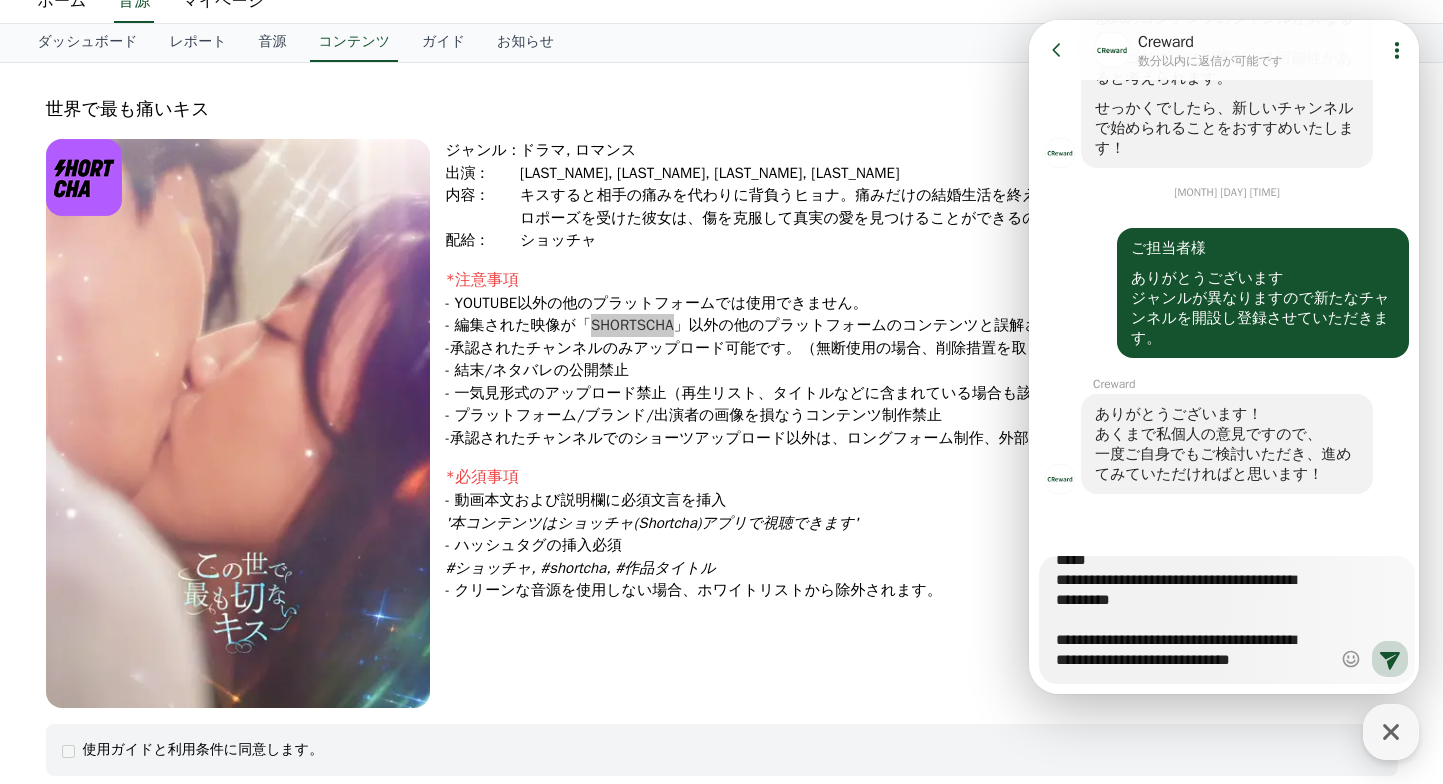 scroll, scrollTop: 118, scrollLeft: 0, axis: vertical 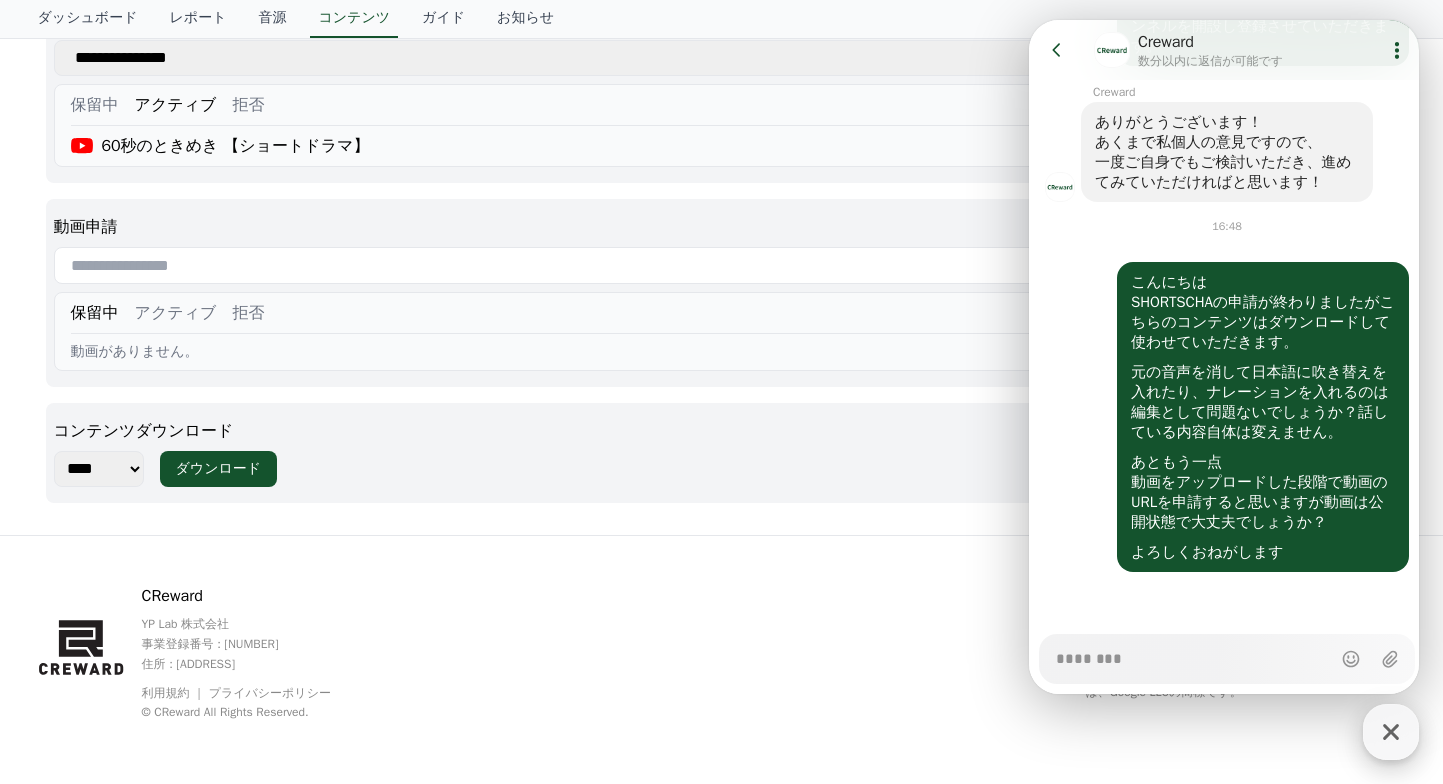 click 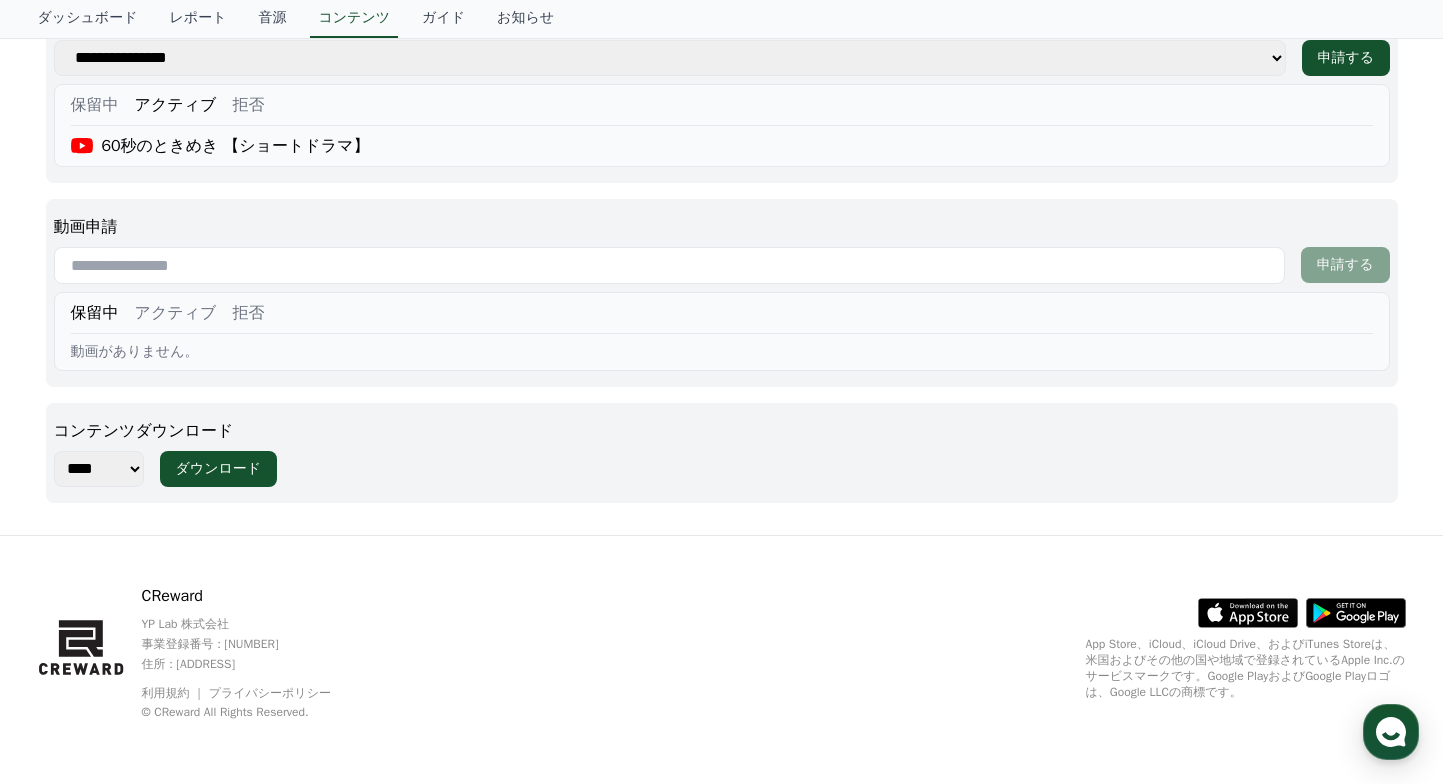 click on "YP Lab 株式会社   事業登録番号 : [NUMBER]   住所 : [ADDRESS]   利用規約   プライバシーポリシー   © CReward All Rights Reserved.
.st0 {
fill: #a6a6a6;
}
.st1 {
stroke: #ffffff;
stroke-width: 0.2;
stroke-miterlimit: 10;
}
.st1,
.st2 {
fill: #fff;
}
.st3 {
fill: url(#SVGID_1_);
}
.st4 {
fill: url(#SVGID_2_);
}
.st5 {
fill: url(#SVGID_3_);
}
.st6 {
fill: url(#SVGID_4_);
}
.st7,
.st8,
.st9 {
opacity: 0.2;
enable-background: new;
}
.st8,
.st9 {
opacity: 0.12;
}
.st9 {
opacity: 0.25;
fill: #fff;
}
App Store、iCloud、iCloud Drive、およびiTunes Storeは、米国およびその他の国や地域で登録されているApple Inc.のサービスマークです。Google PlayおよびGoogle Playロゴは、Google LLCの商標です。" at bounding box center [722, 660] 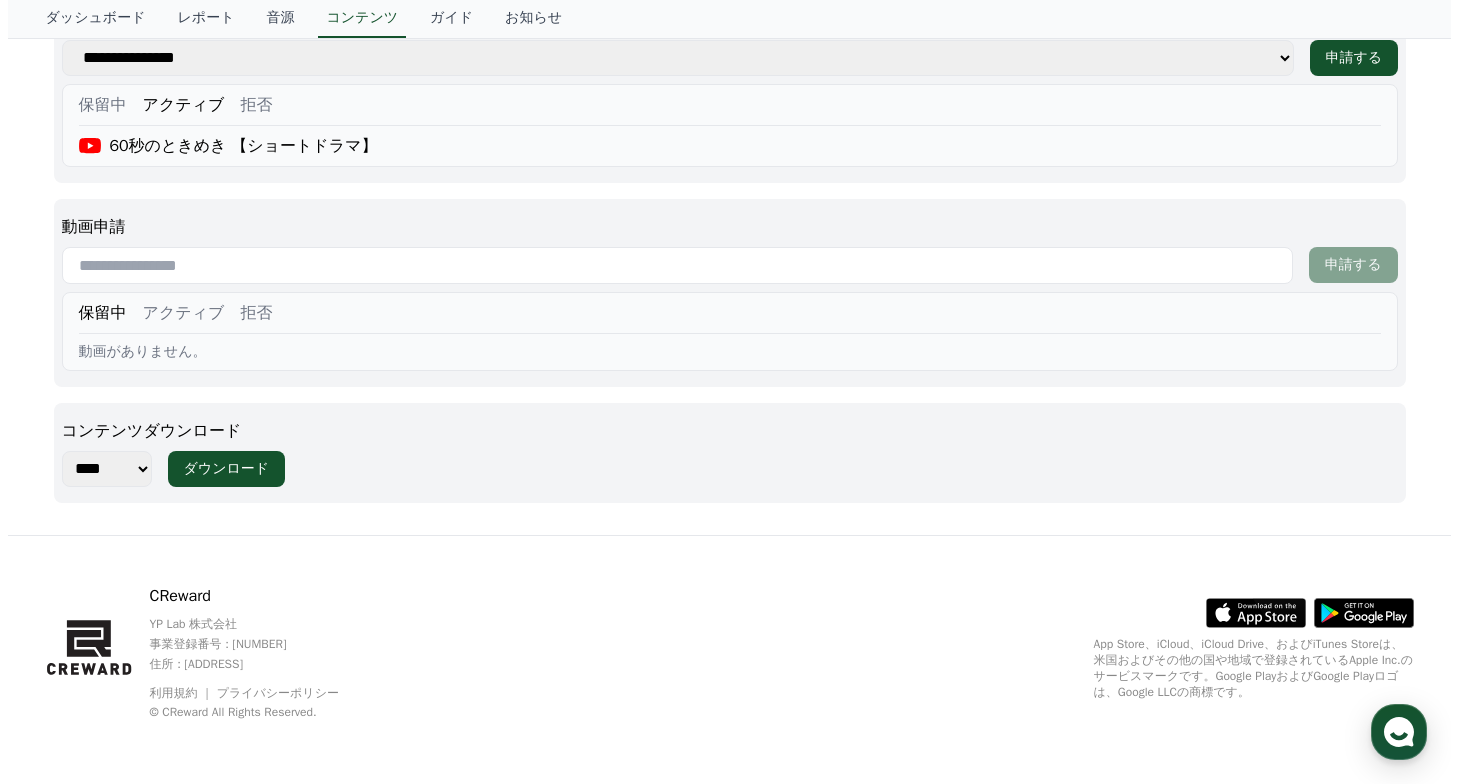 scroll, scrollTop: 0, scrollLeft: 0, axis: both 